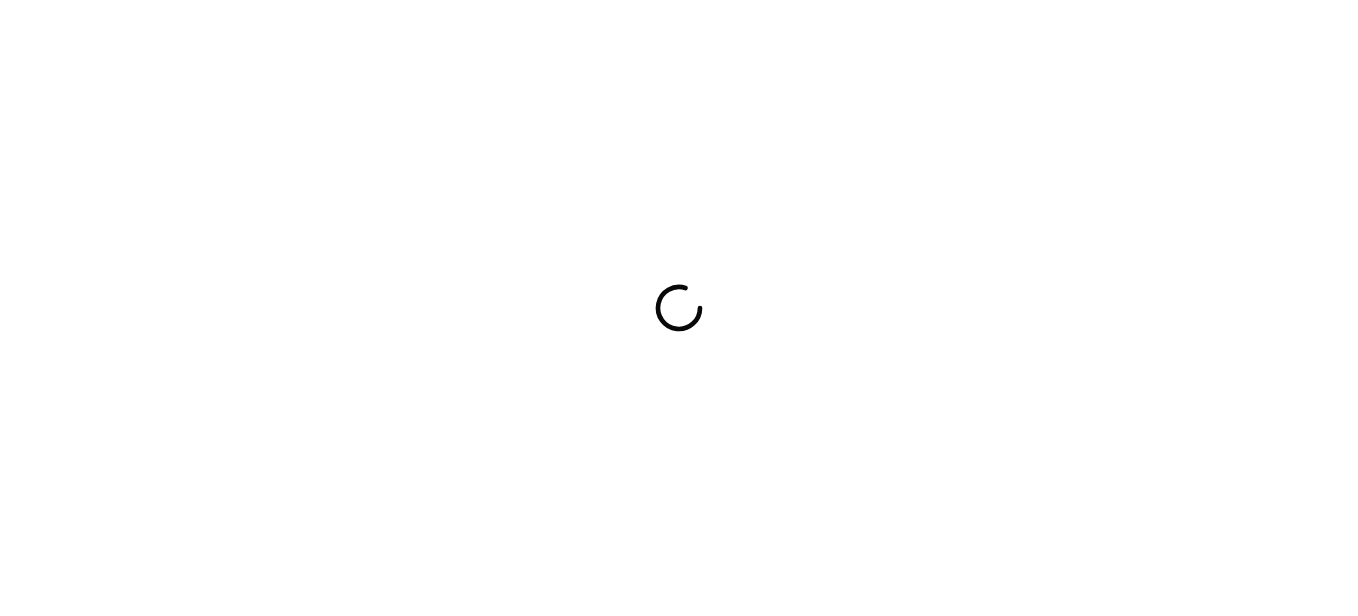 scroll, scrollTop: 0, scrollLeft: 0, axis: both 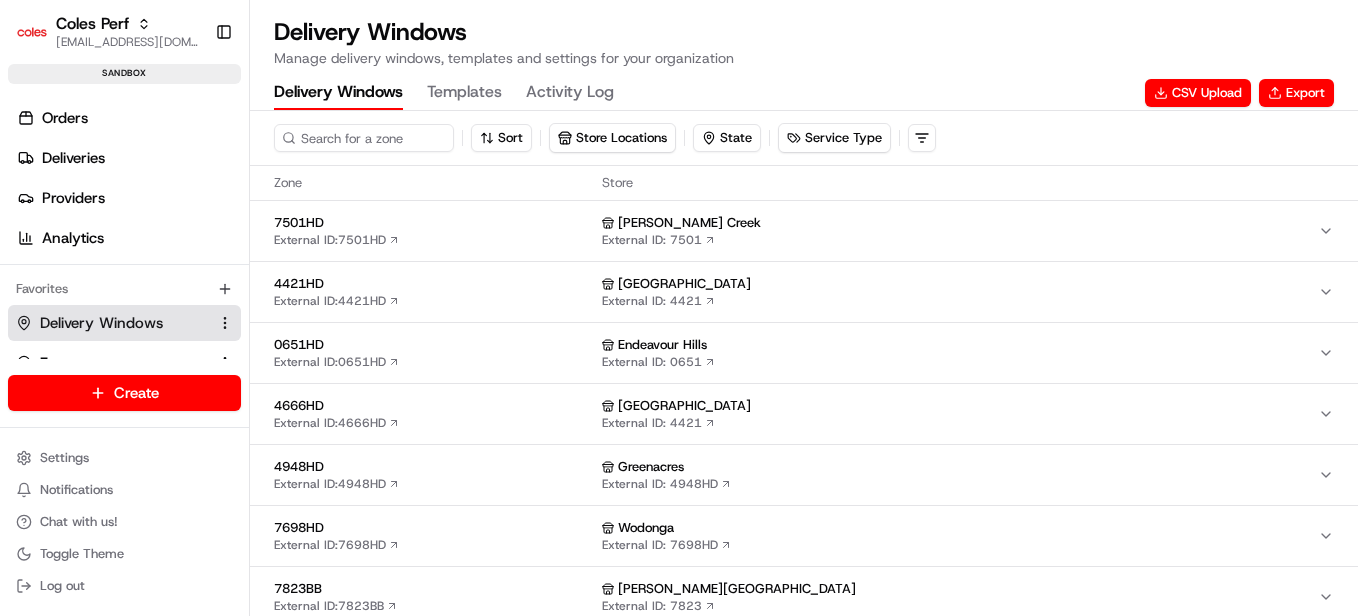 click on "4948HD" at bounding box center (434, 467) 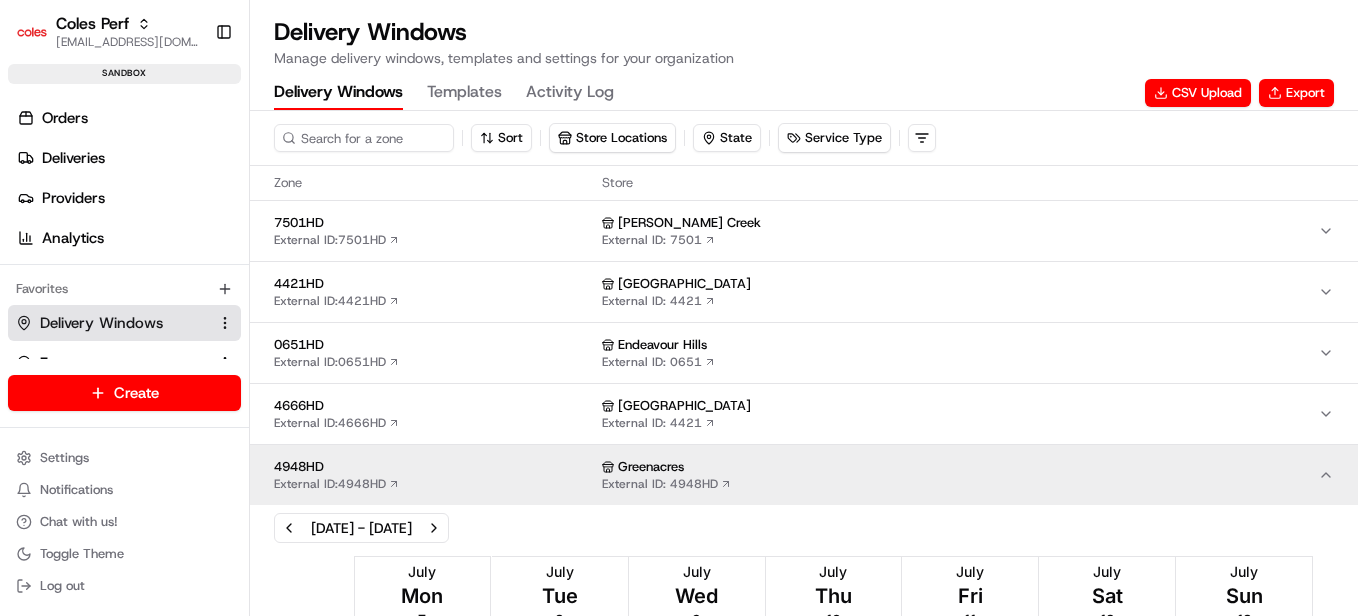 scroll, scrollTop: 0, scrollLeft: 0, axis: both 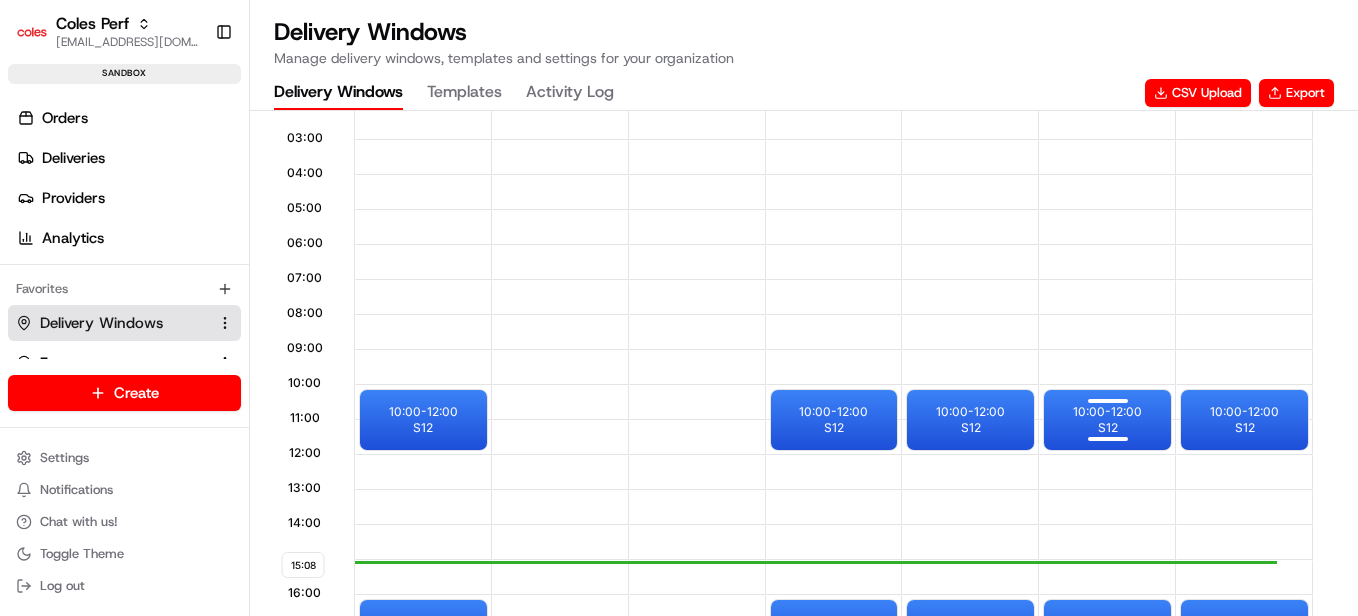 click at bounding box center (1108, 402) 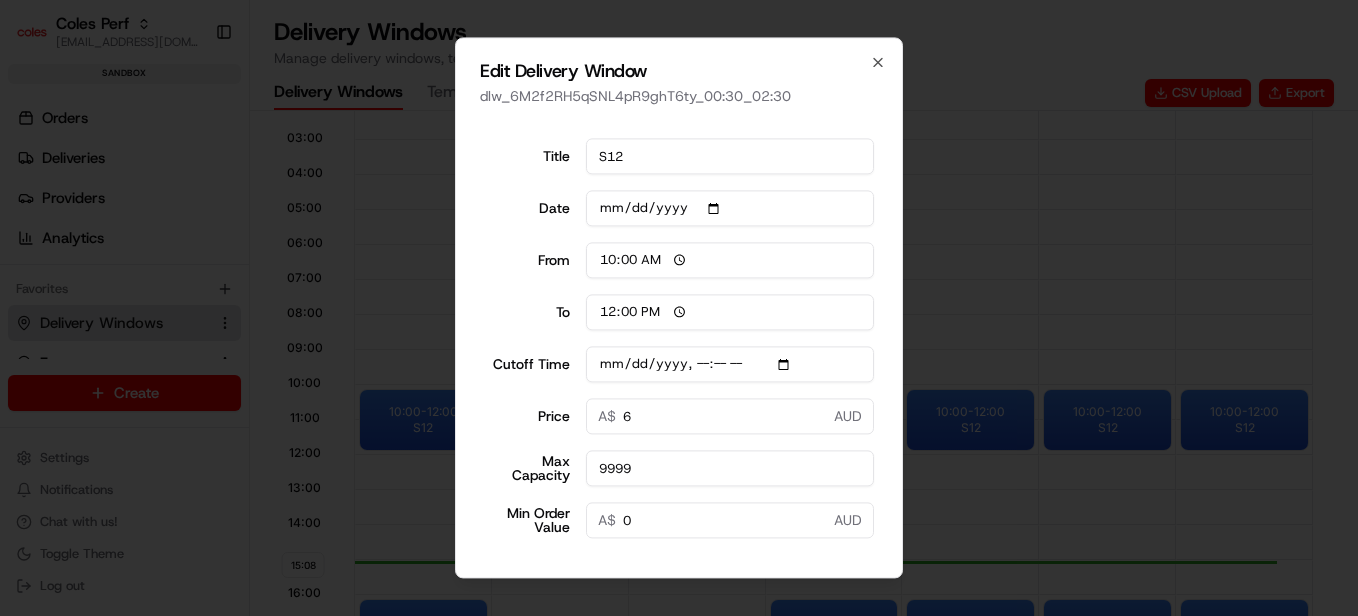scroll, scrollTop: 121, scrollLeft: 0, axis: vertical 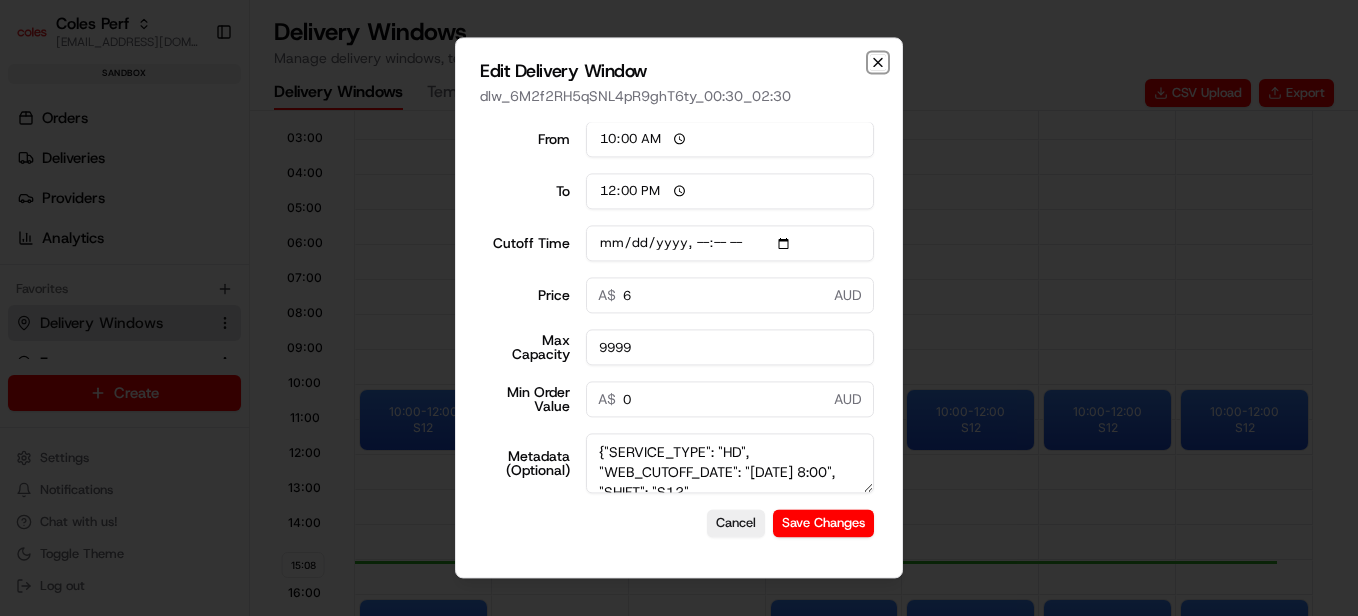 click 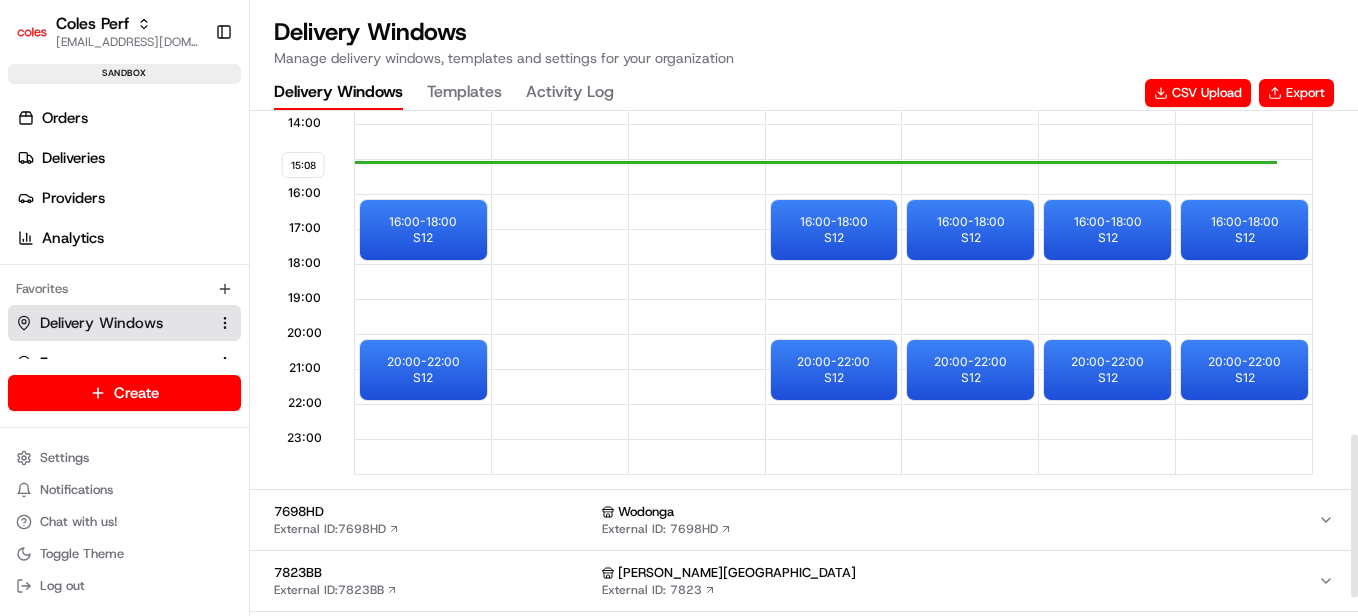 scroll, scrollTop: 1056, scrollLeft: 0, axis: vertical 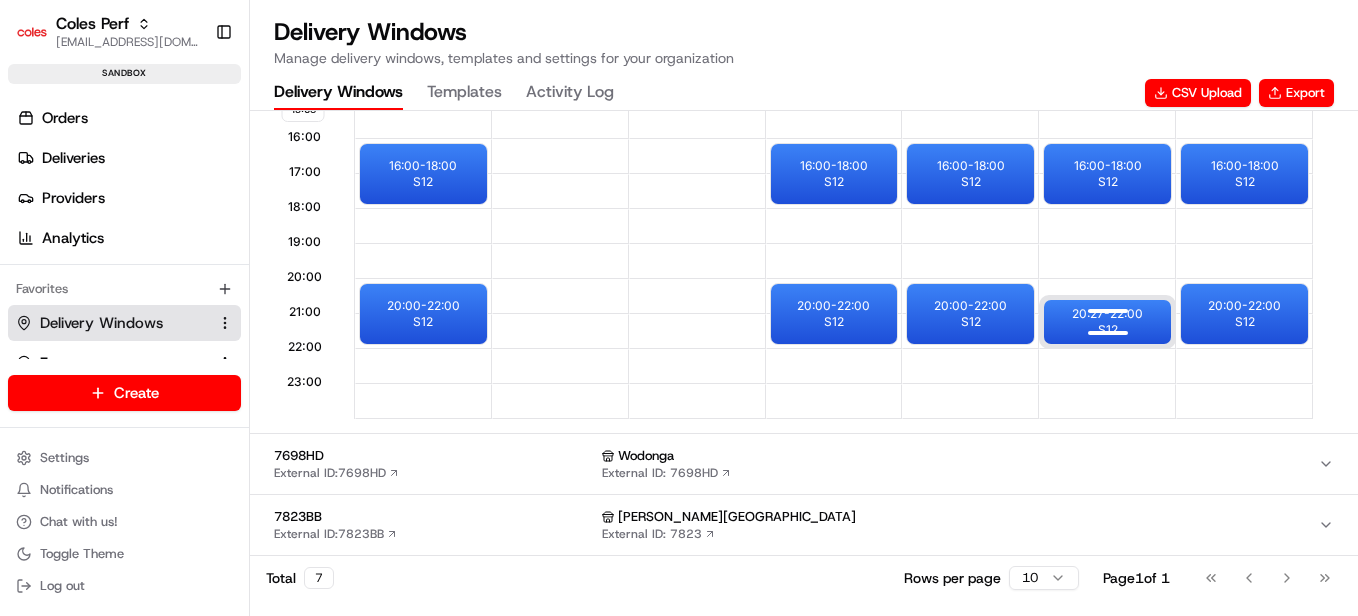 drag, startPoint x: 1118, startPoint y: 300, endPoint x: 1115, endPoint y: 328, distance: 28.160255 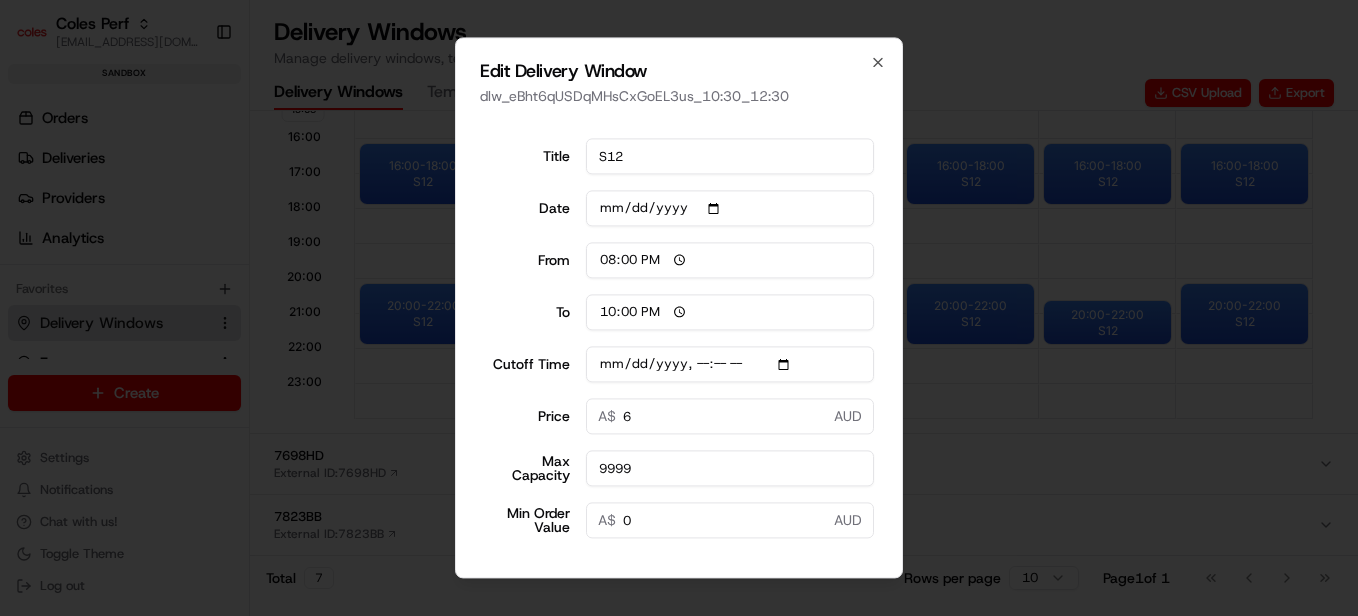 scroll, scrollTop: 121, scrollLeft: 0, axis: vertical 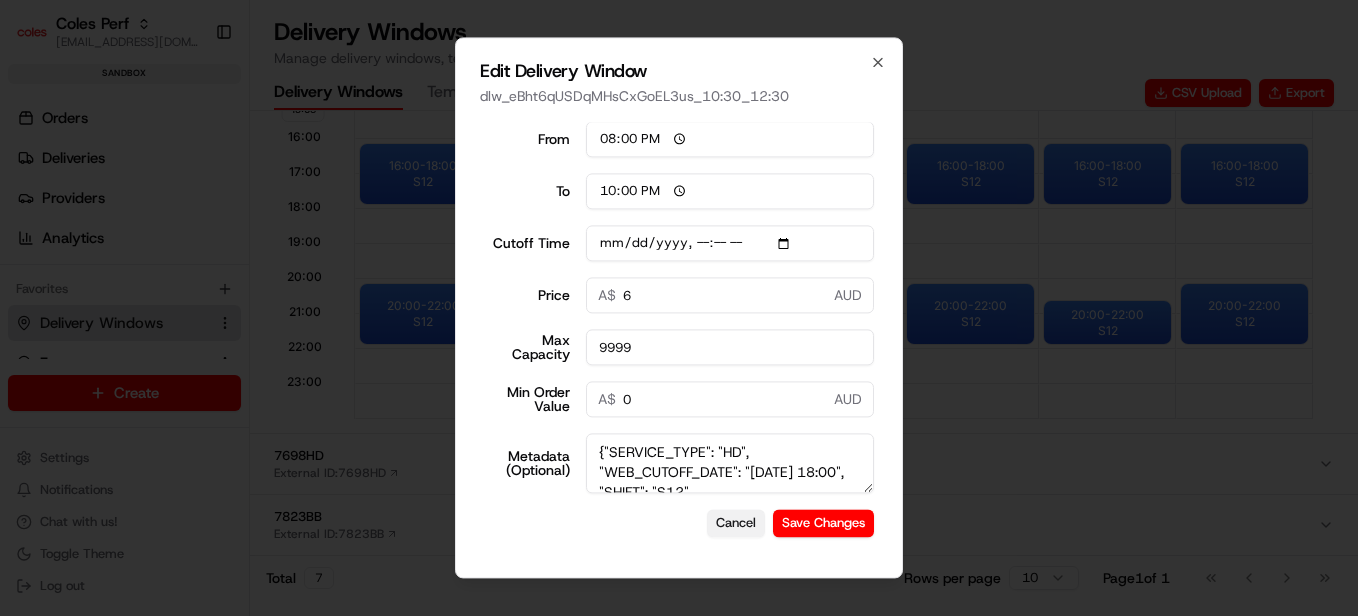 type on "[DATE]T18:10" 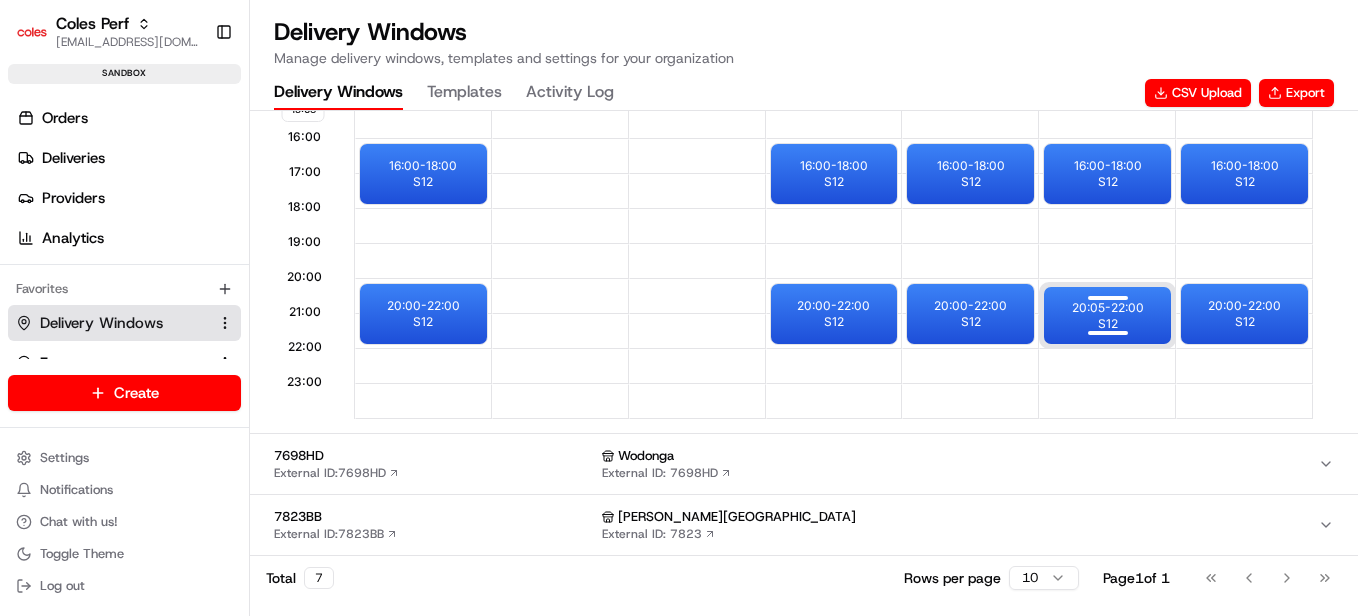 click on "20:05  -  22:00 S12" at bounding box center (1107, 315) 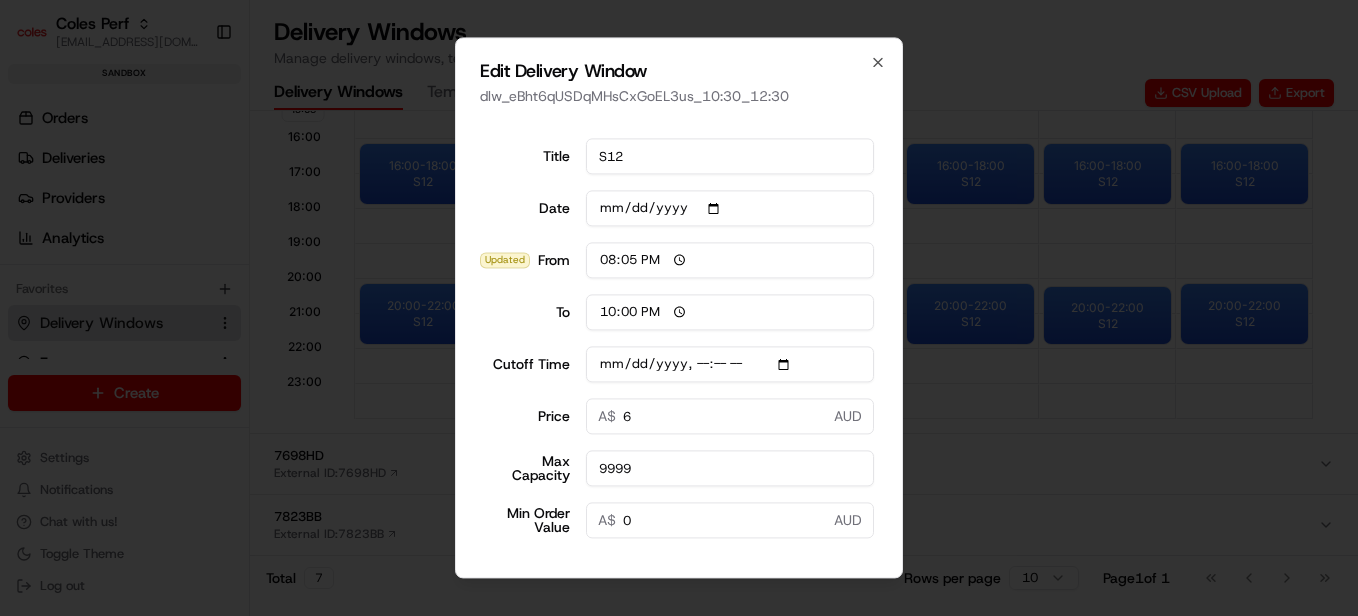 scroll, scrollTop: 121, scrollLeft: 0, axis: vertical 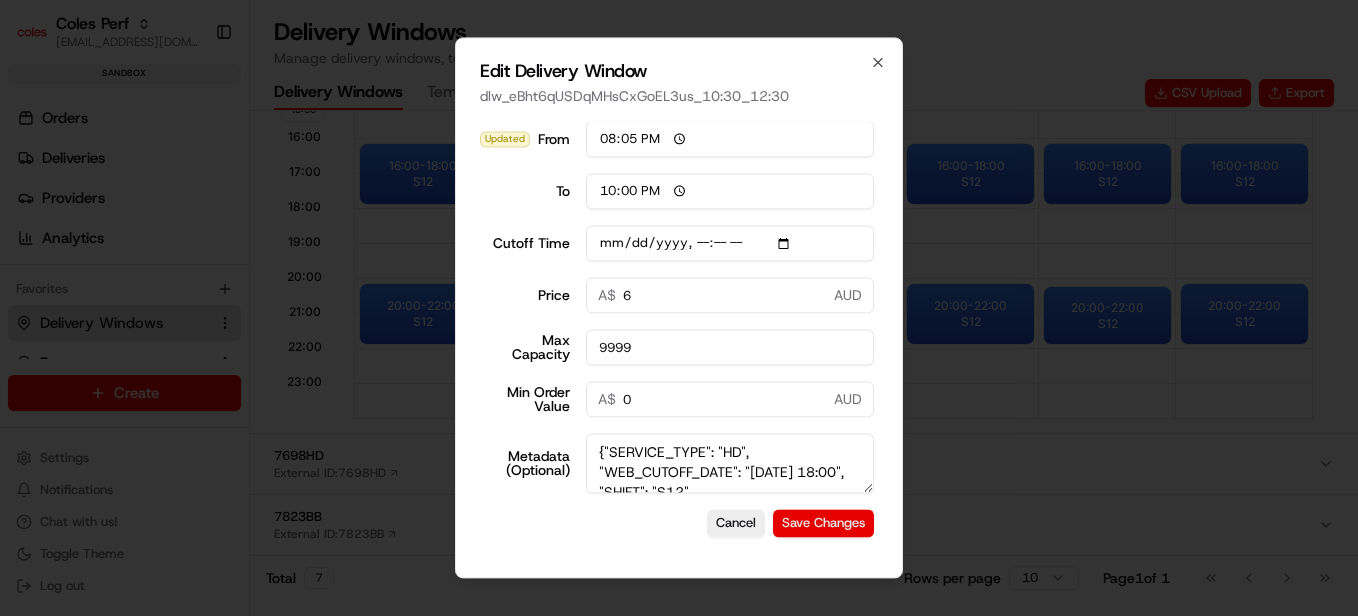 click on "Save Changes" at bounding box center [823, 523] 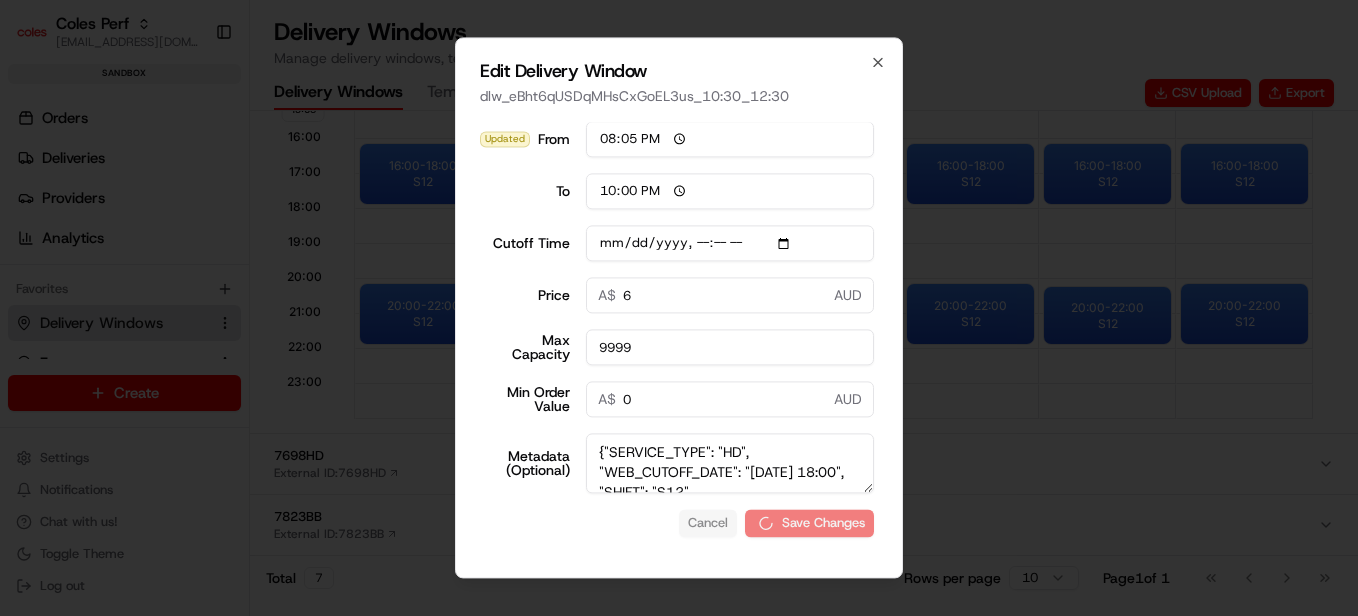 type on "[DATE]T18:10" 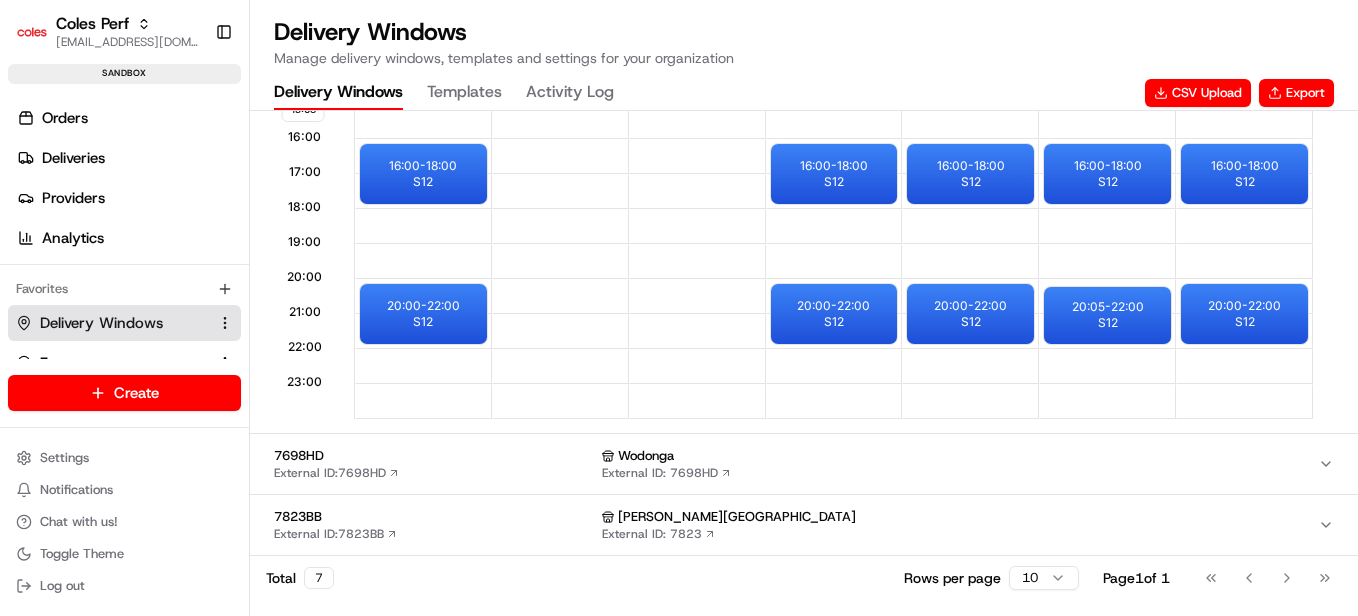scroll, scrollTop: 0, scrollLeft: 0, axis: both 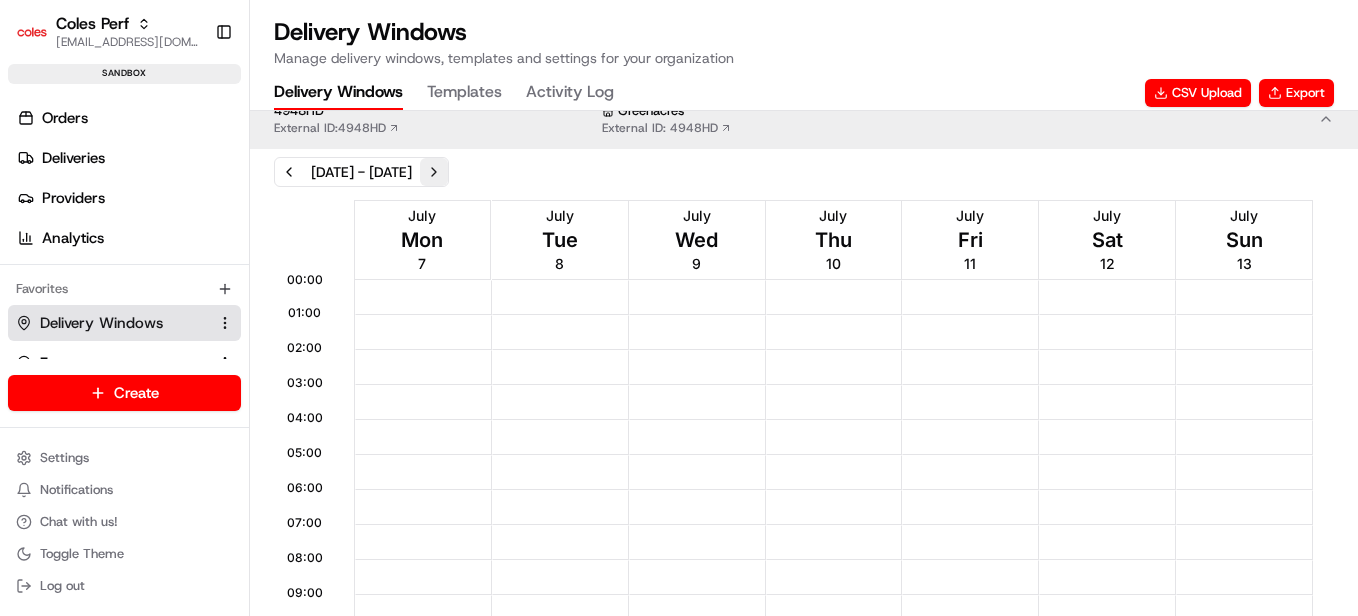 click at bounding box center (434, 172) 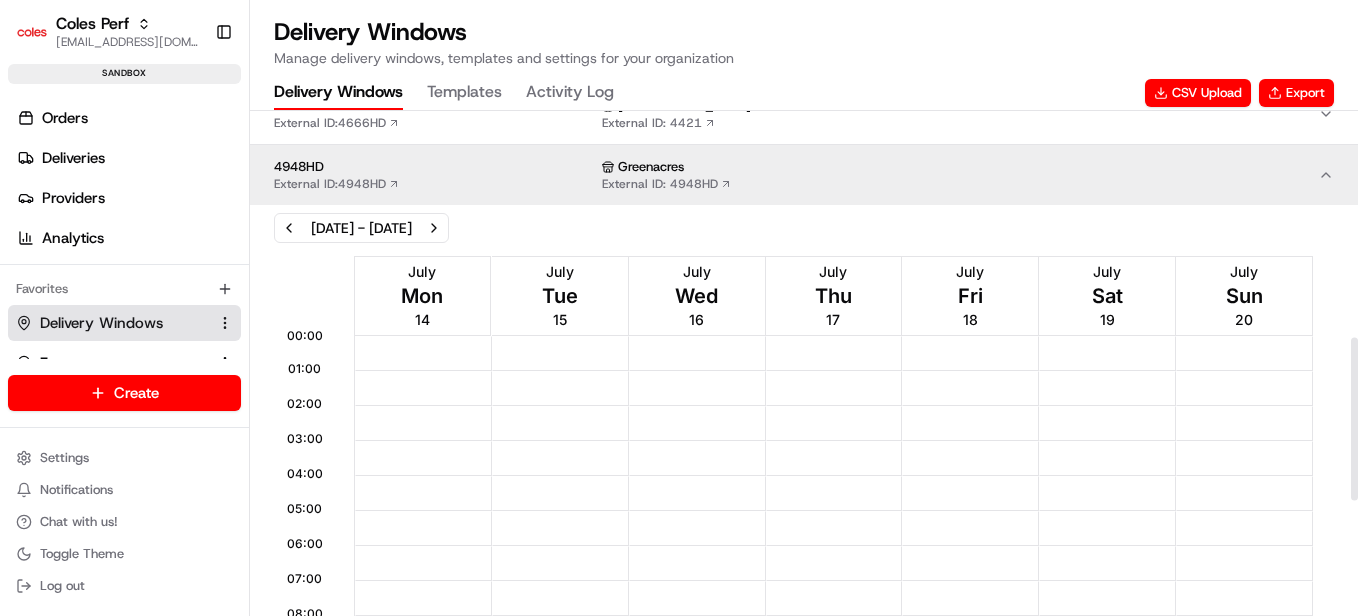 scroll, scrollTop: 700, scrollLeft: 0, axis: vertical 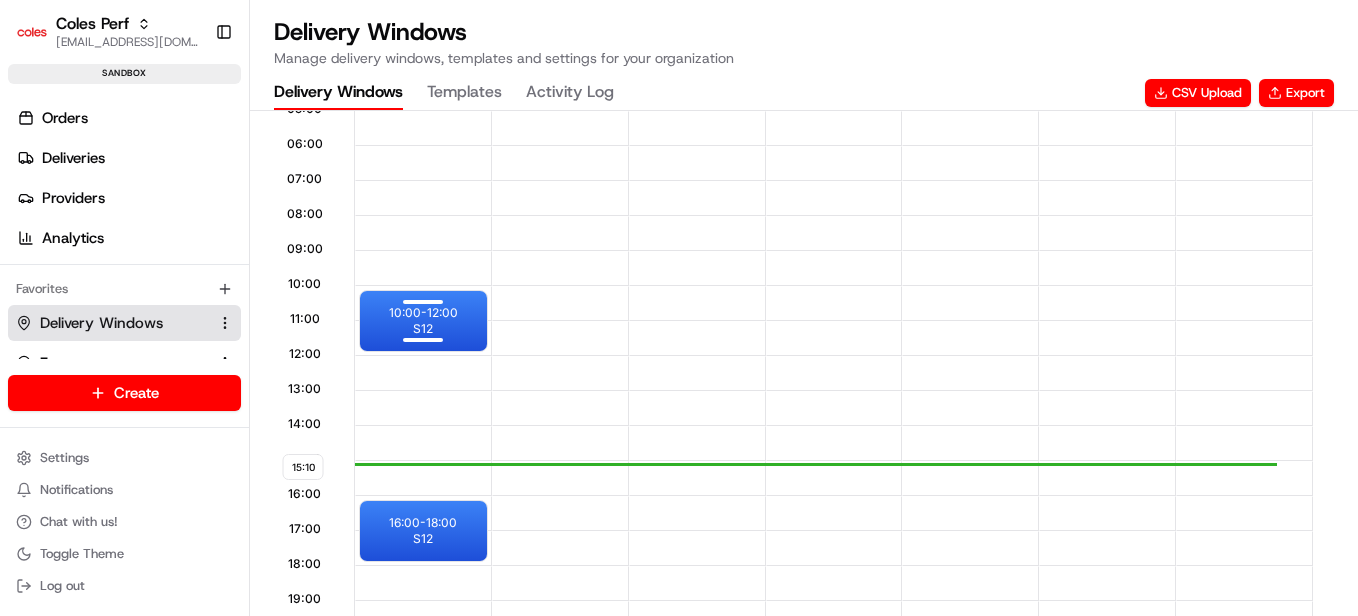 click at bounding box center (423, 303) 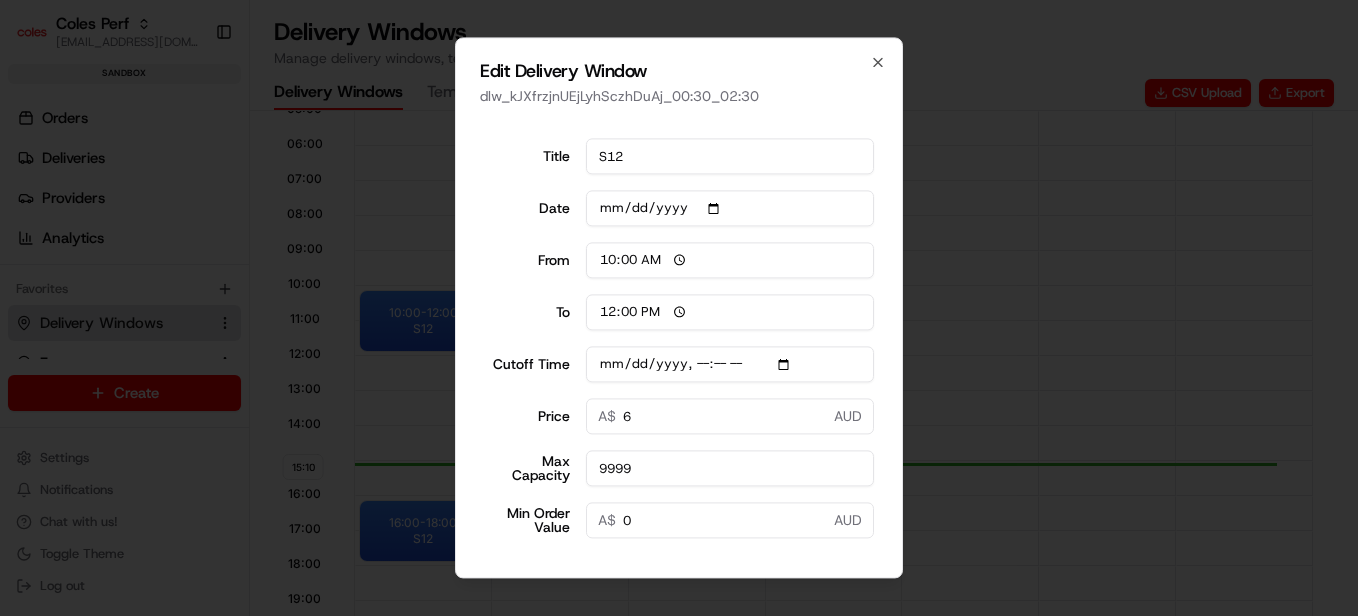 type on "[DATE]T08:10" 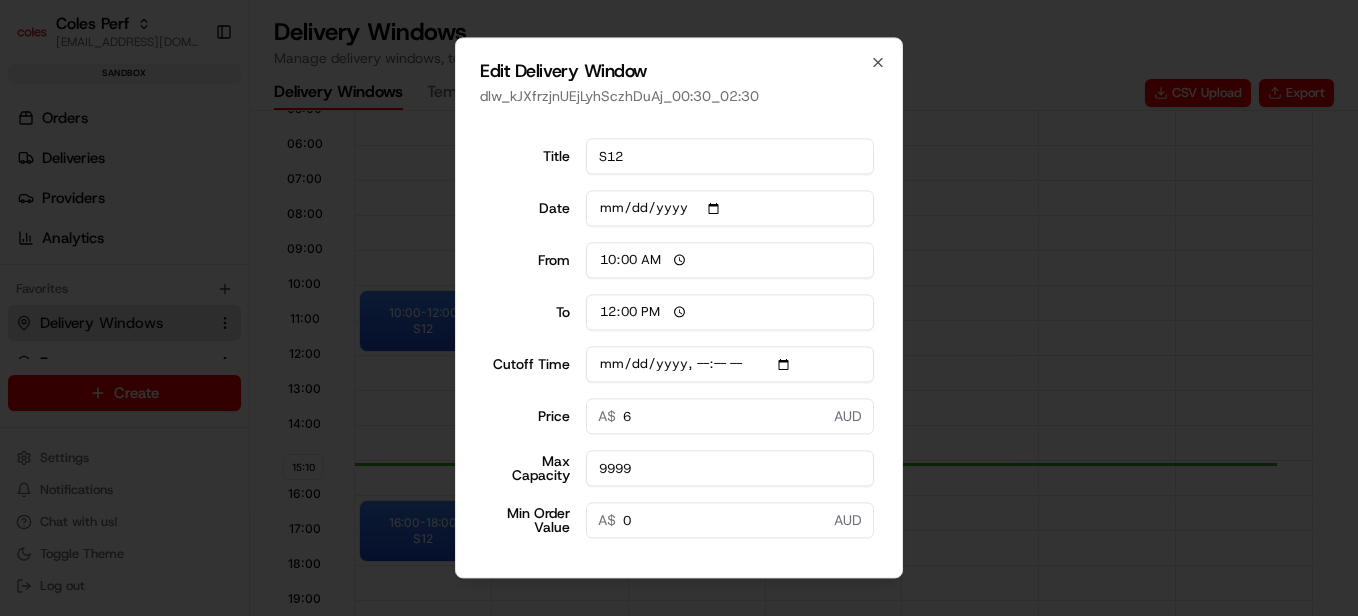 scroll, scrollTop: 121, scrollLeft: 0, axis: vertical 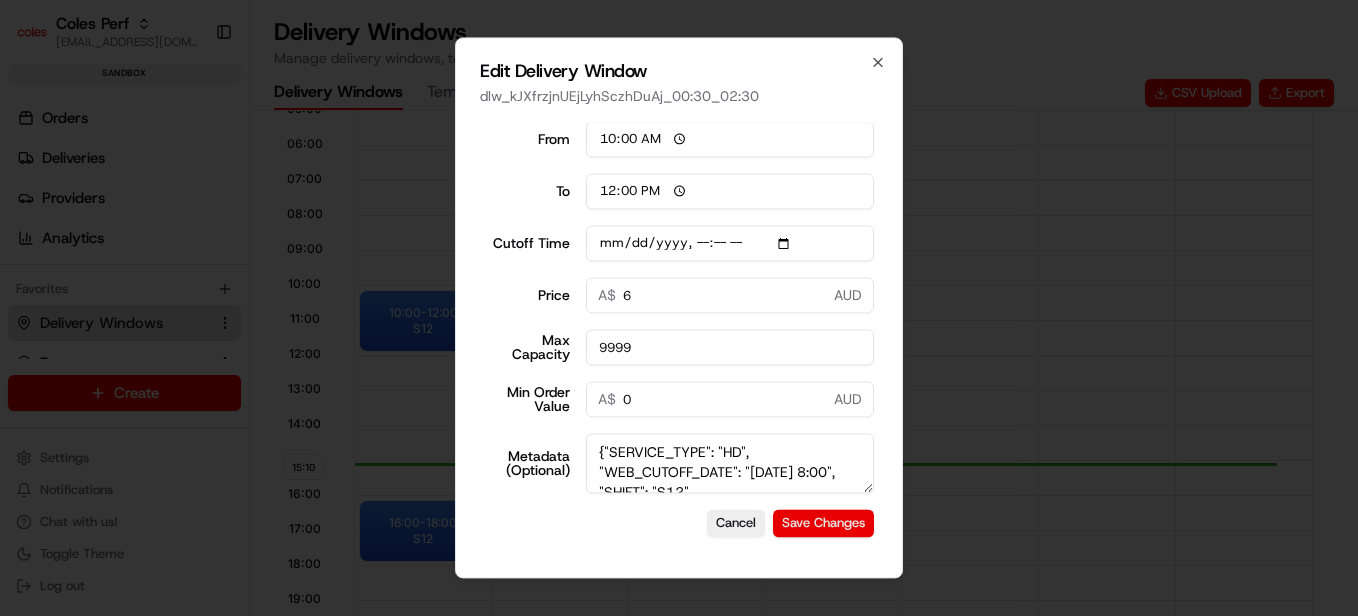 click on "Save Changes" at bounding box center [823, 523] 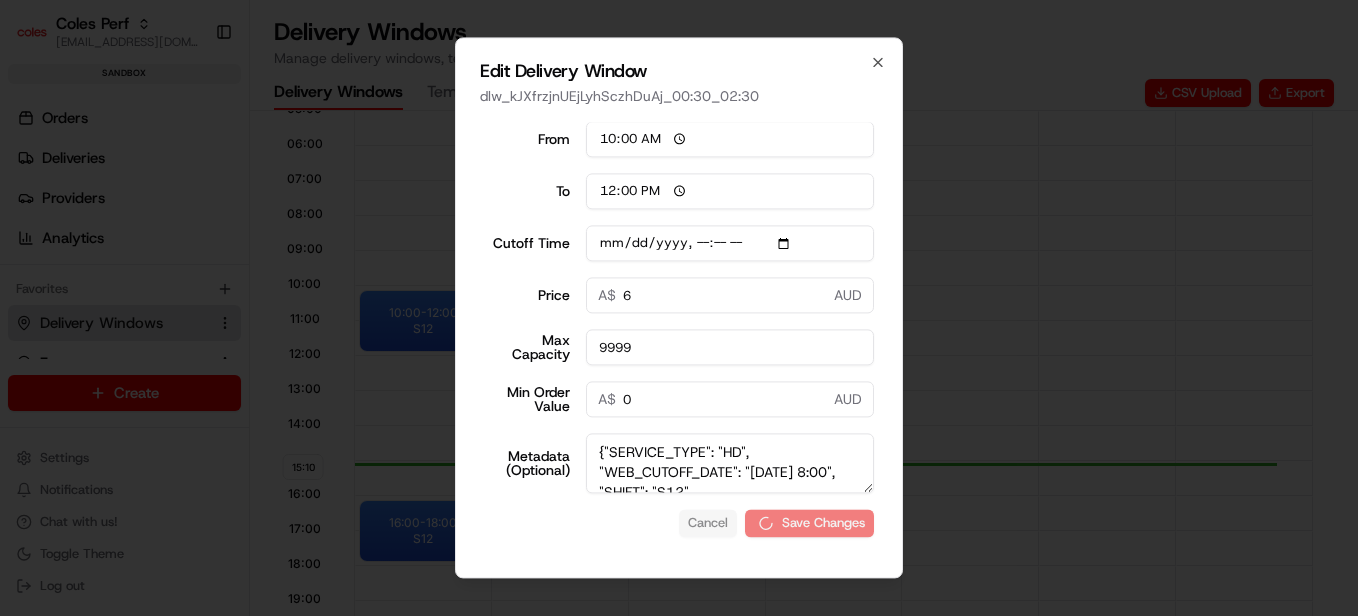 type on "[DATE]T08:10" 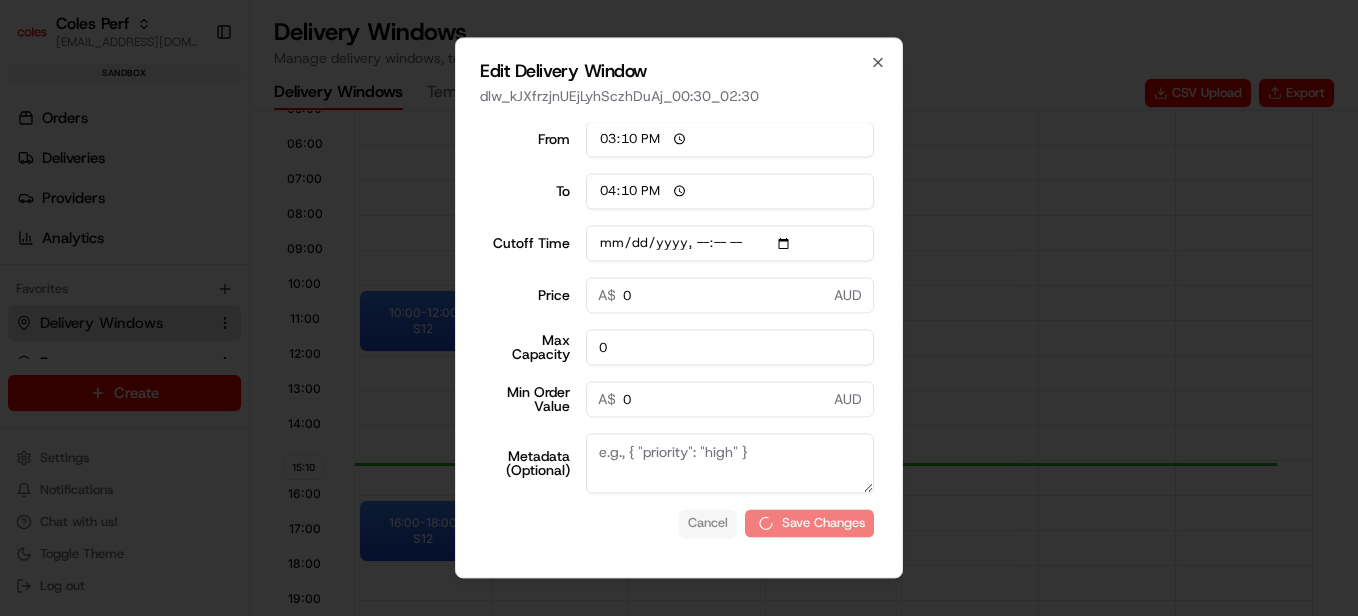 type on "[DATE]T08:10" 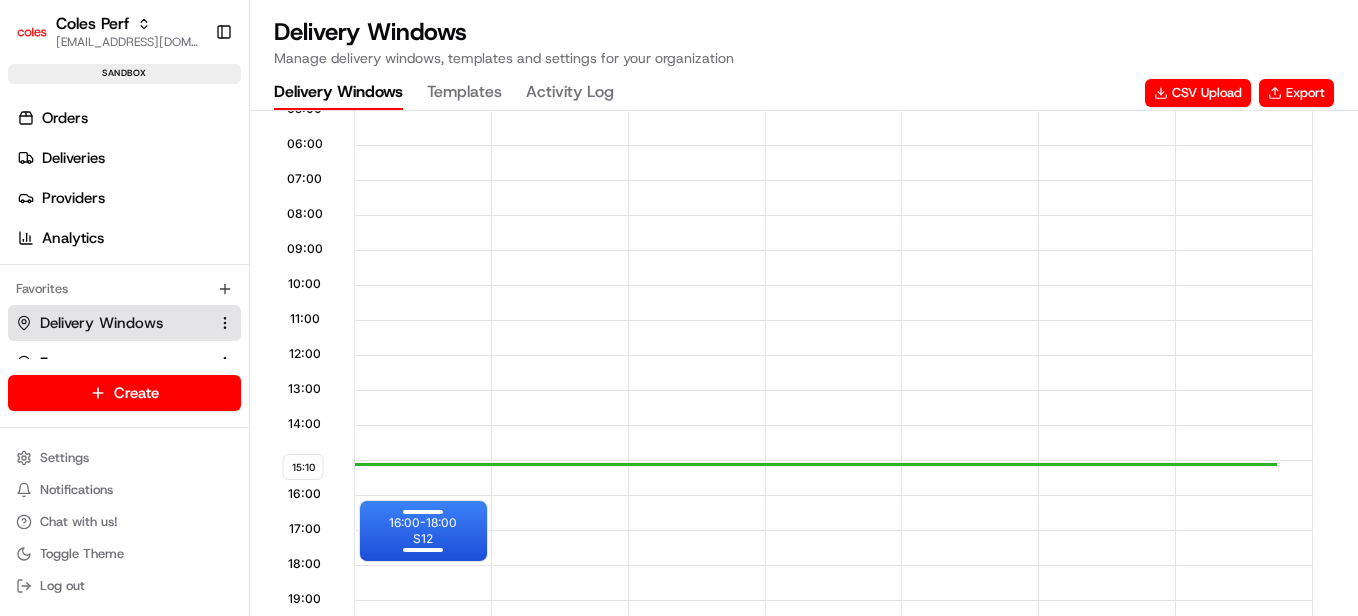 click at bounding box center [423, 513] 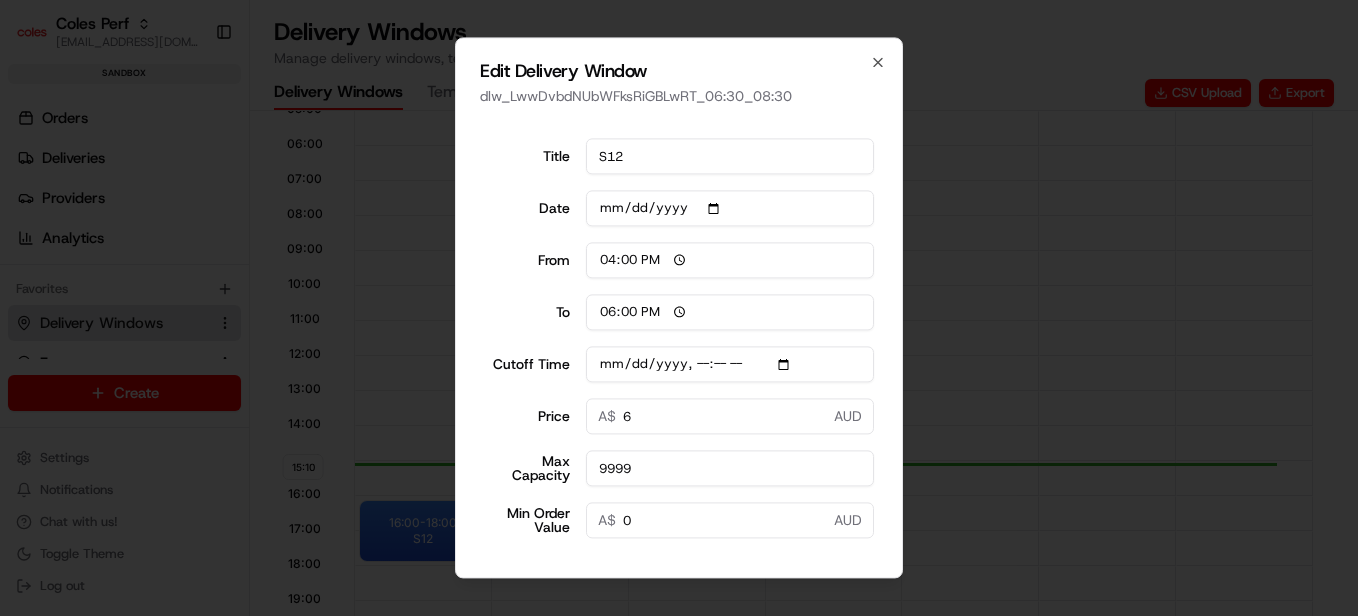 type on "[DATE]T14:10" 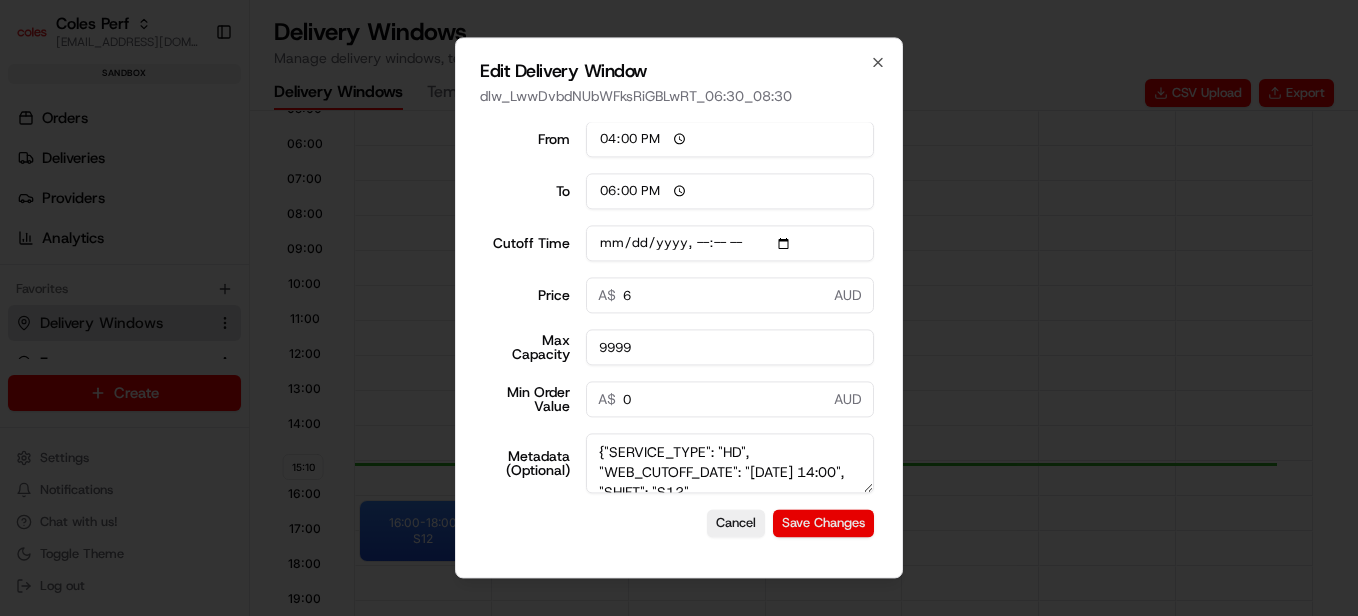 click on "Save Changes" at bounding box center [823, 523] 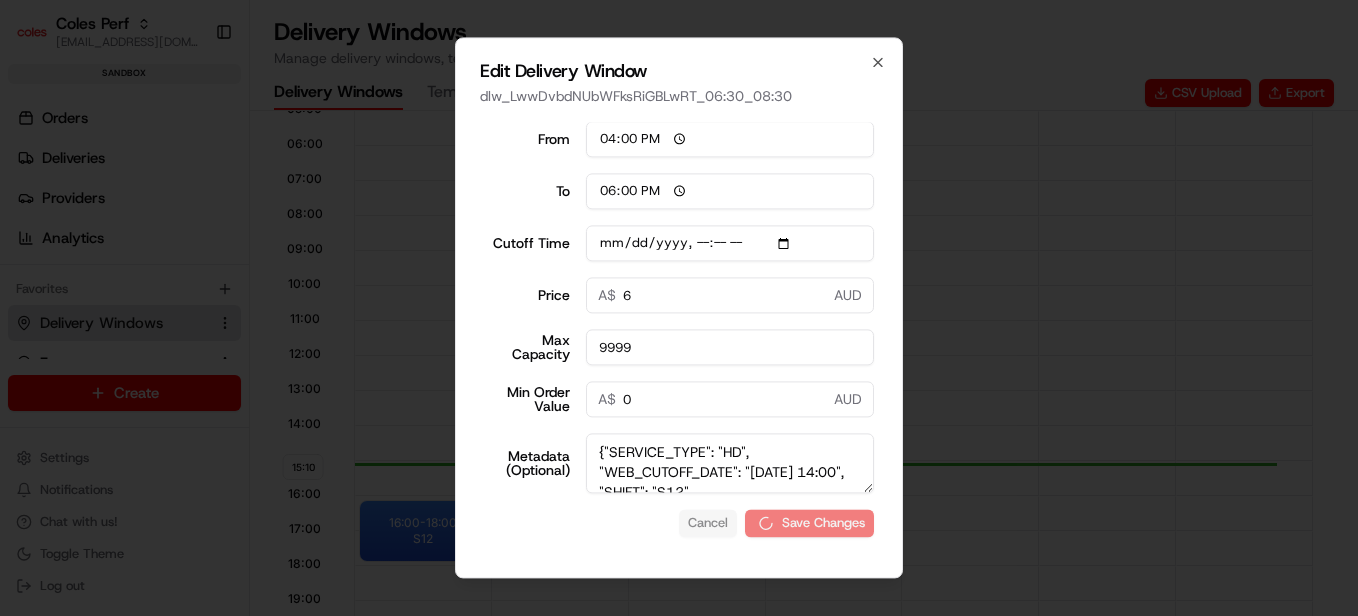 type on "[DATE]T14:10" 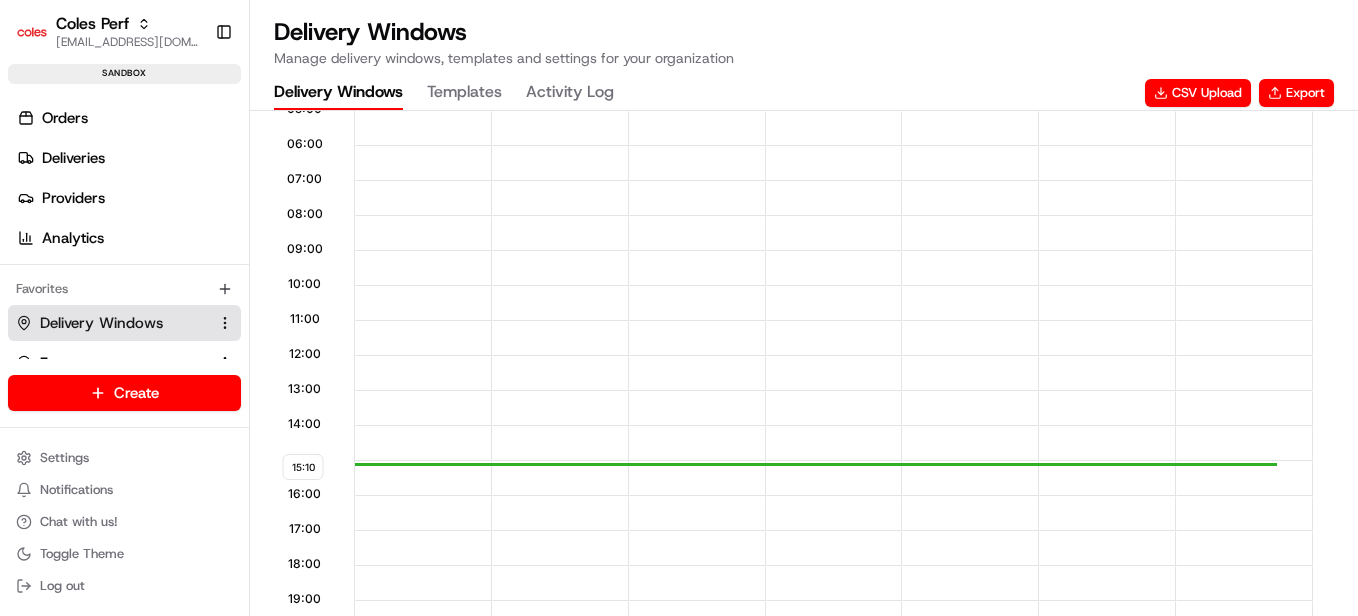 scroll, scrollTop: 1, scrollLeft: 0, axis: vertical 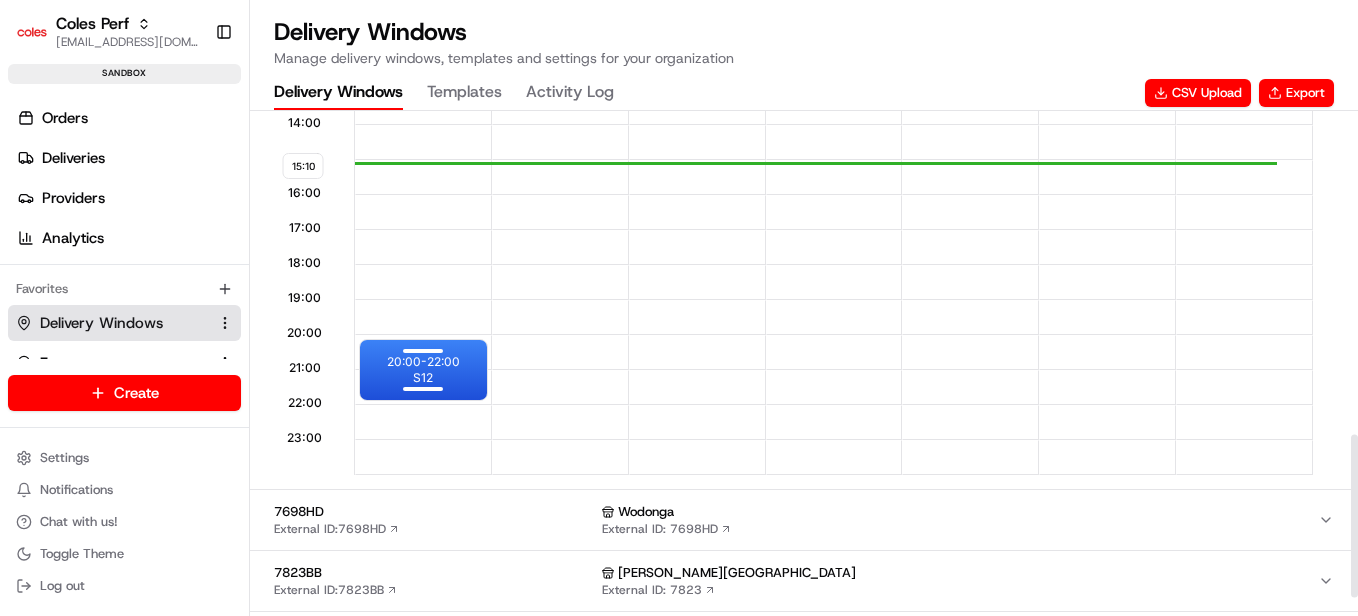 click at bounding box center [423, 387] 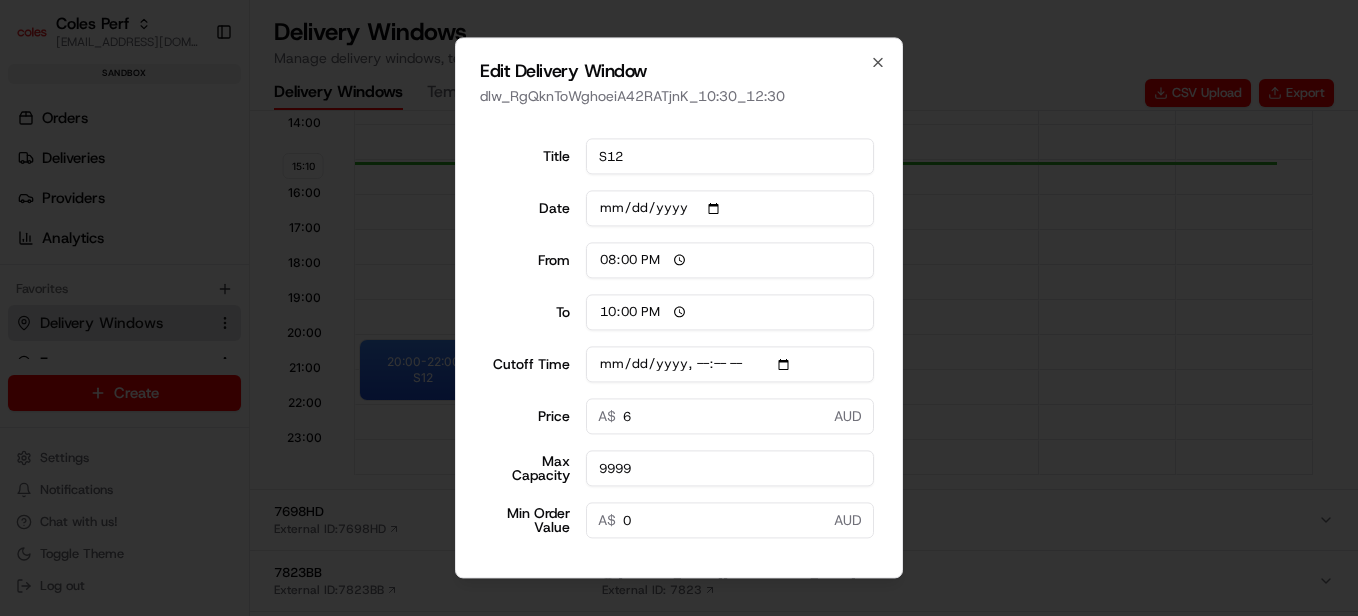 scroll, scrollTop: 121, scrollLeft: 0, axis: vertical 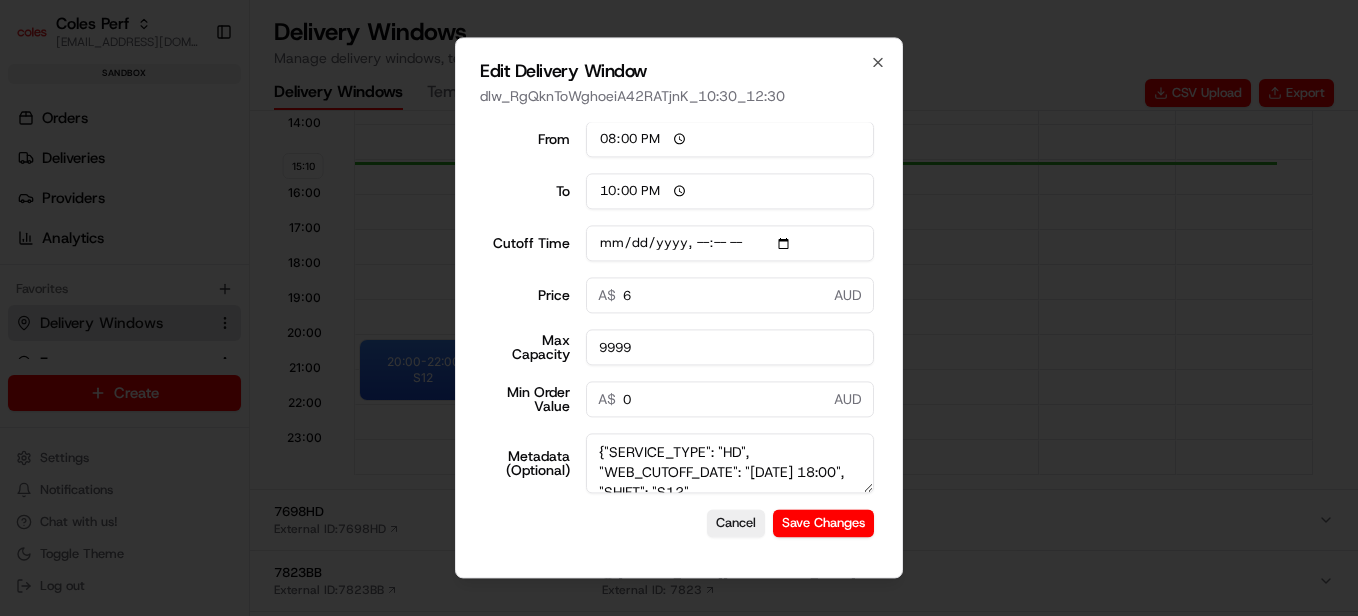 click on "Cutoff Time" at bounding box center [730, 243] 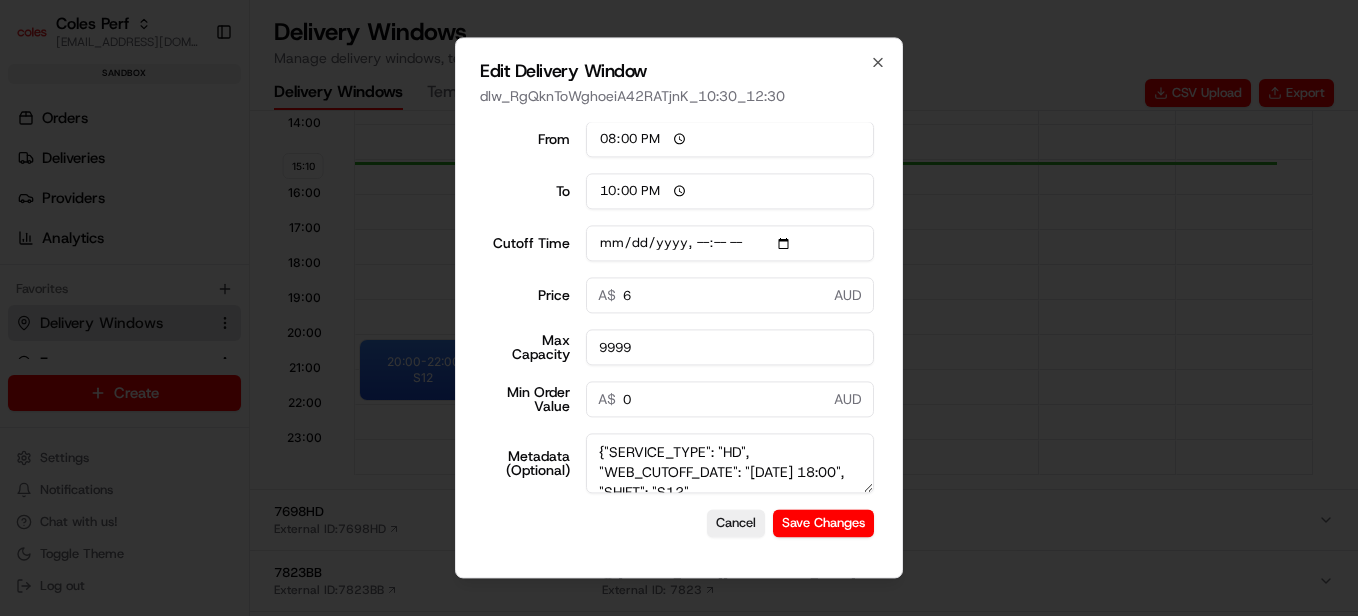 click on "Cutoff Time" at bounding box center [730, 243] 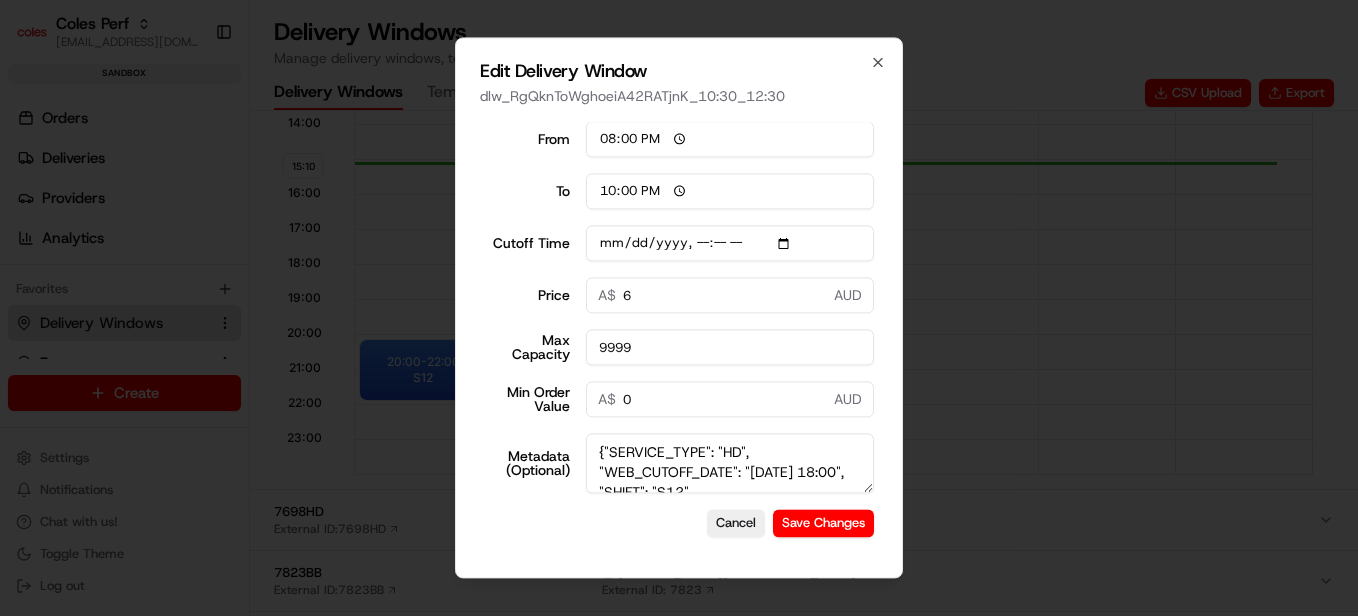 type on "[DATE]T18:10" 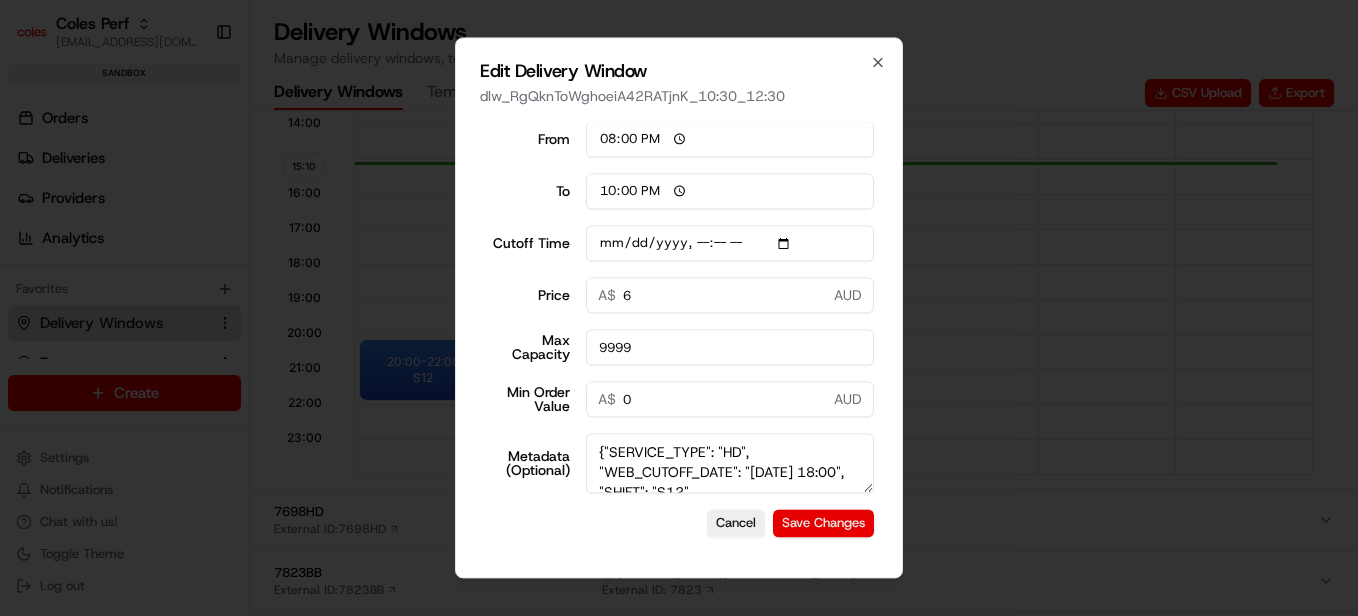 click on "Save Changes" at bounding box center (823, 523) 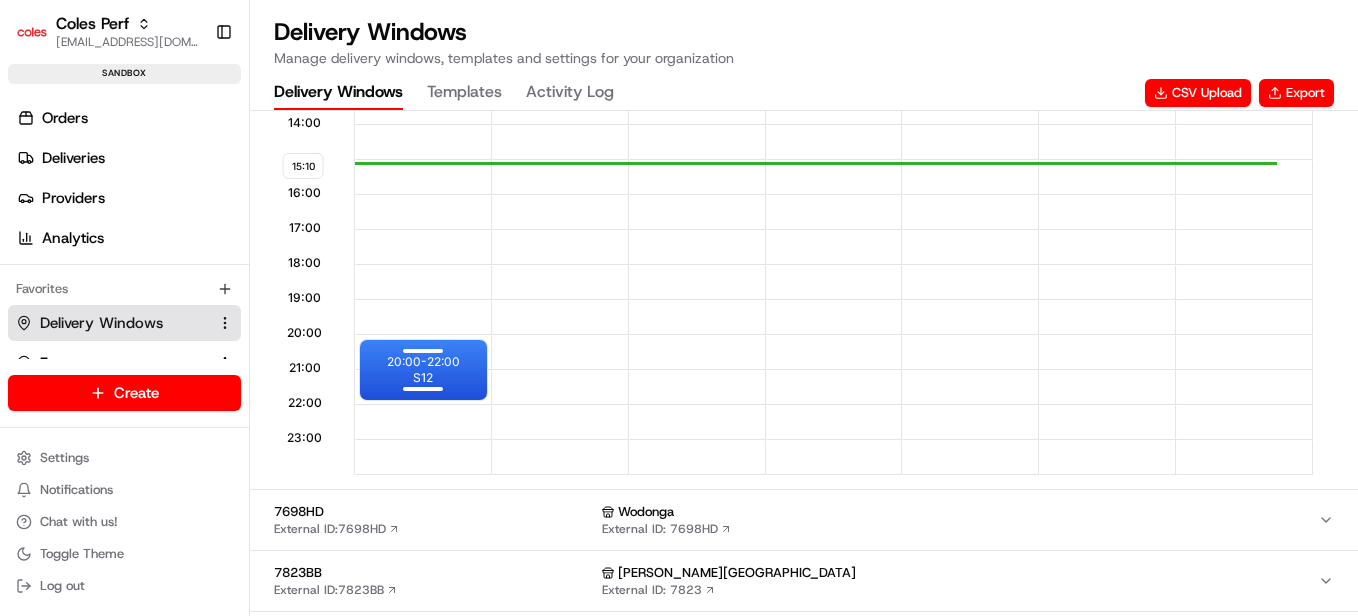 click on "S12" at bounding box center (423, 378) 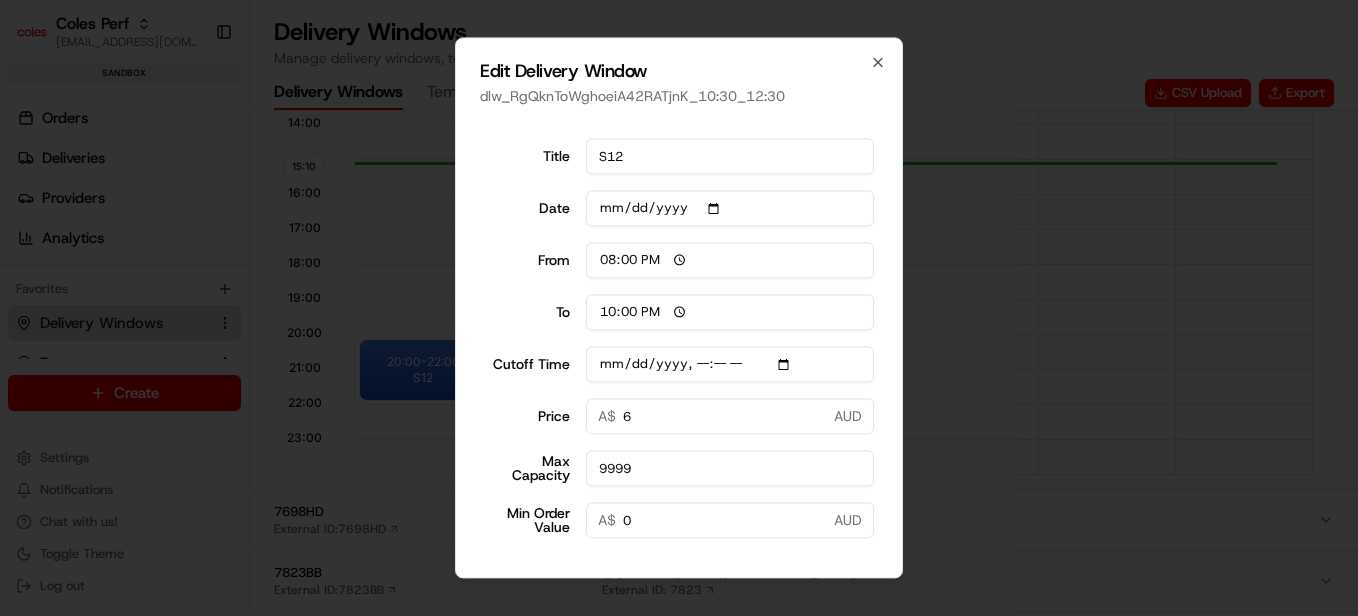 type on "[DATE]T18:10" 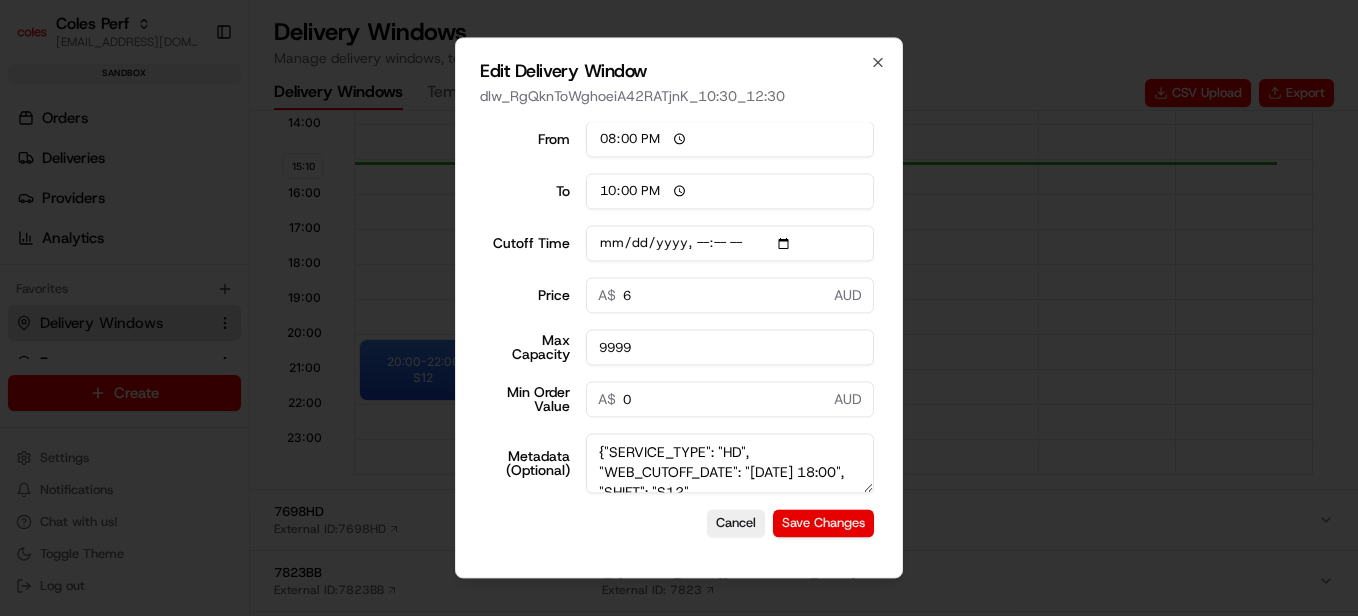click on "Save Changes" at bounding box center [823, 523] 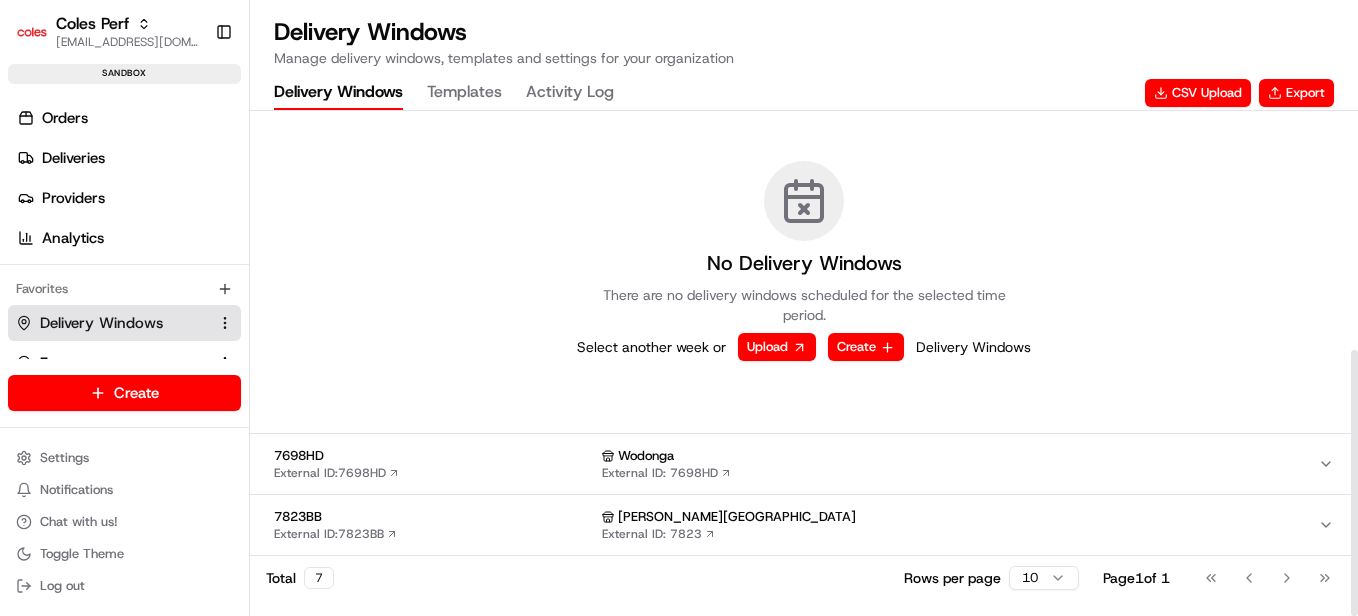 scroll, scrollTop: 454, scrollLeft: 0, axis: vertical 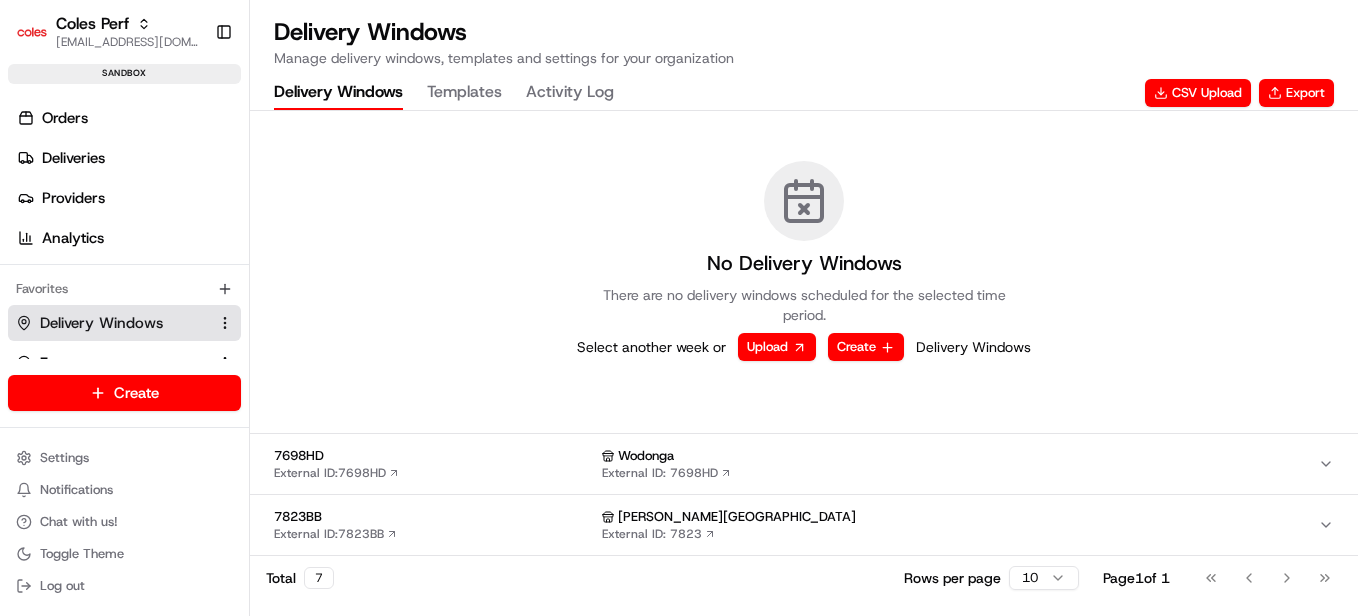 click on "7698HD" at bounding box center [434, 456] 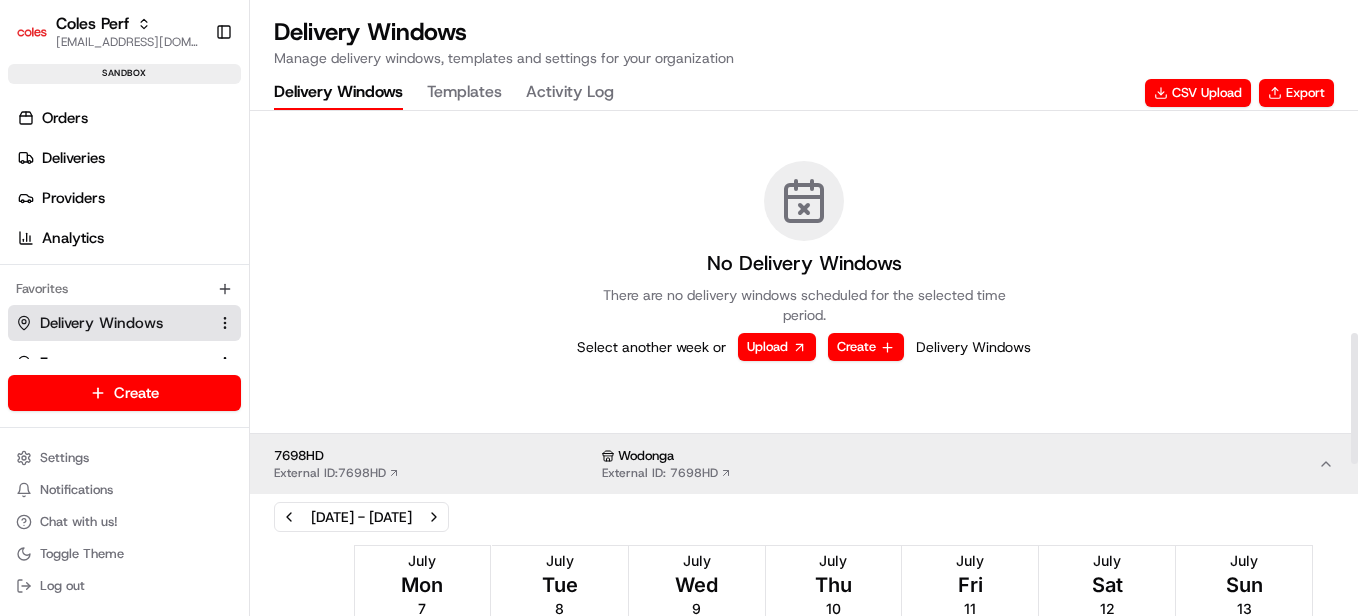 scroll, scrollTop: 854, scrollLeft: 0, axis: vertical 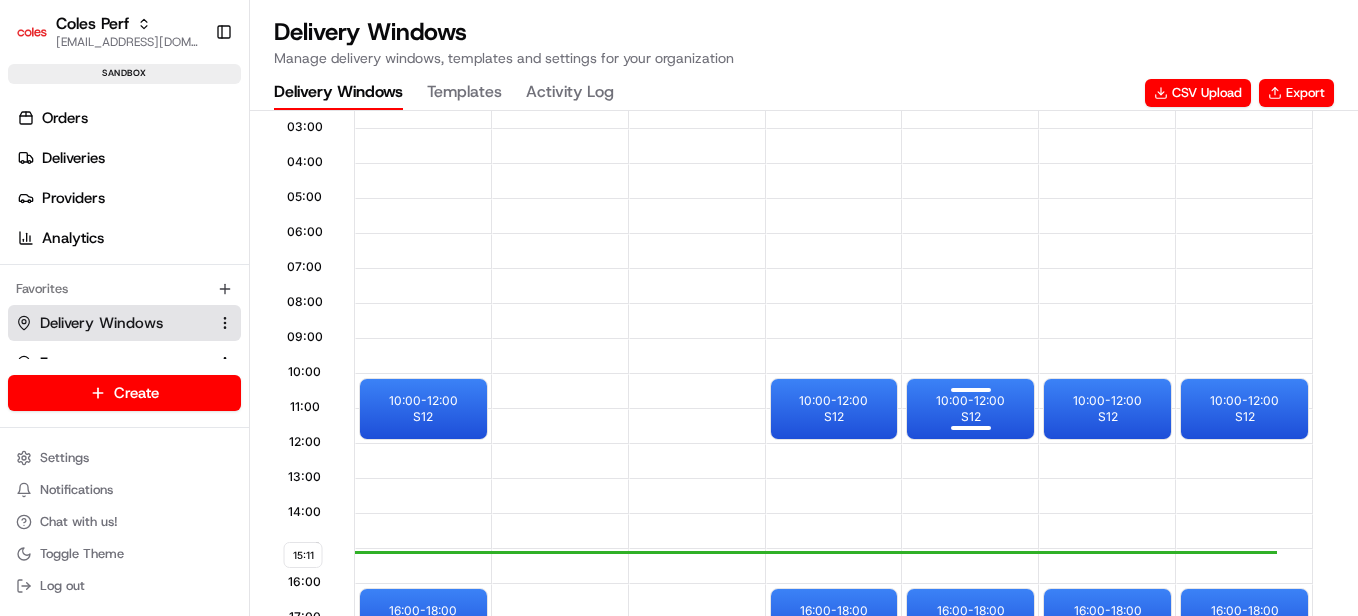 click at bounding box center [971, 391] 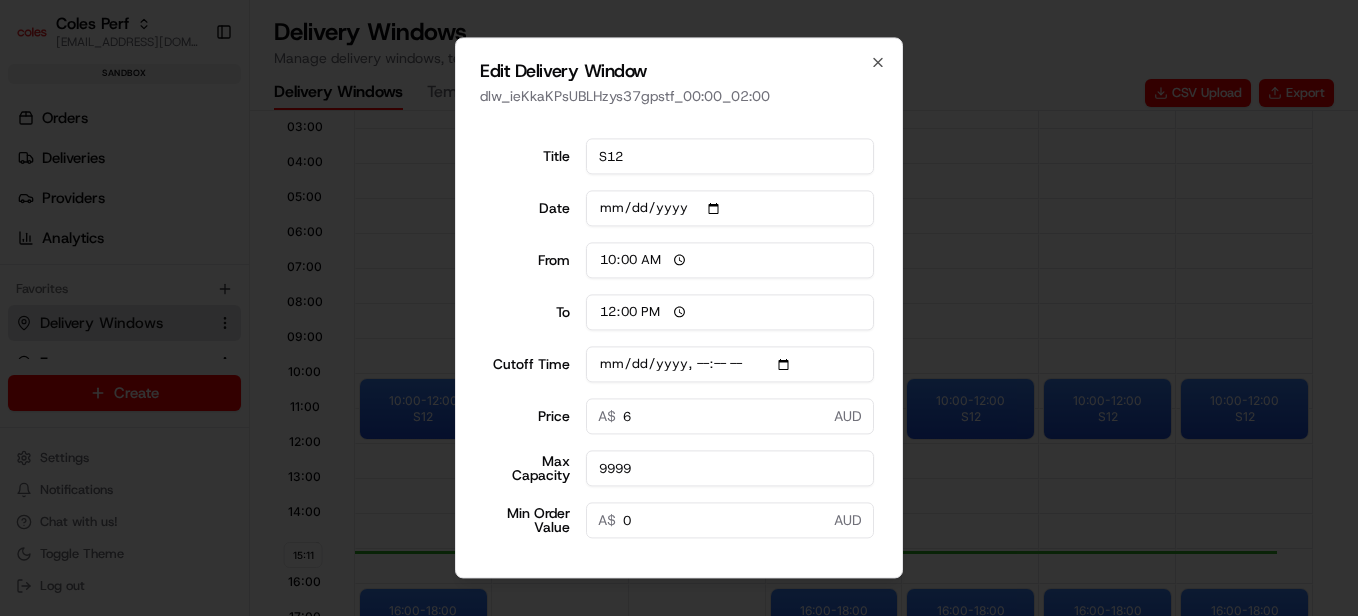 type on "[DATE]T08:10" 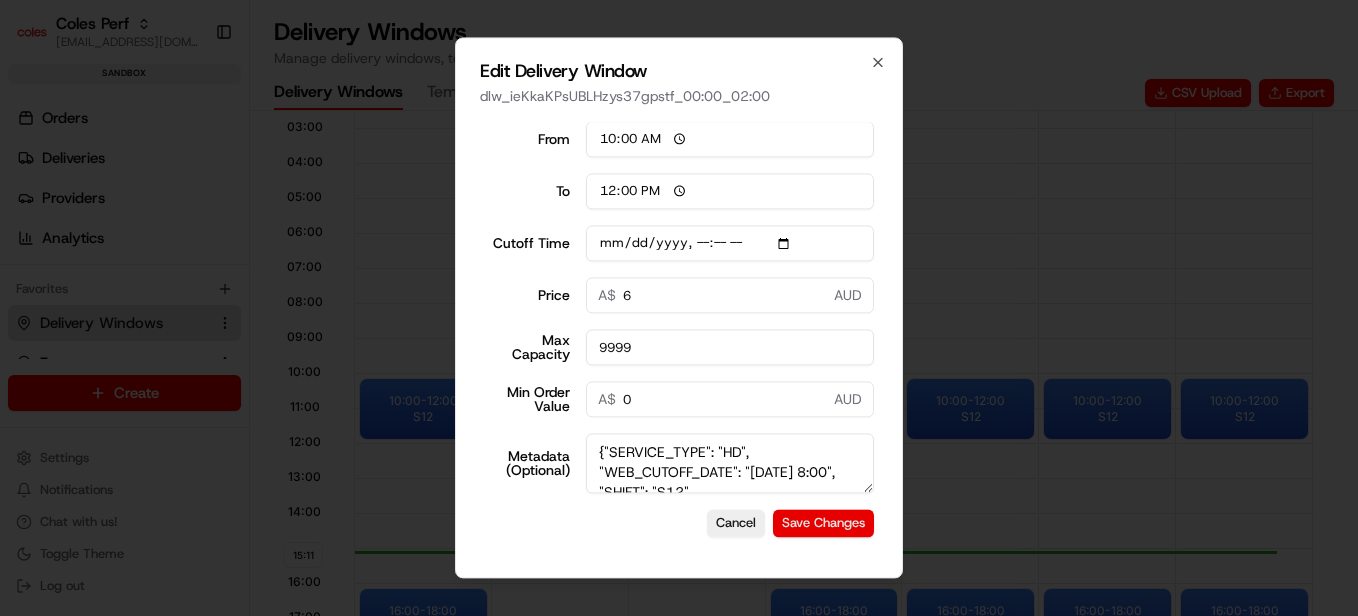 click on "Save Changes" at bounding box center (823, 523) 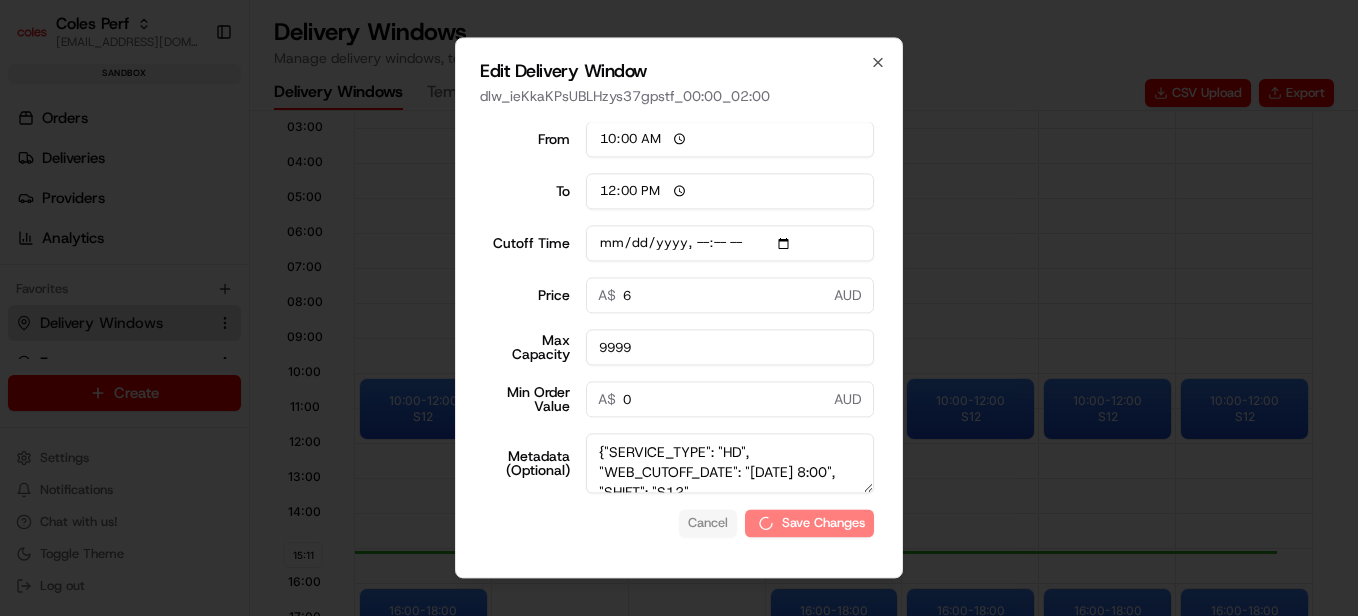 type on "[DATE]T08:10" 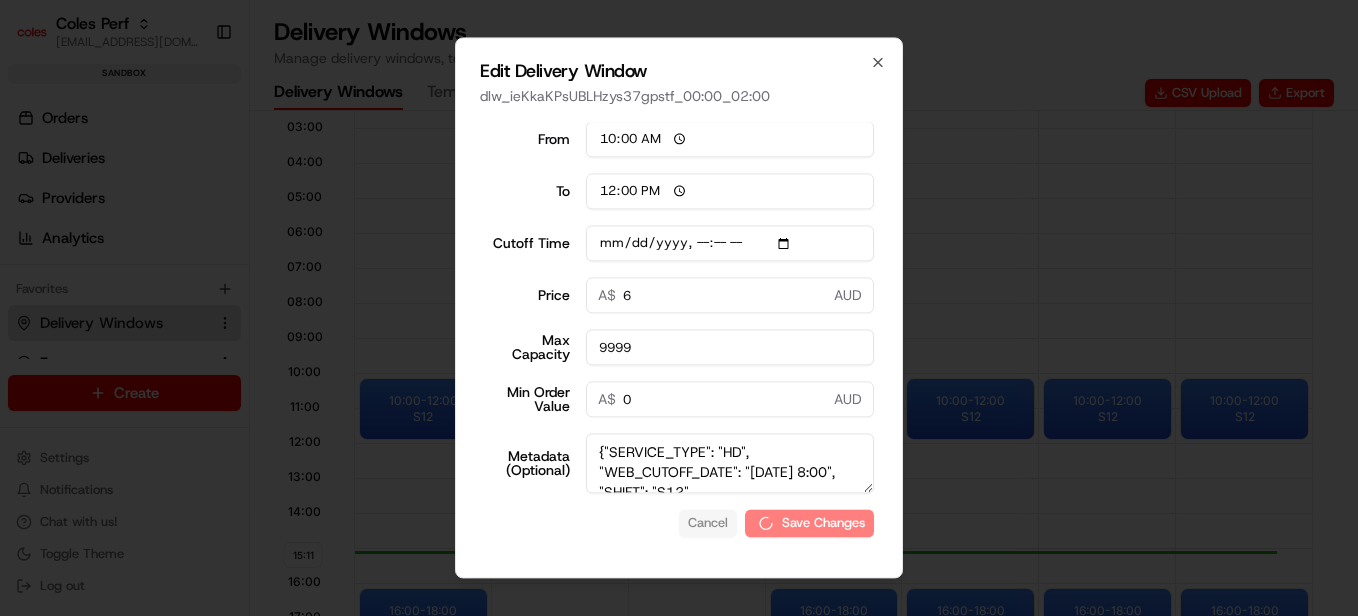 type 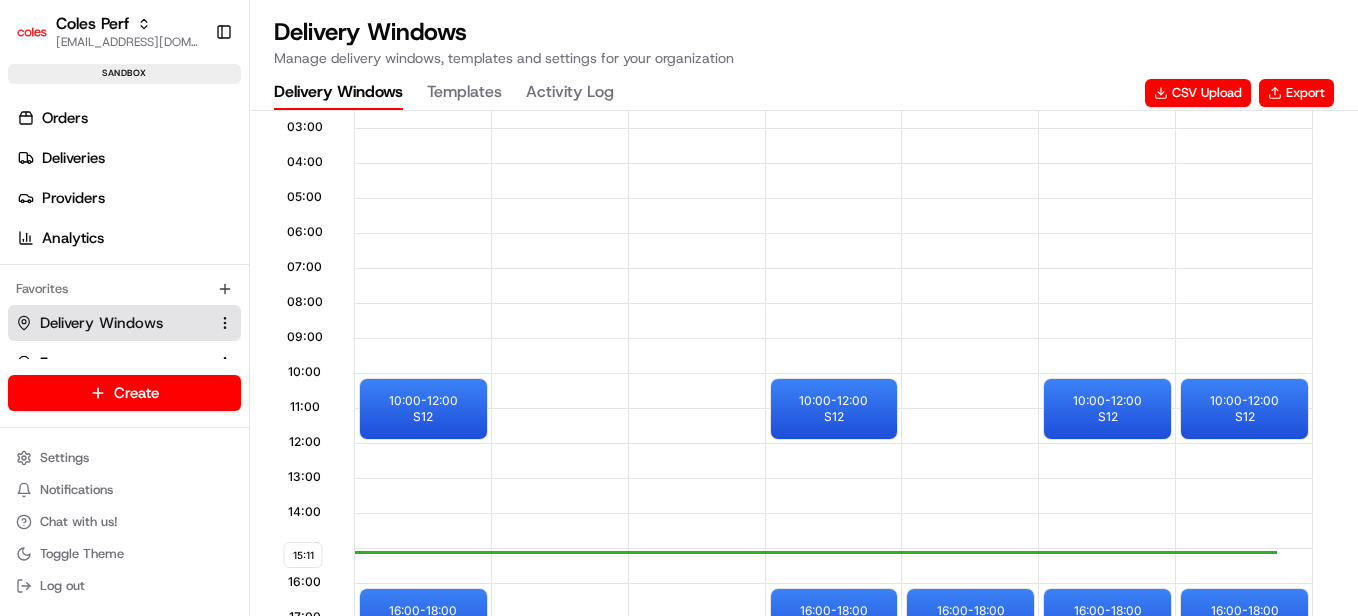 scroll, scrollTop: 1254, scrollLeft: 0, axis: vertical 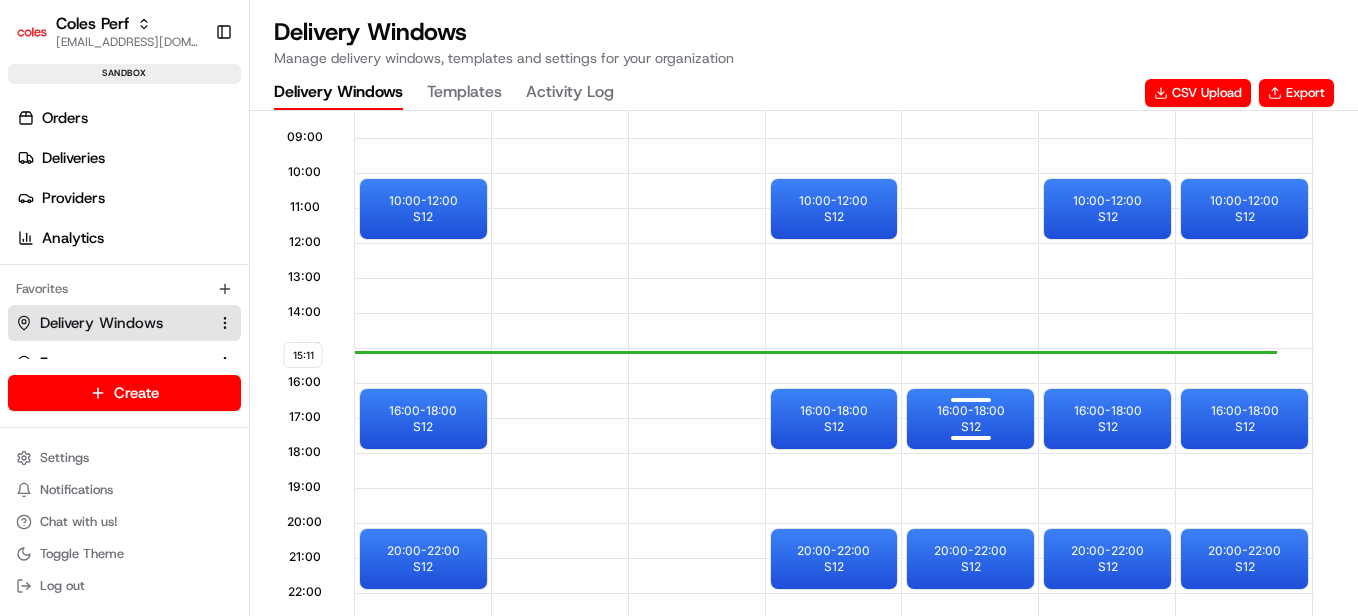 click on "S12" at bounding box center [971, 427] 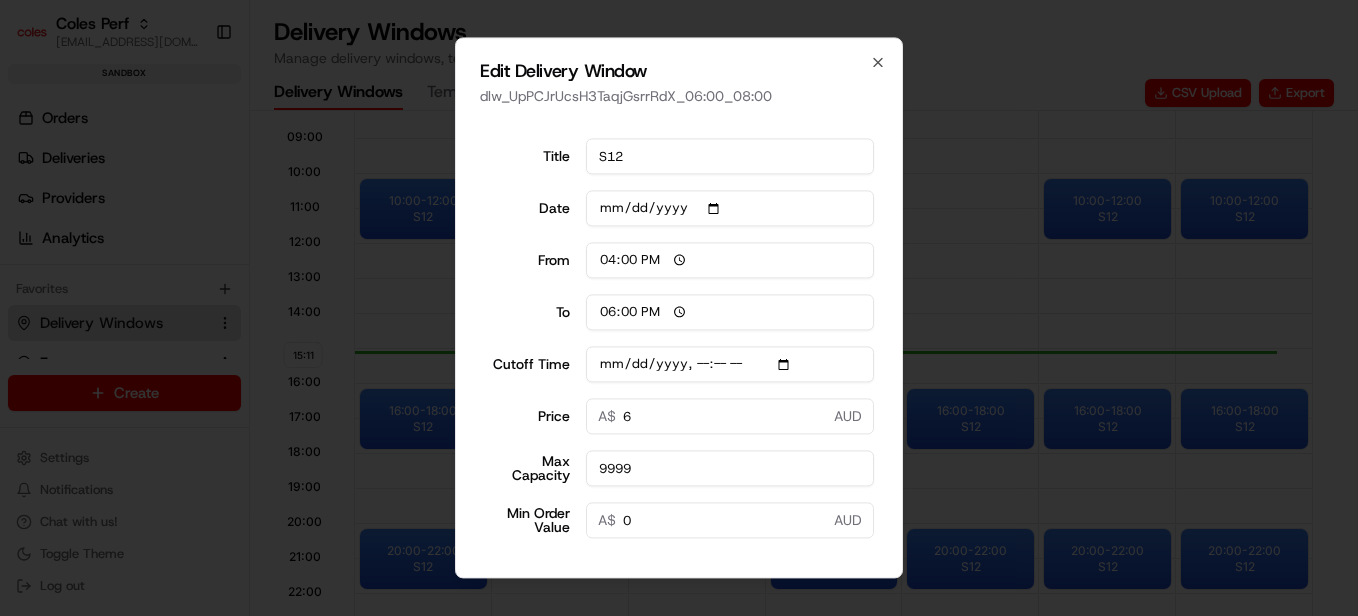 type on "[DATE]T14:10" 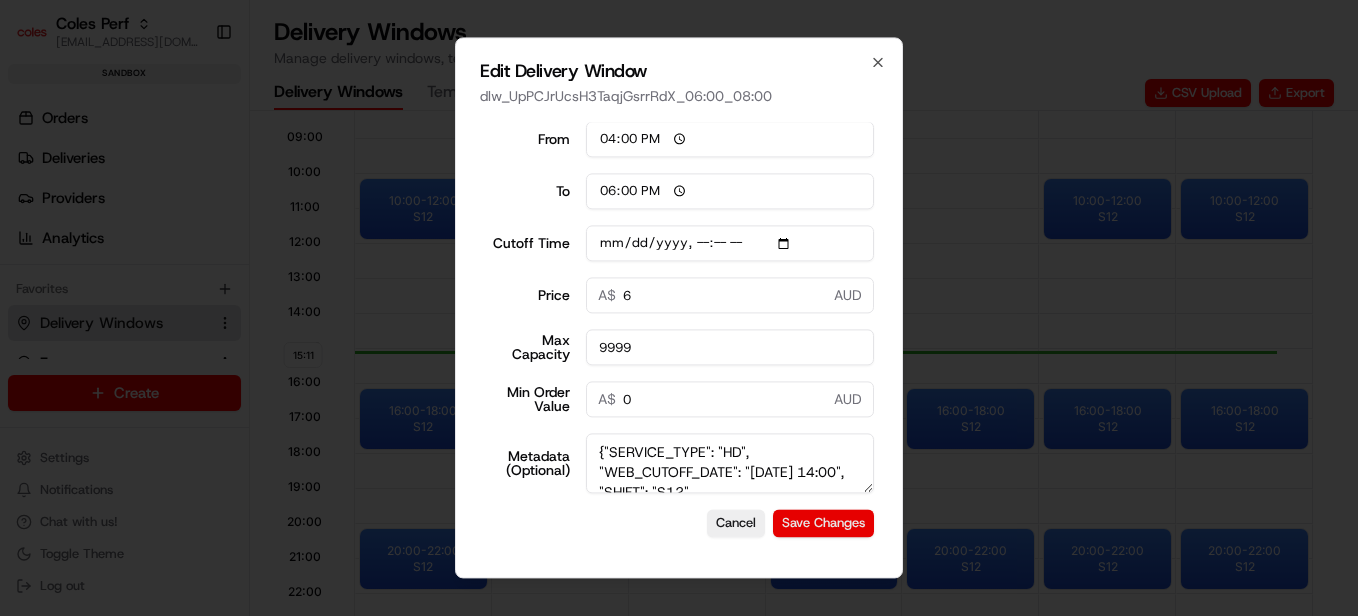 click on "Save Changes" at bounding box center (823, 523) 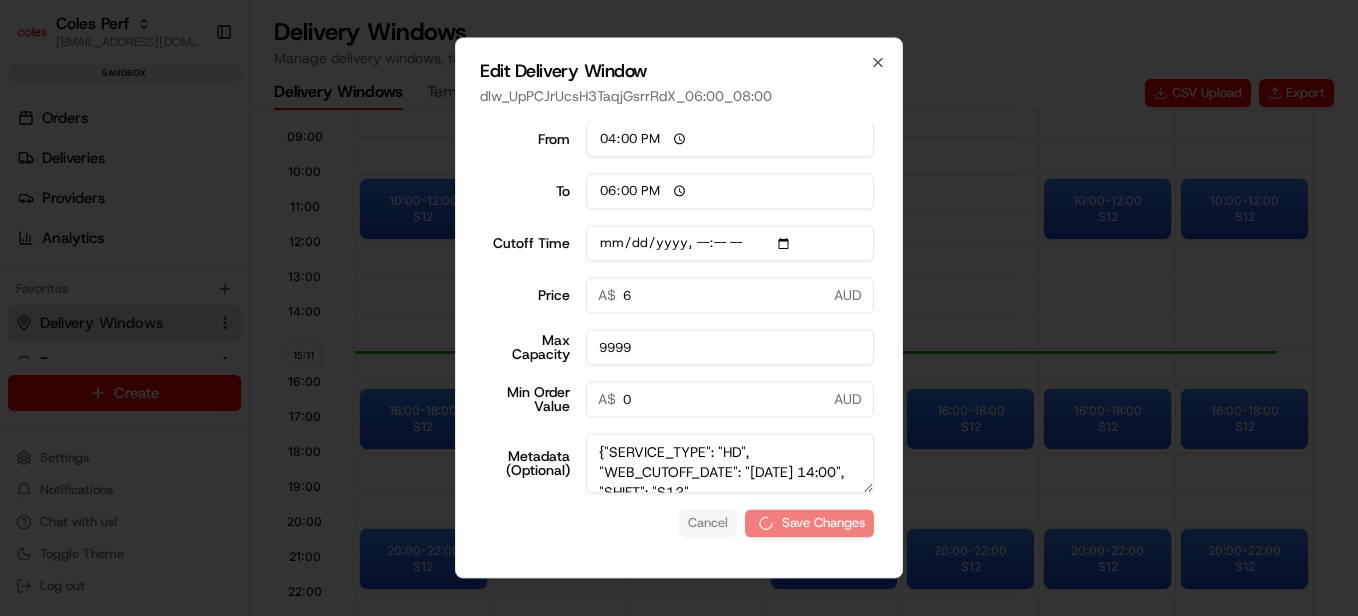 type on "[DATE]T14:10" 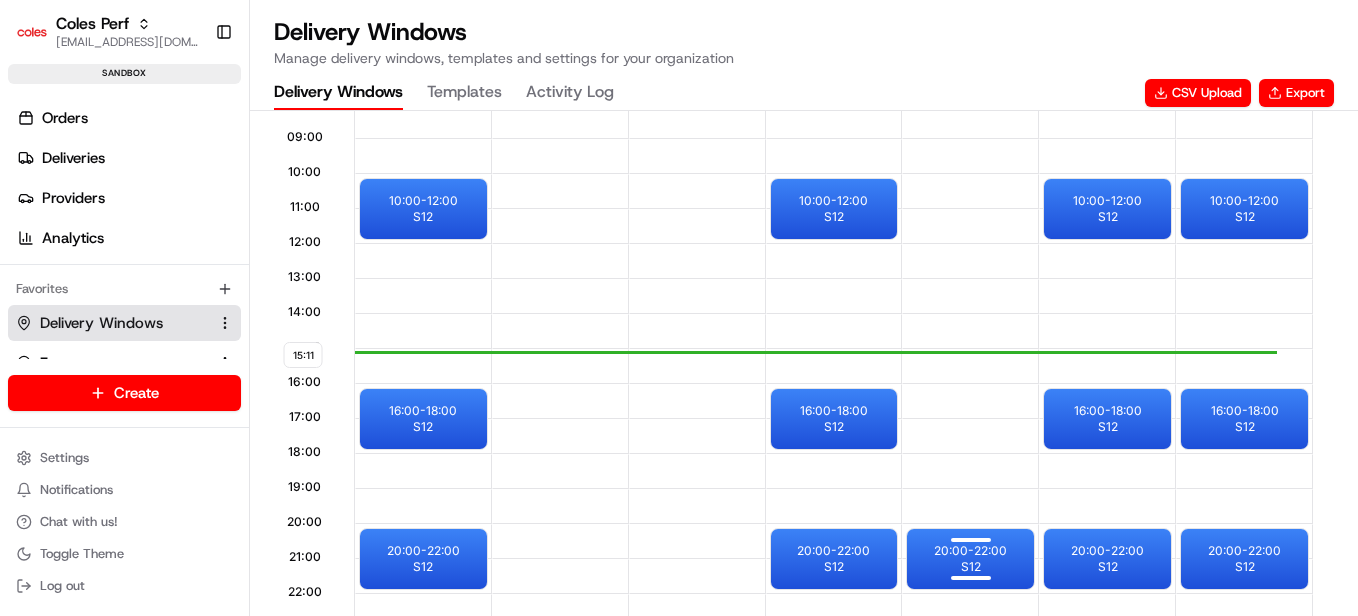click at bounding box center [971, 541] 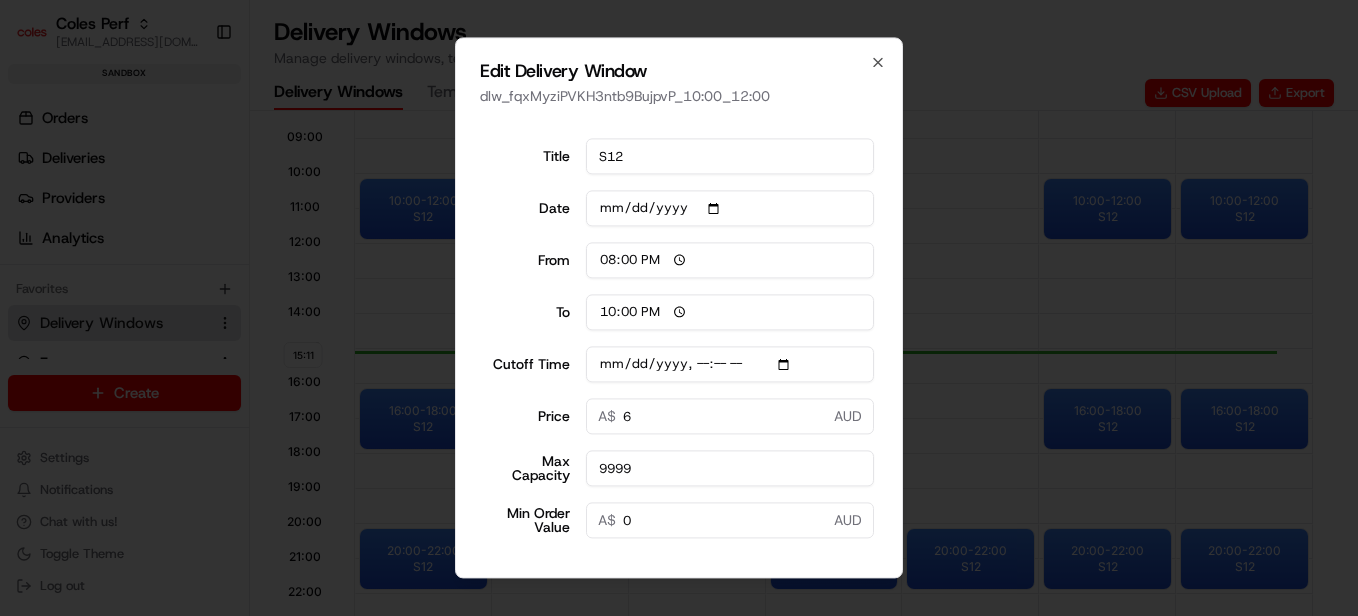 click on "Cutoff Time" at bounding box center (730, 364) 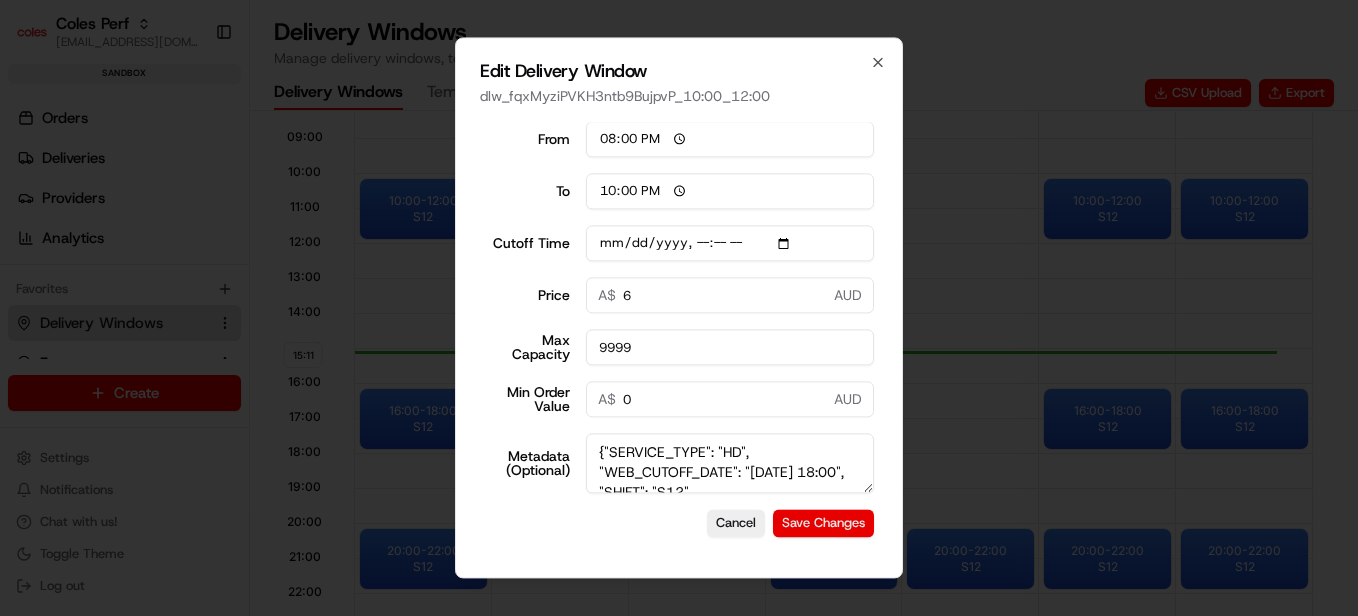 click on "Save Changes" at bounding box center [823, 523] 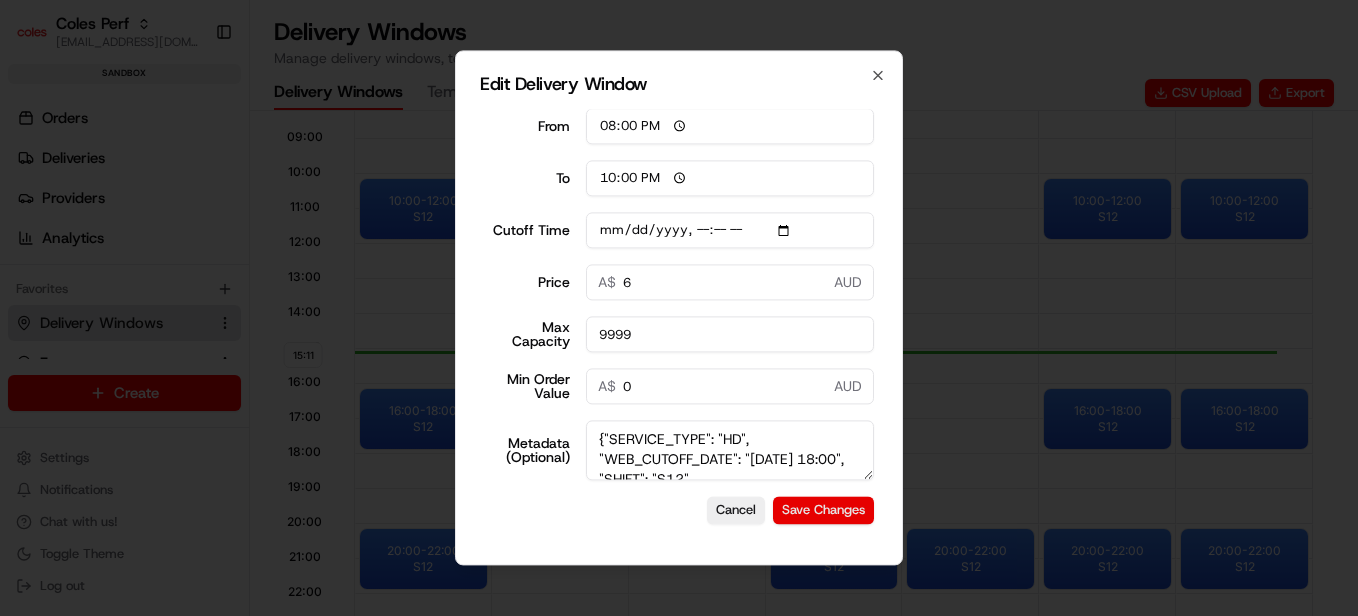 type 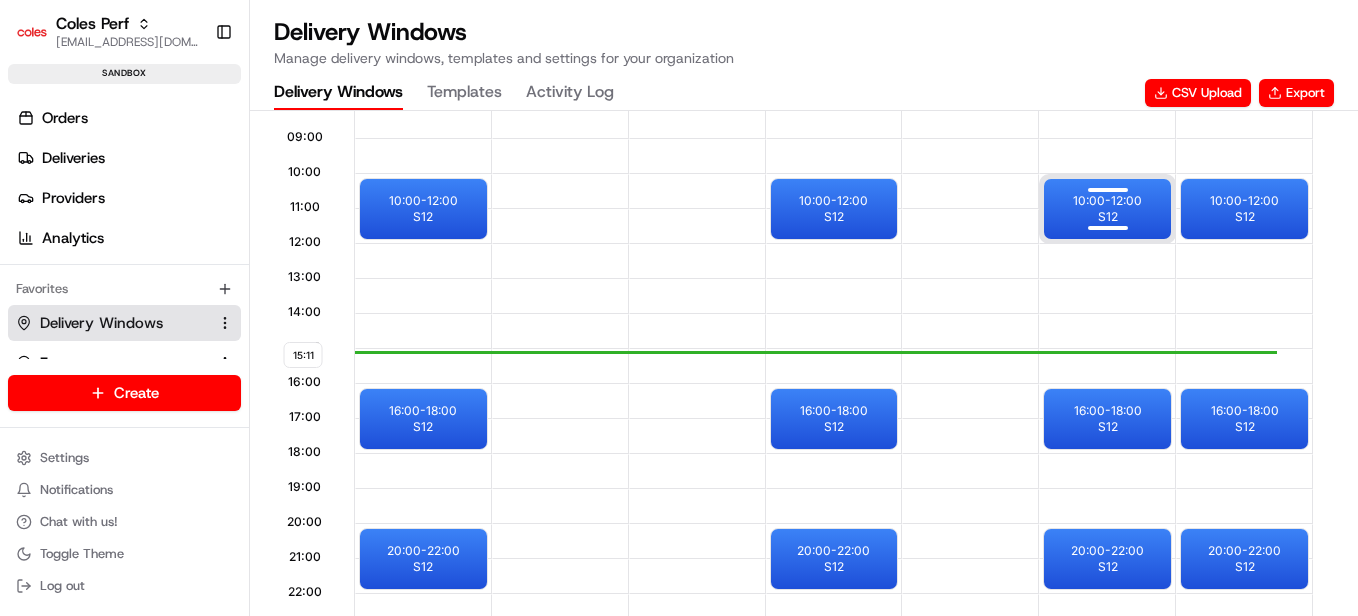 click on "10:00  -  12:00" at bounding box center (1107, 201) 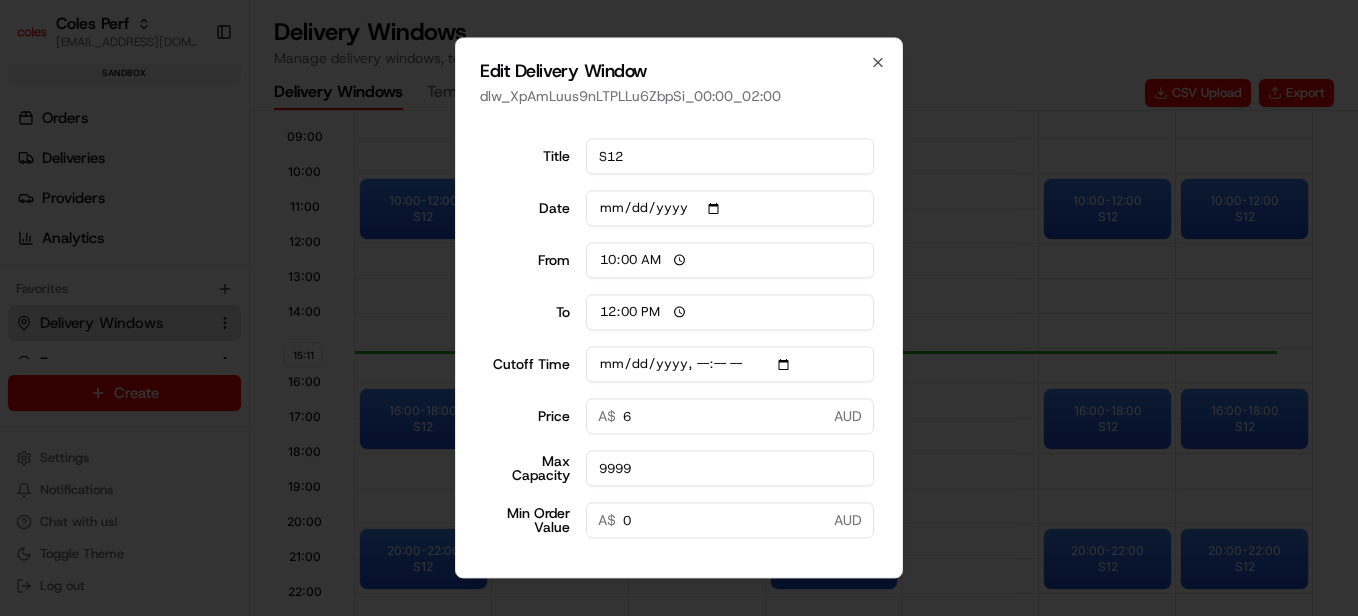 type on "[DATE]T08:10" 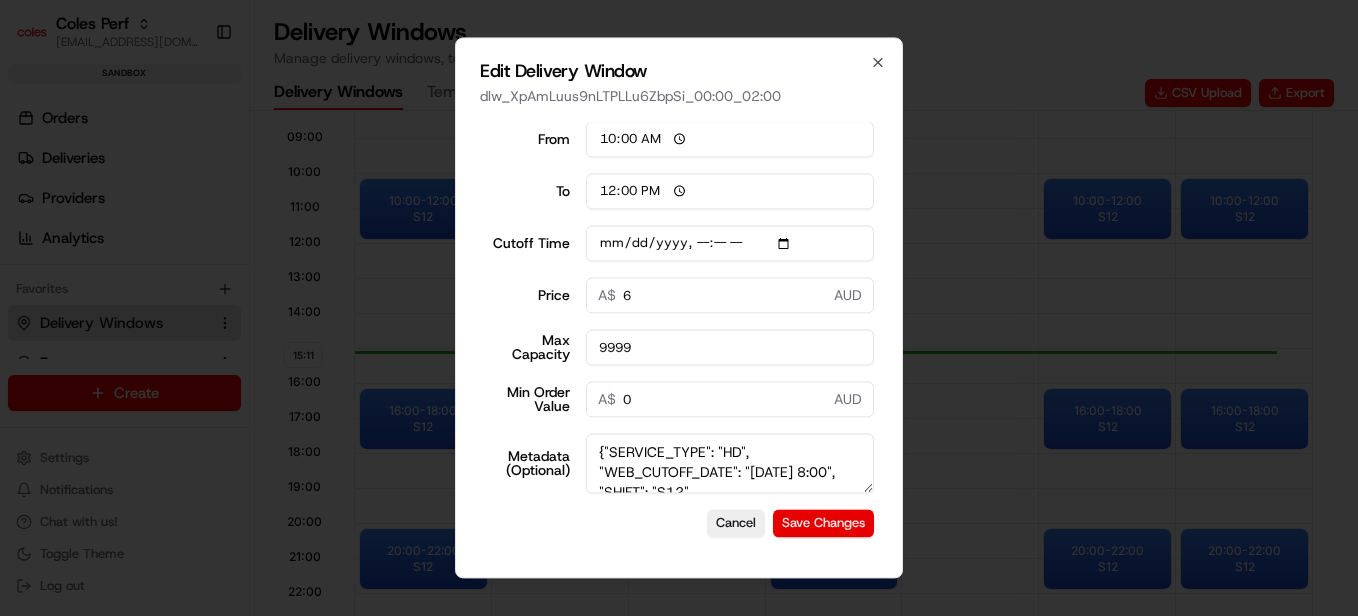 click on "Save Changes" at bounding box center (823, 523) 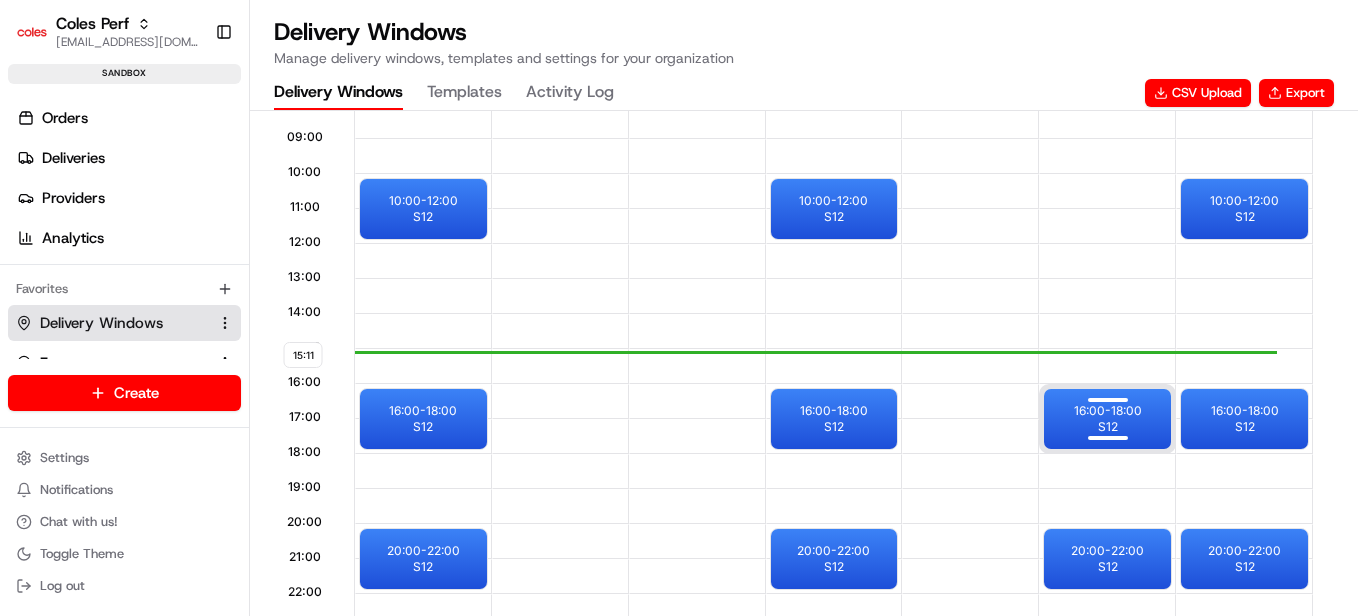click on "16:00  -  18:00 S12" at bounding box center [1107, 419] 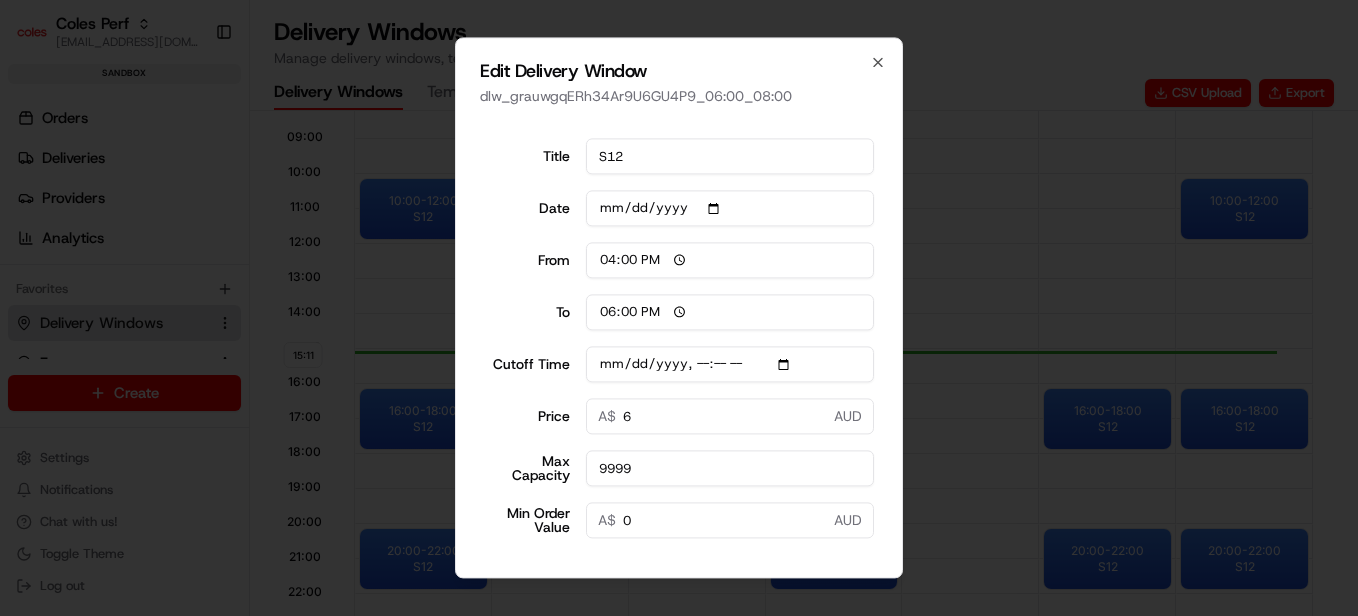 type on "[DATE]T14:10" 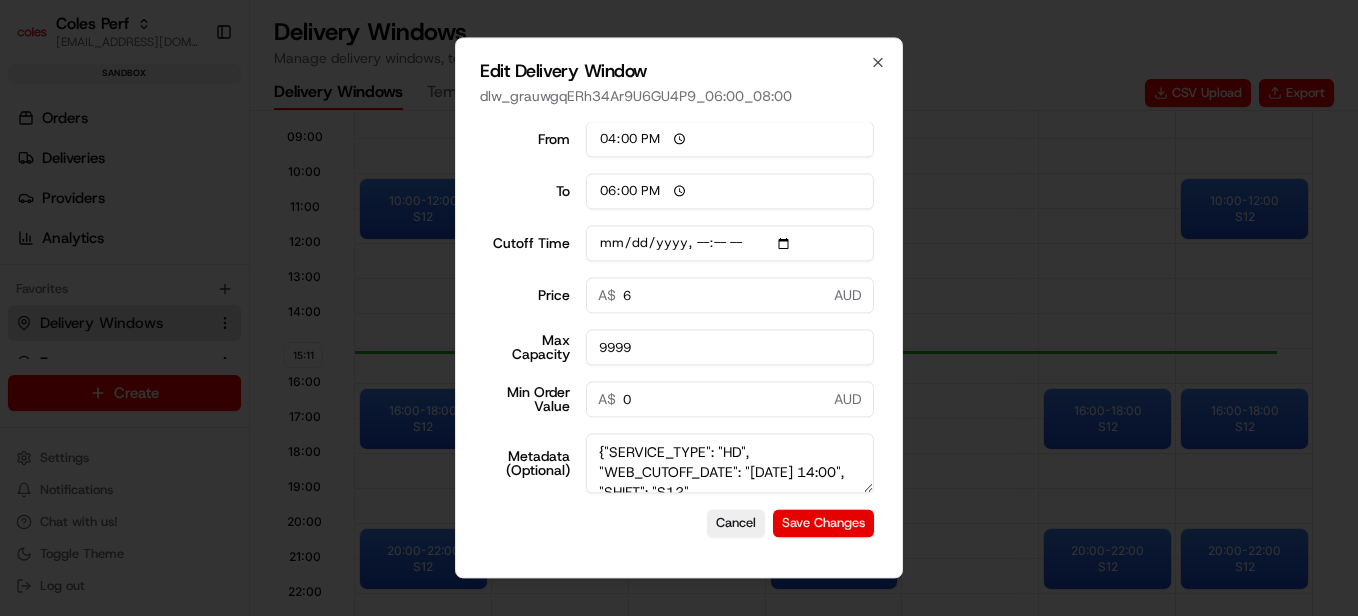 click on "Save Changes" at bounding box center [823, 523] 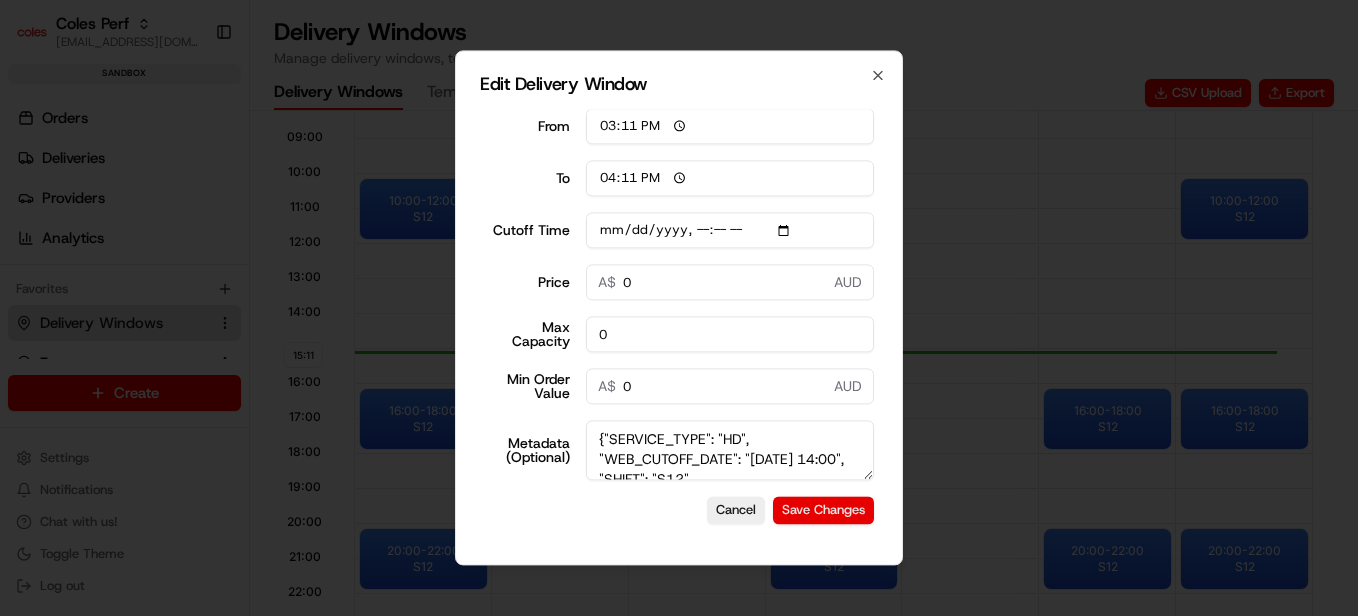 type 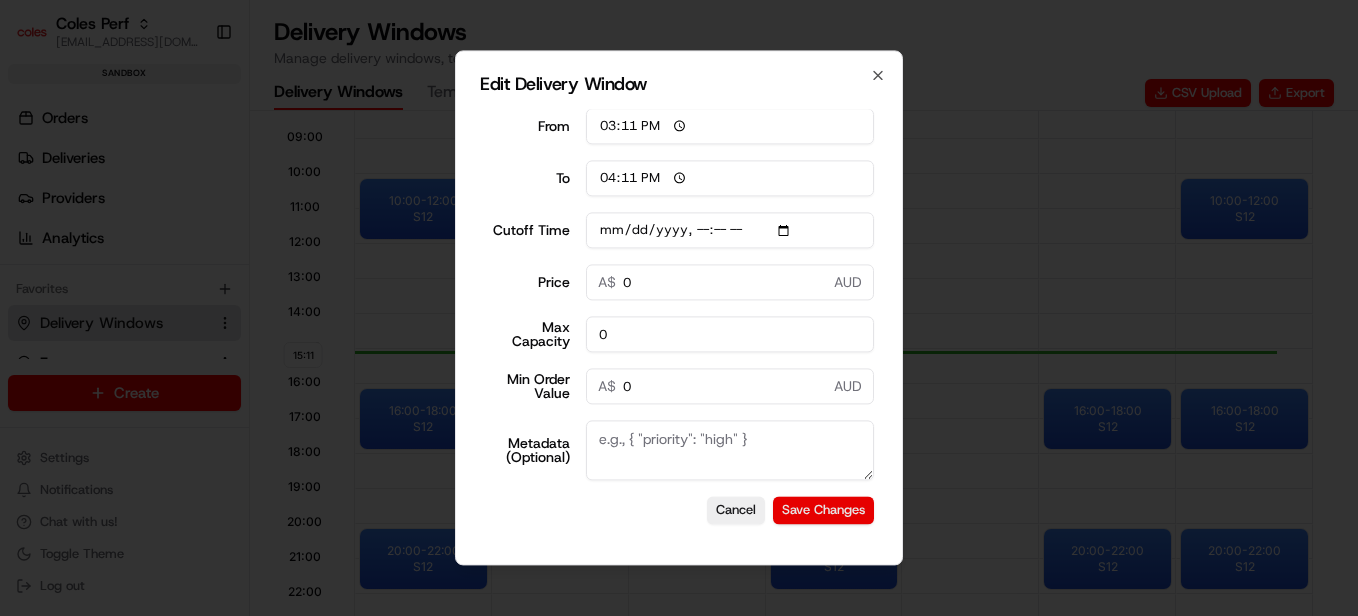 type on "[DATE]T14:10" 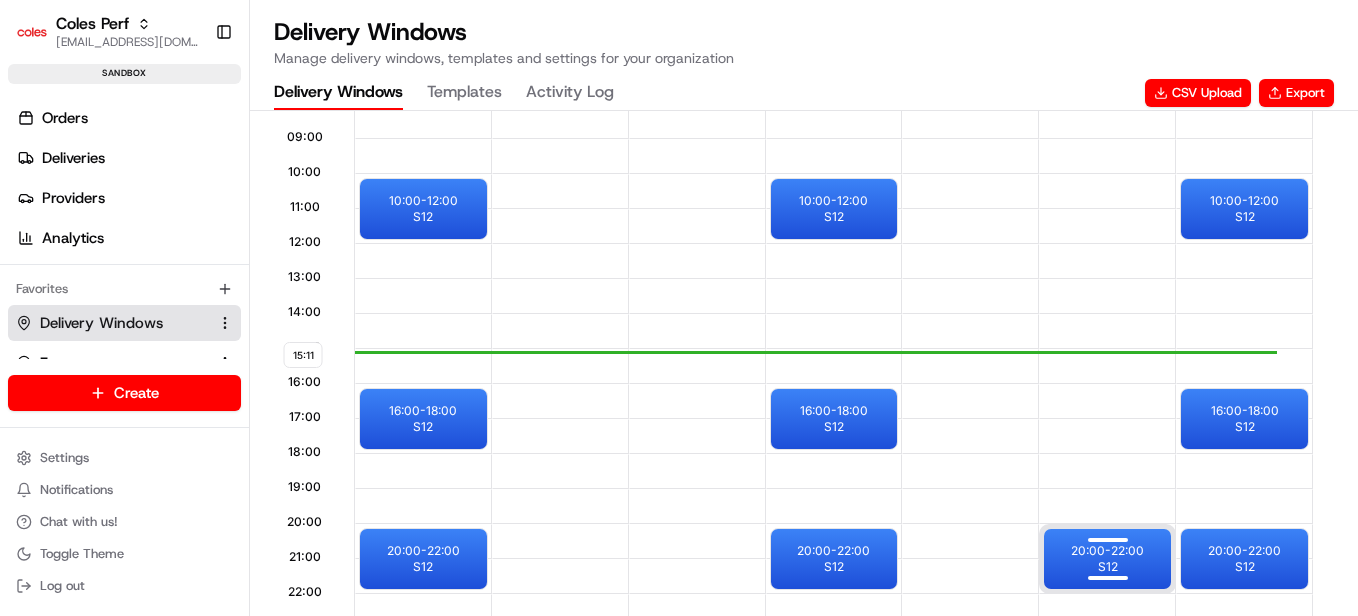 click at bounding box center (1108, 541) 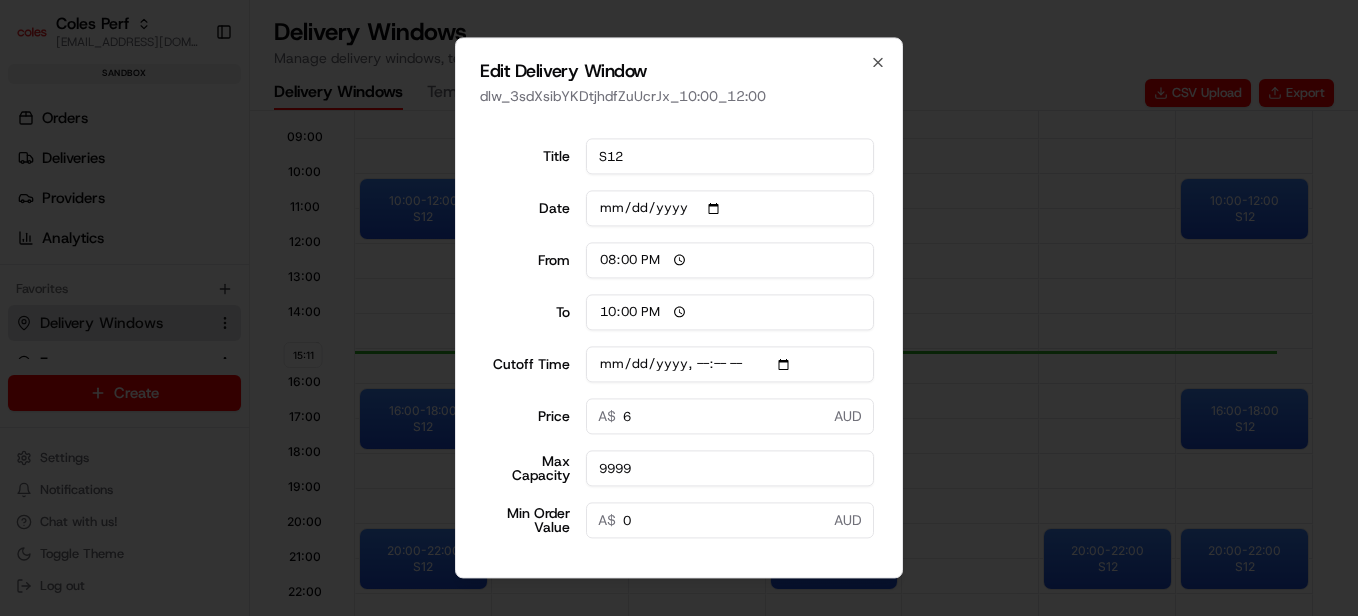 type on "[DATE]T18:10" 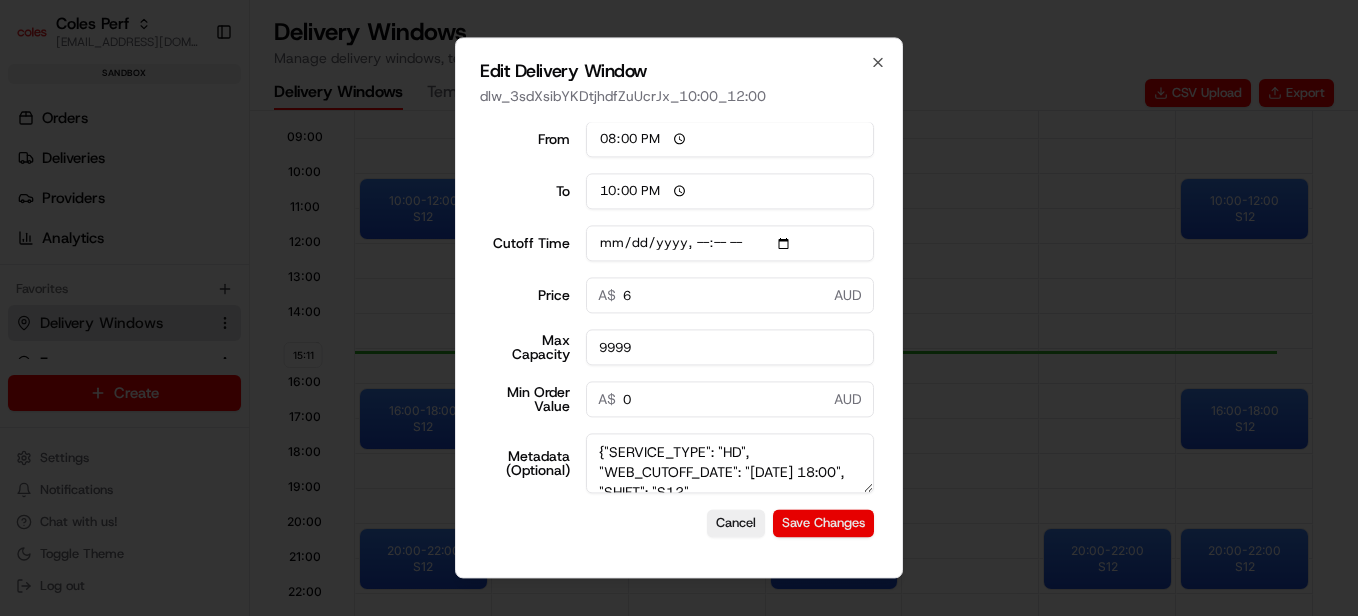click on "Save Changes" at bounding box center [823, 523] 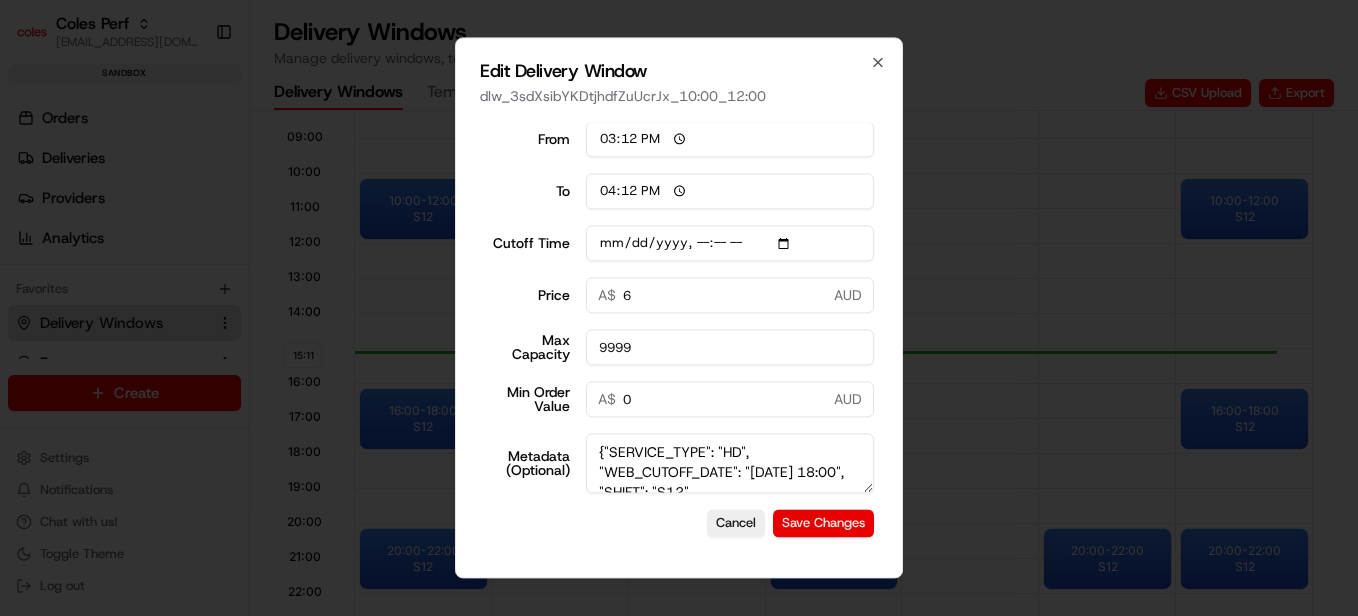 type on "0" 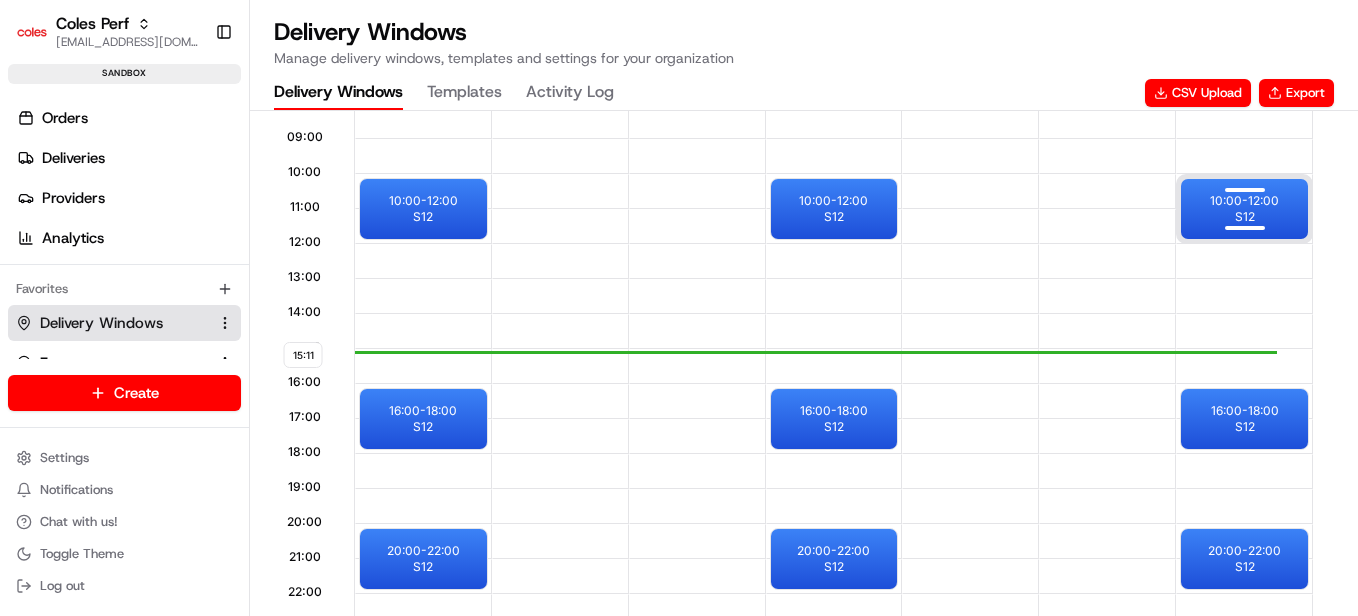 click at bounding box center (1245, 226) 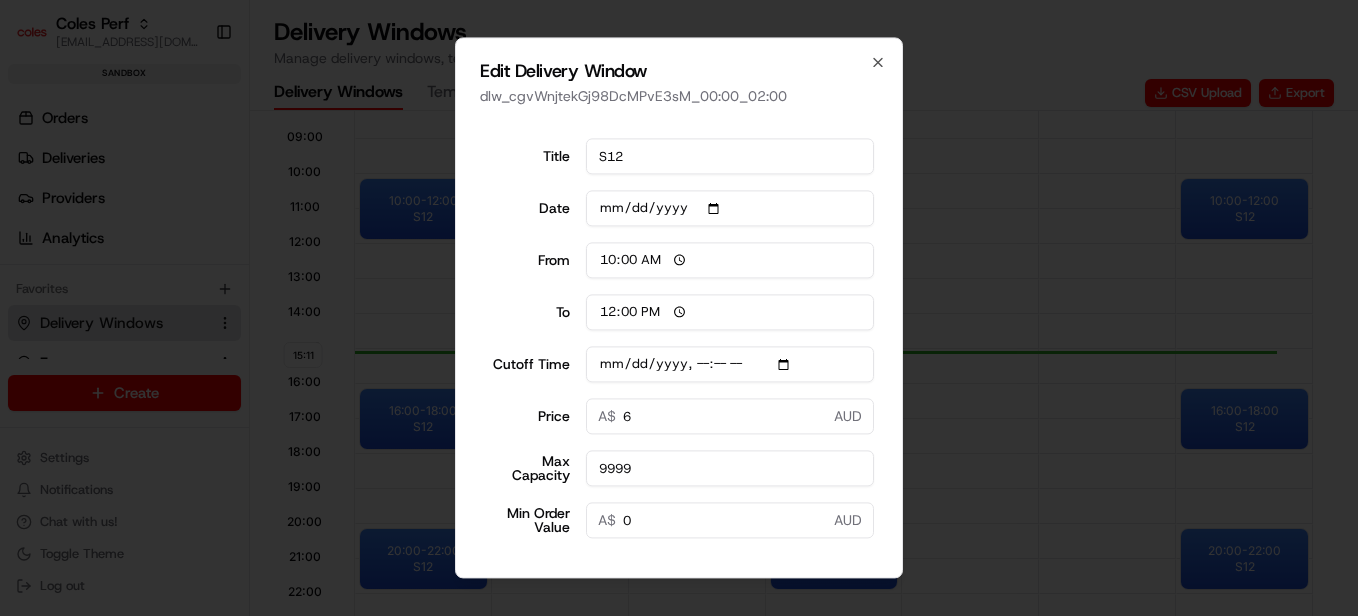 type on "[DATE]T08:10" 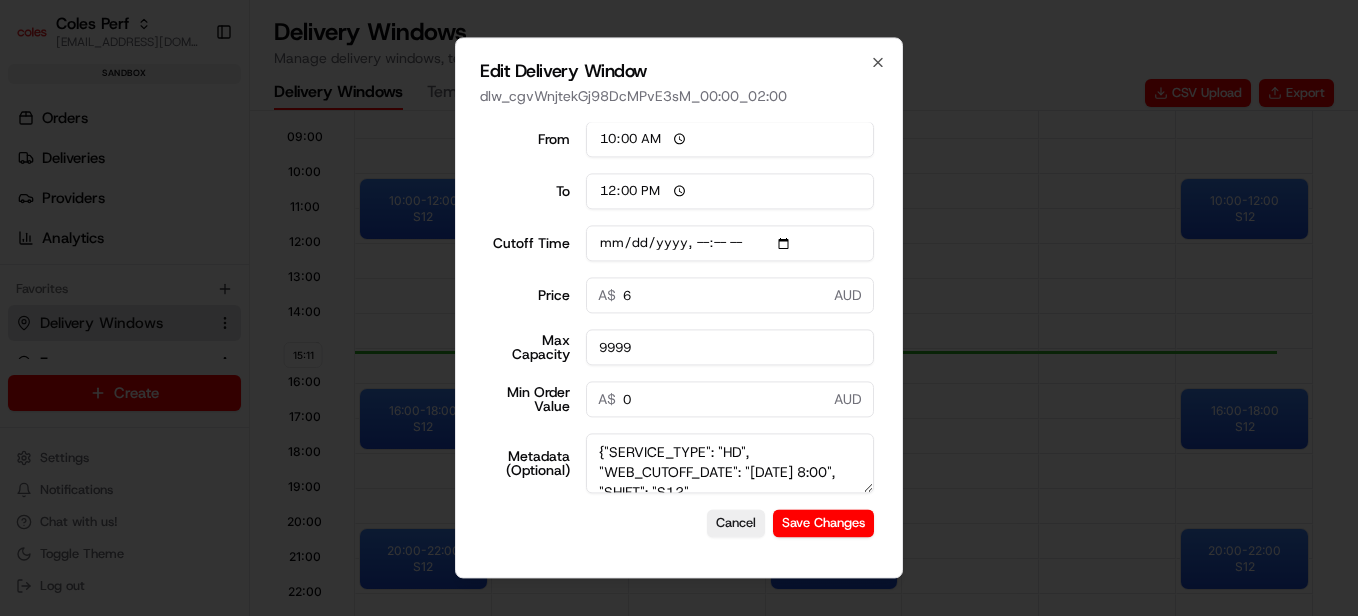 click on "Save Changes" at bounding box center [823, 523] 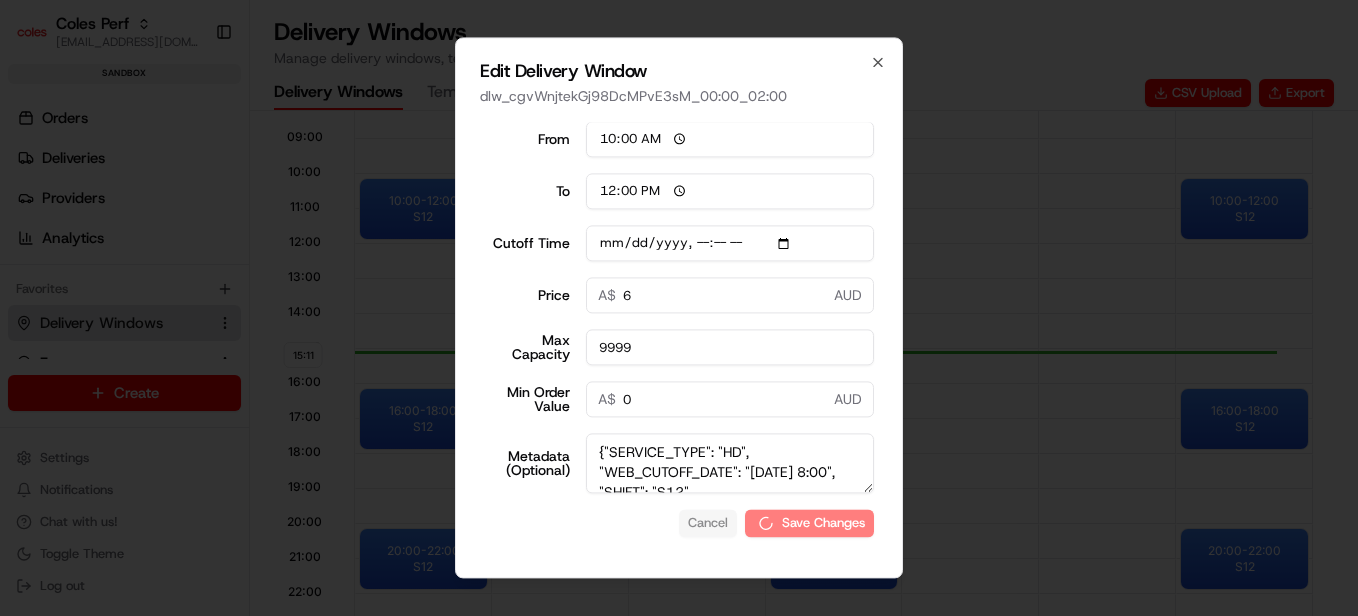 type on "[DATE]T08:10" 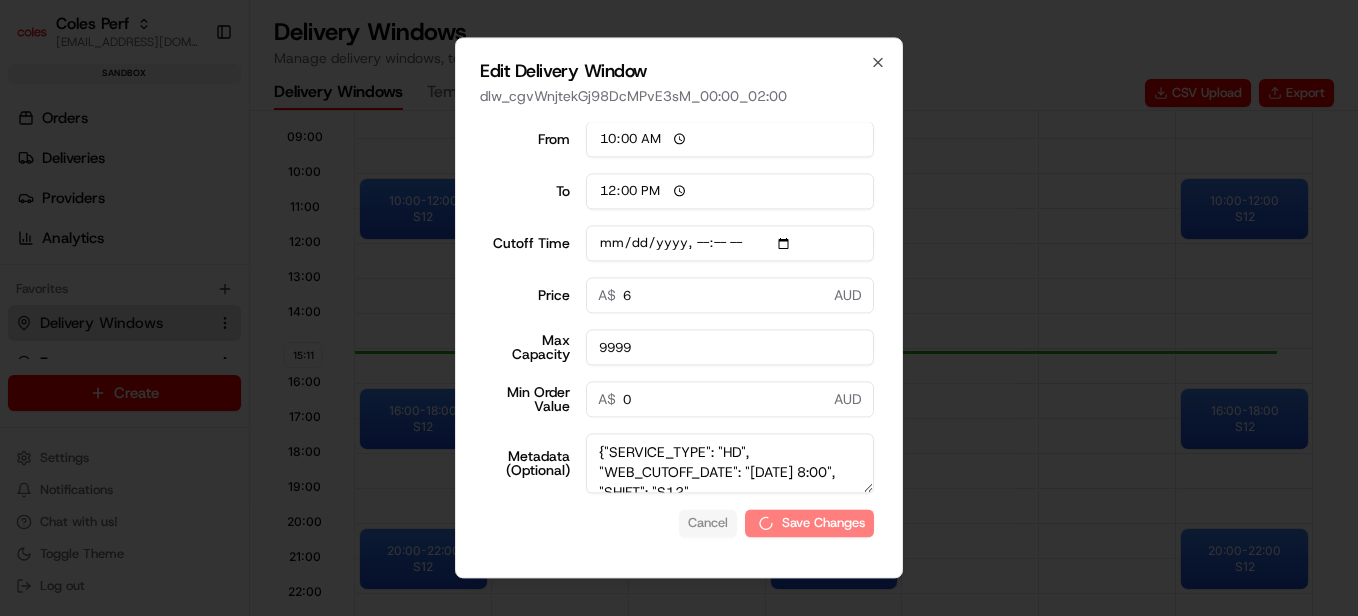 type 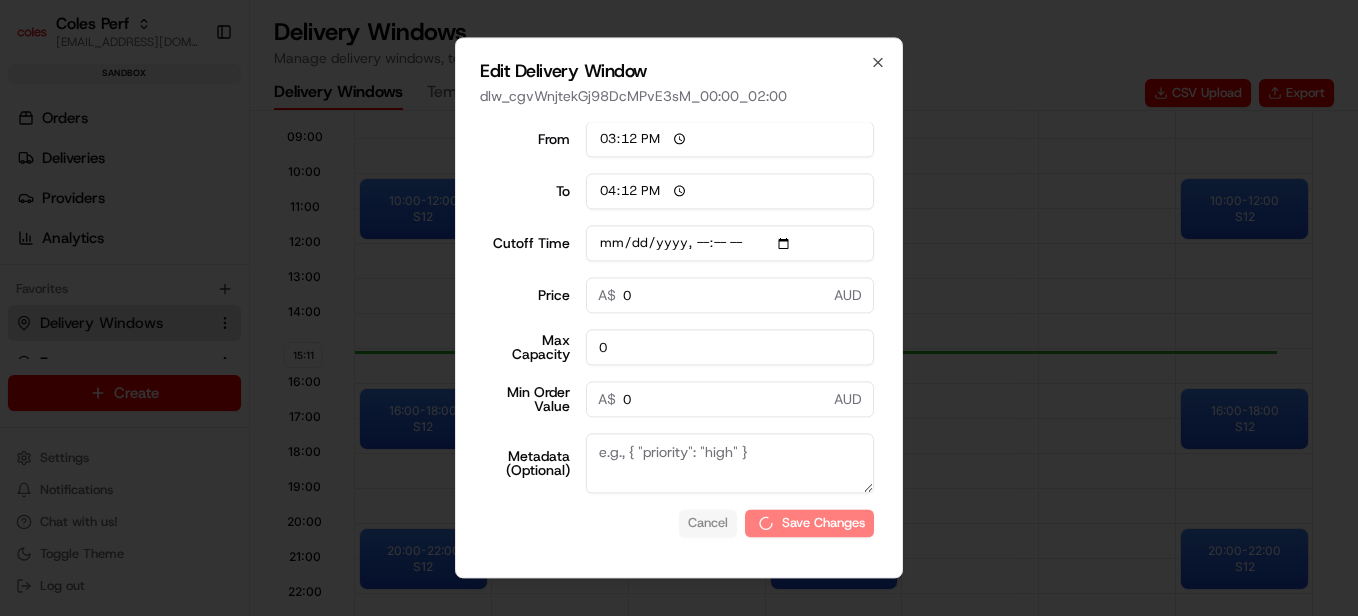 type on "[DATE]T08:10" 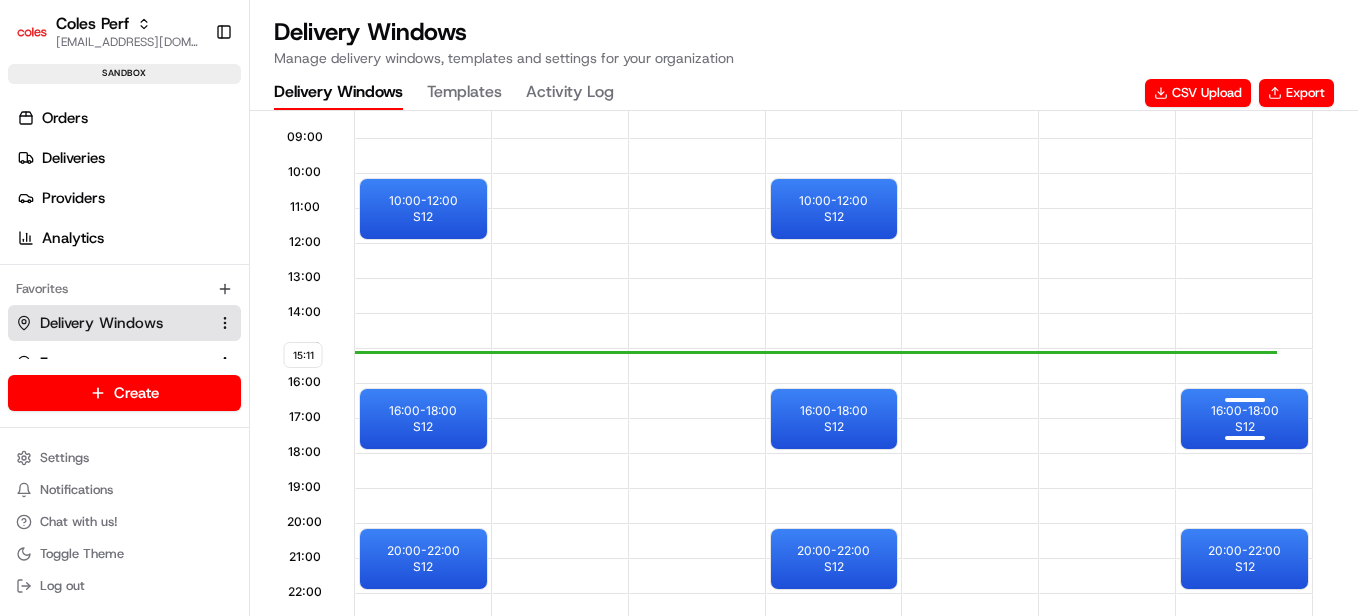 click at bounding box center [1245, 436] 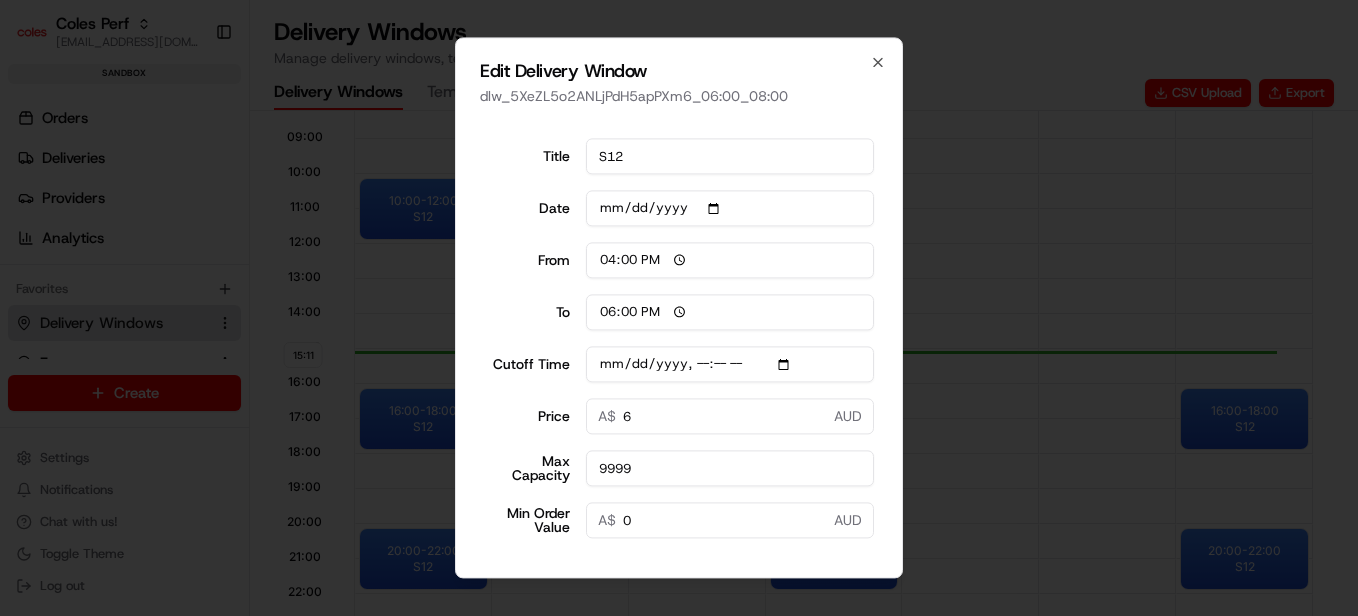 type on "[DATE]T14:10" 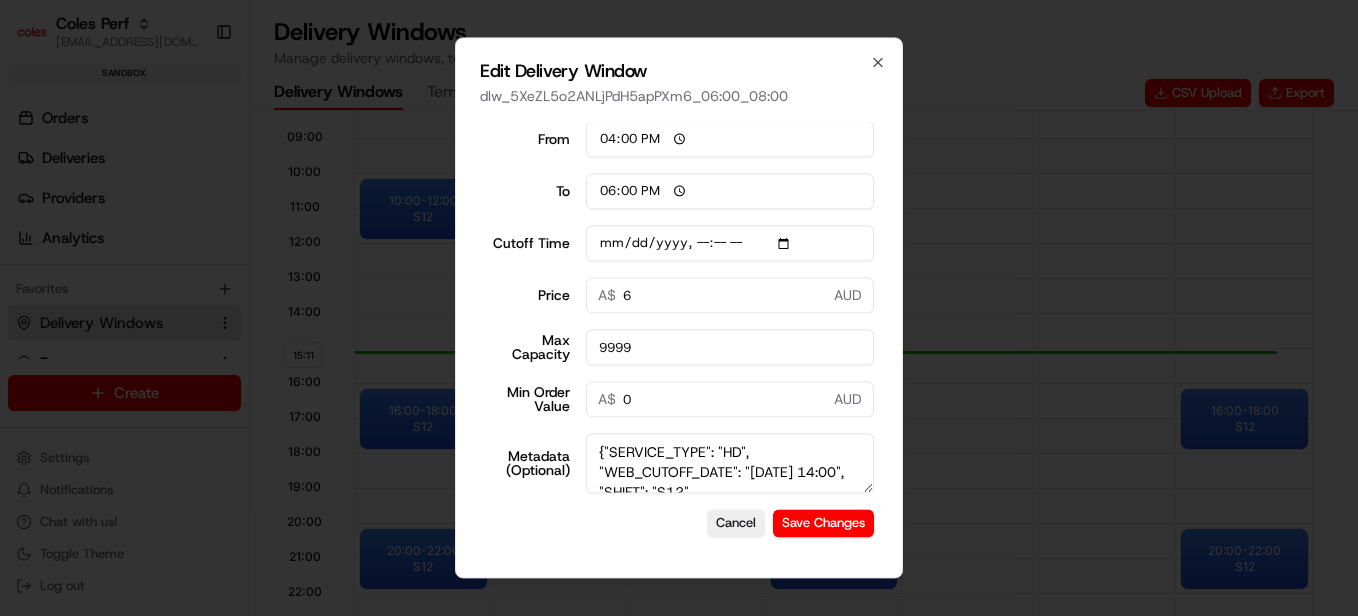 click on "Save Changes" at bounding box center (823, 523) 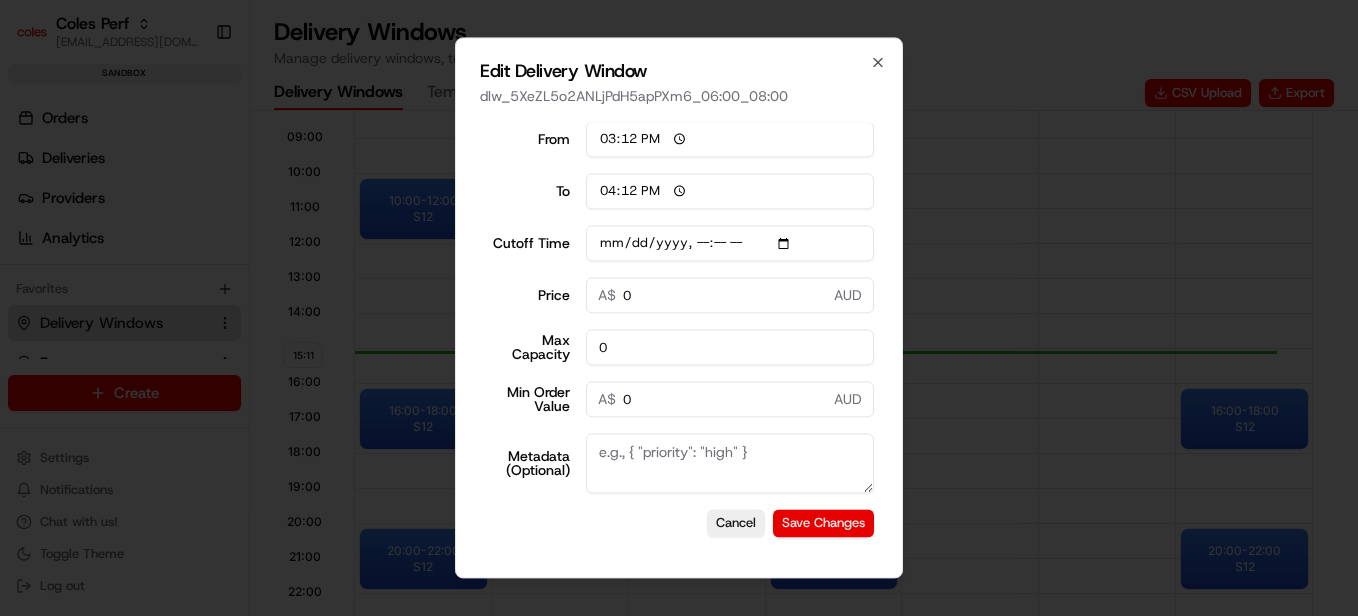 type on "[DATE]T14:10" 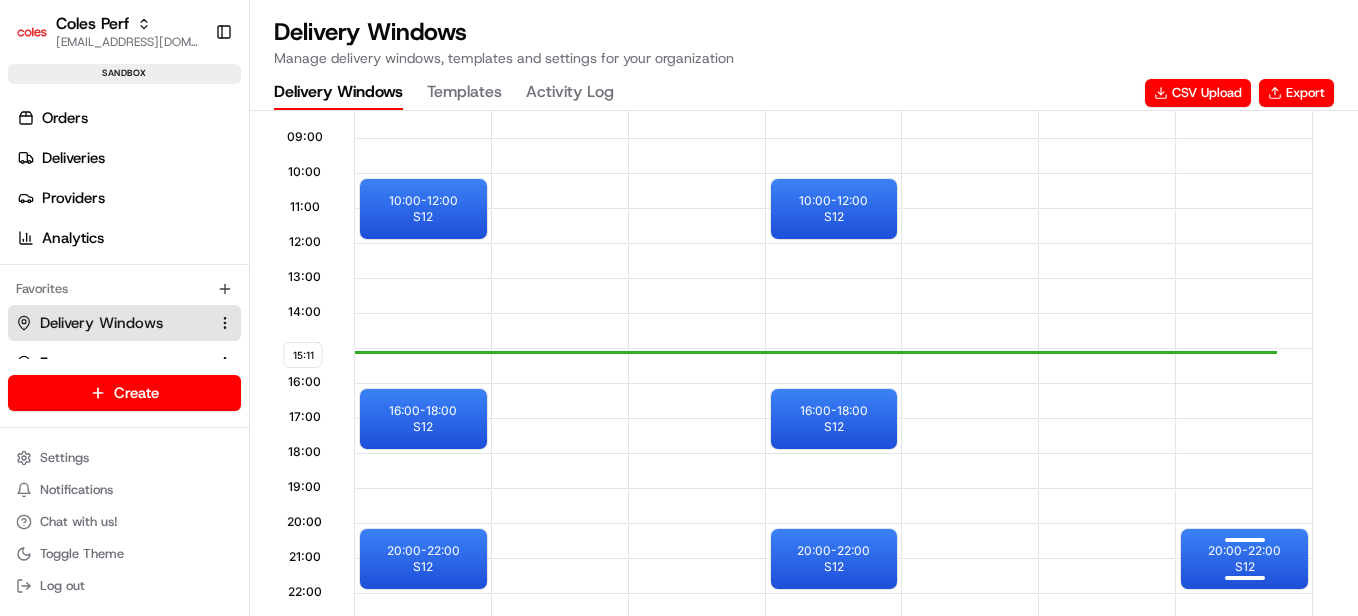 click on "20:00  -  22:00 S12" at bounding box center [1244, 559] 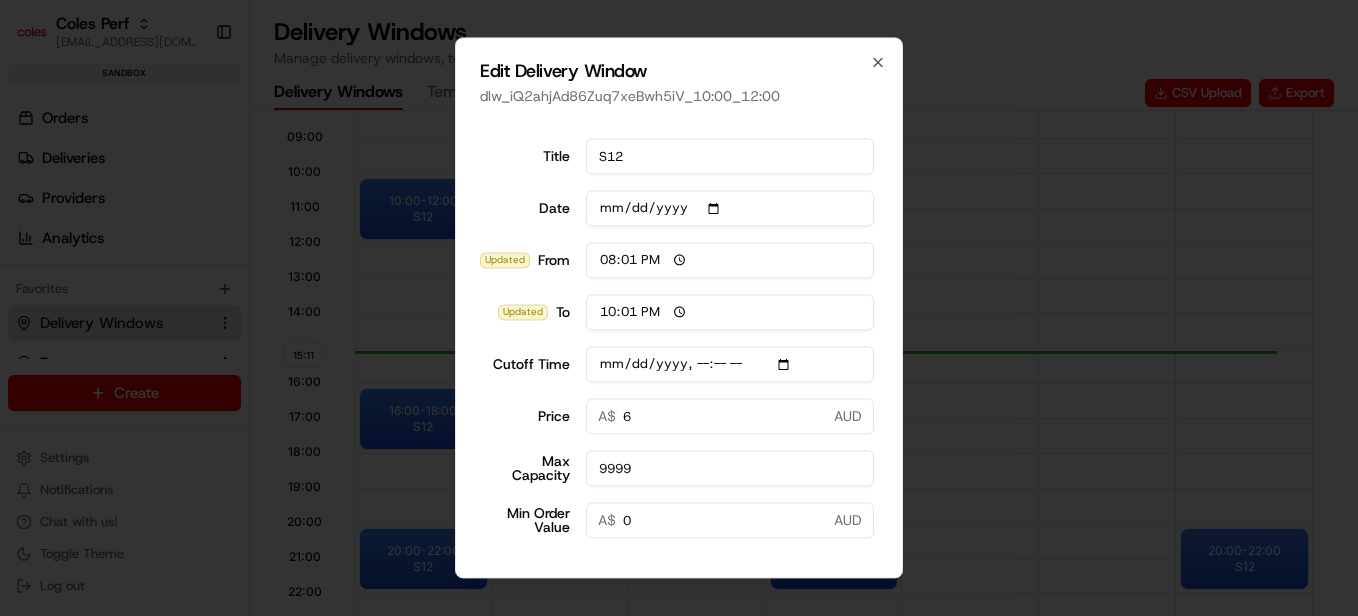 type on "[DATE]T18:10" 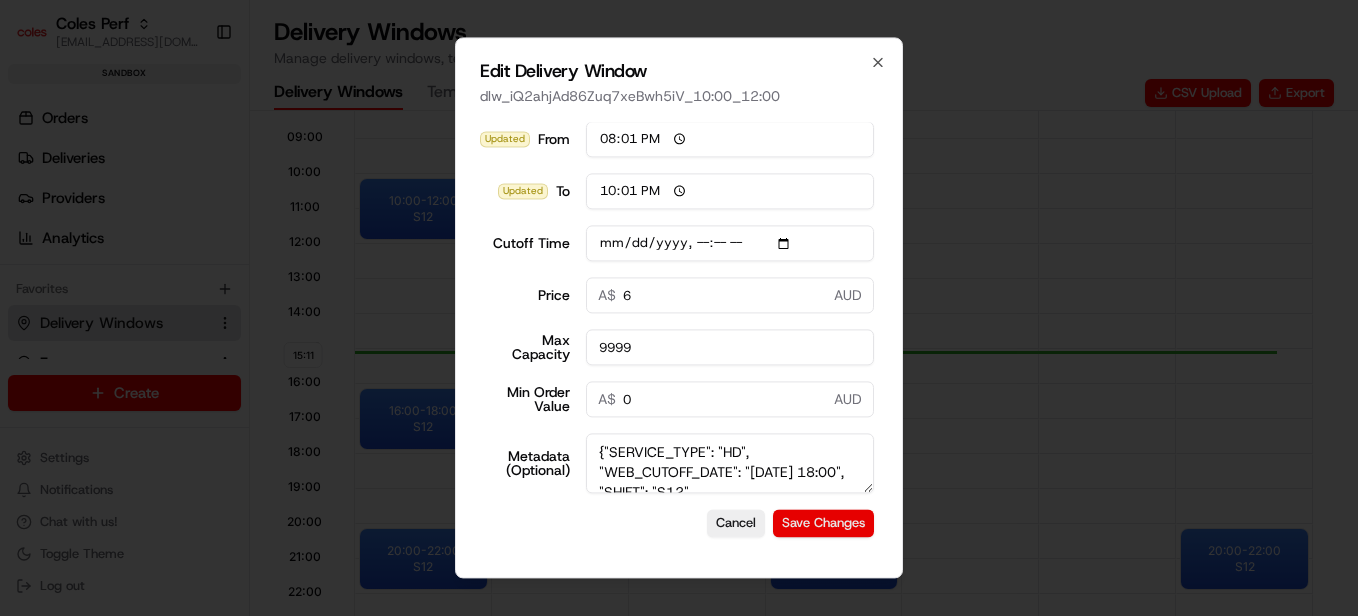 click on "Save Changes" at bounding box center (823, 523) 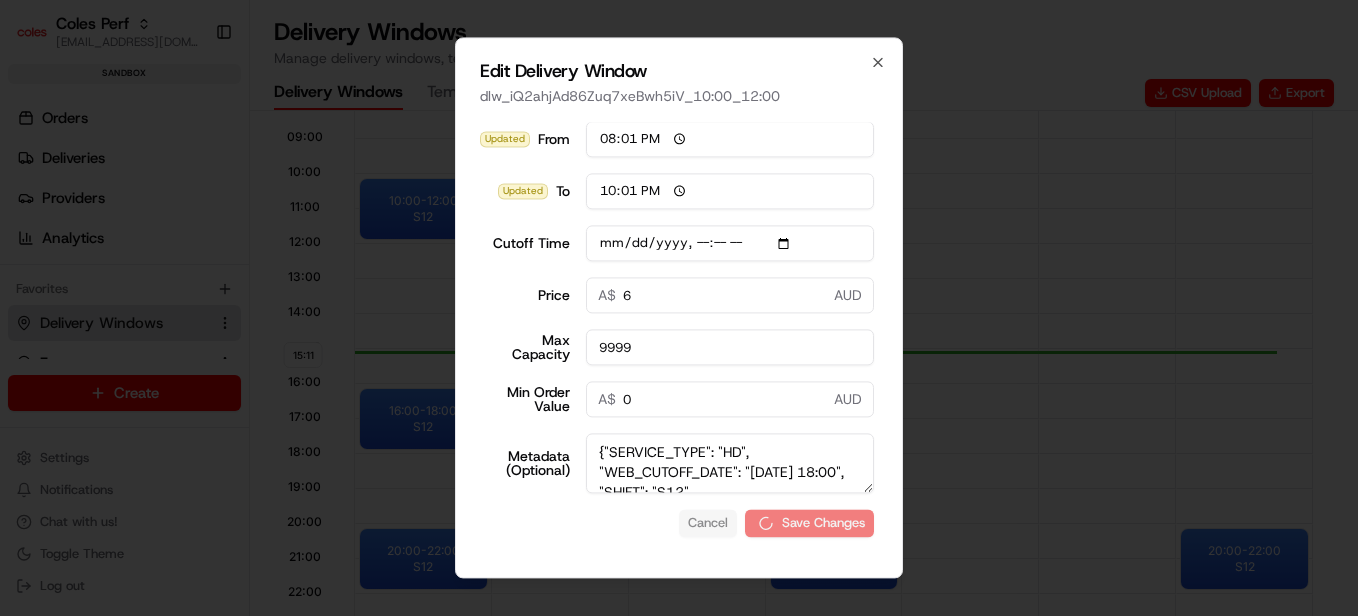 type on "[DATE]T18:10" 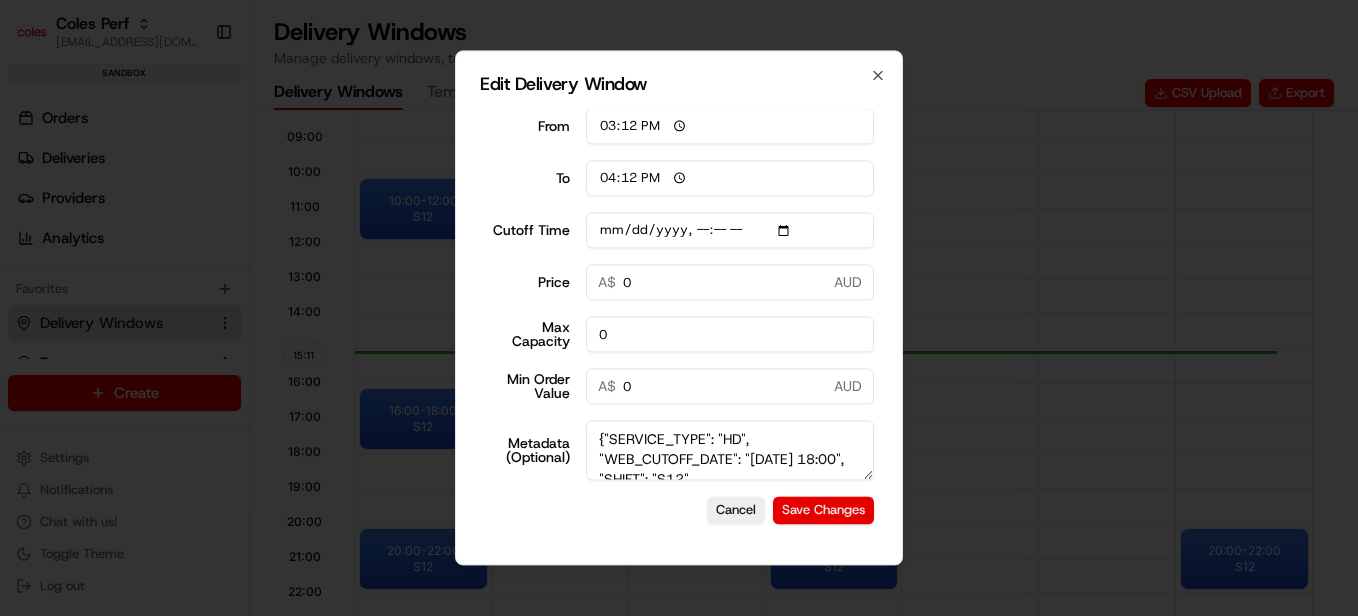 type 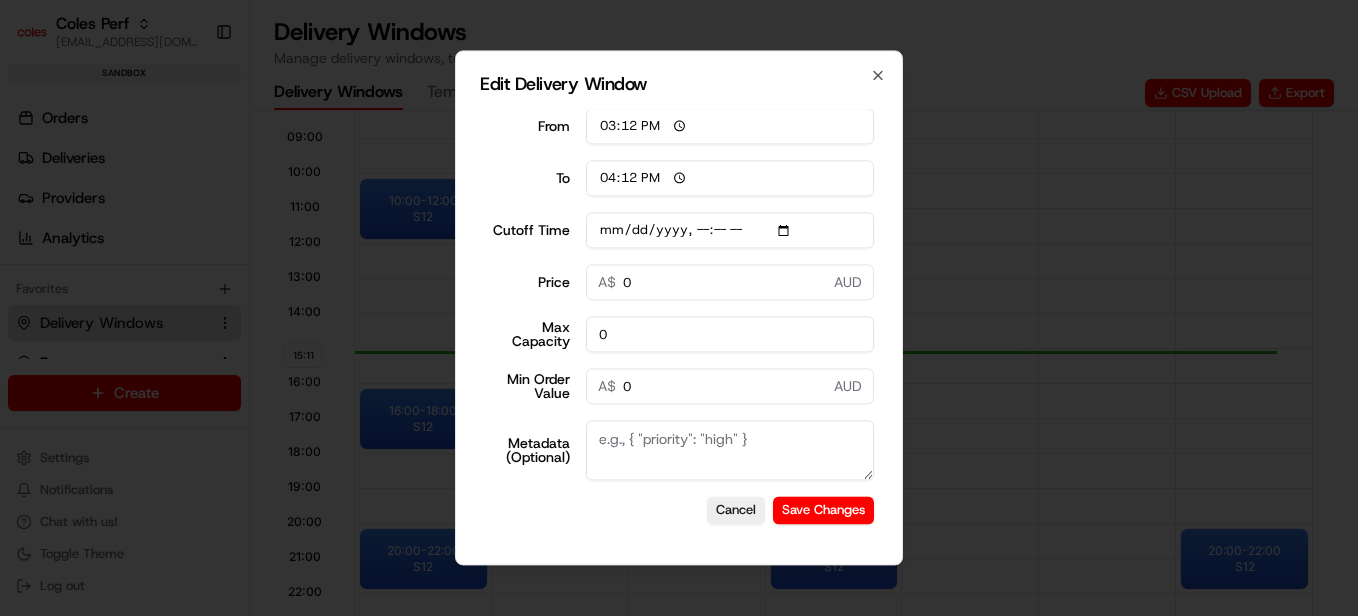 type on "[DATE]T18:10" 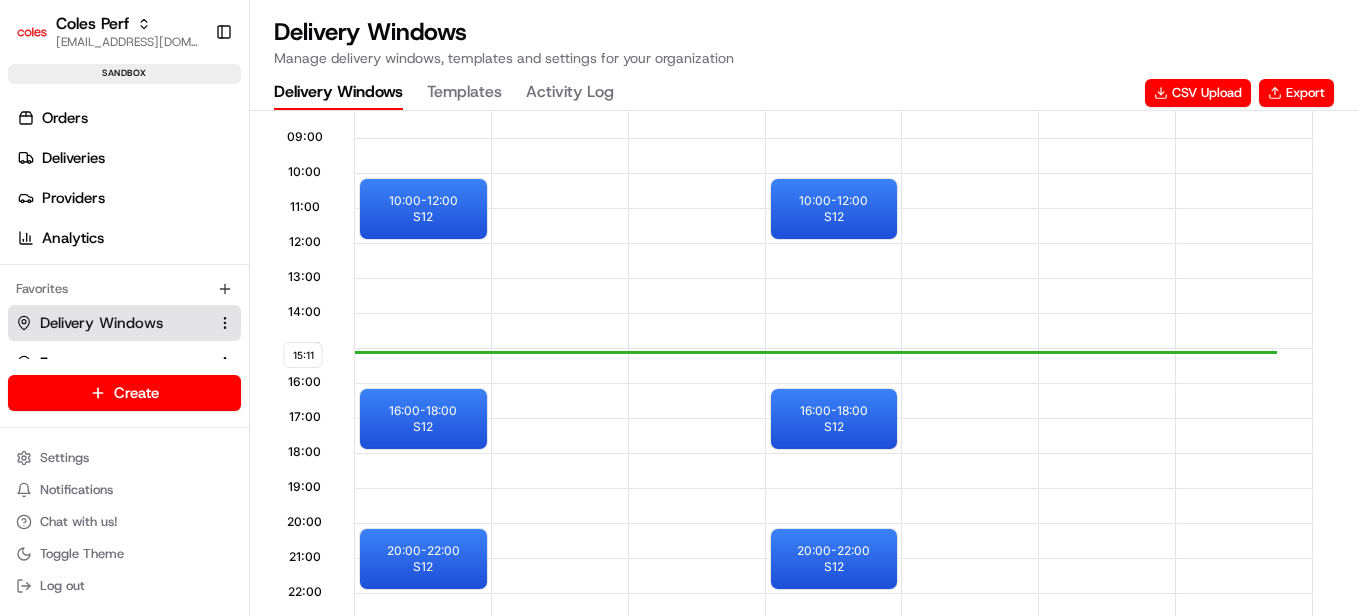 scroll, scrollTop: 0, scrollLeft: 0, axis: both 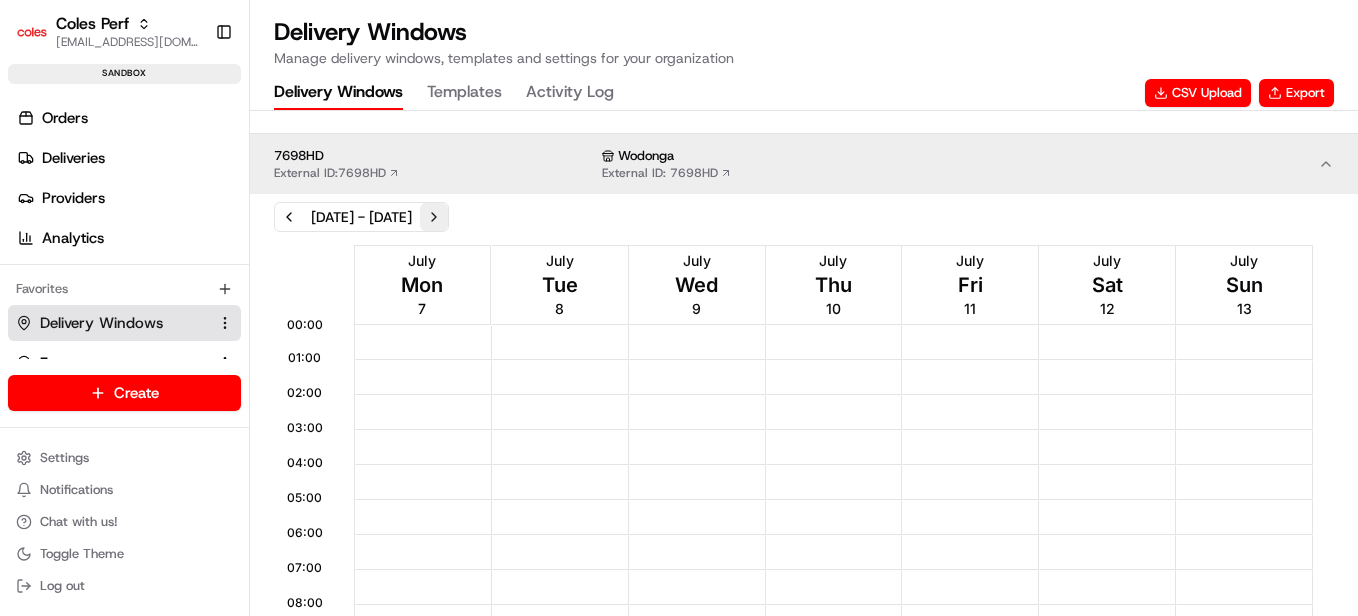click at bounding box center [434, 217] 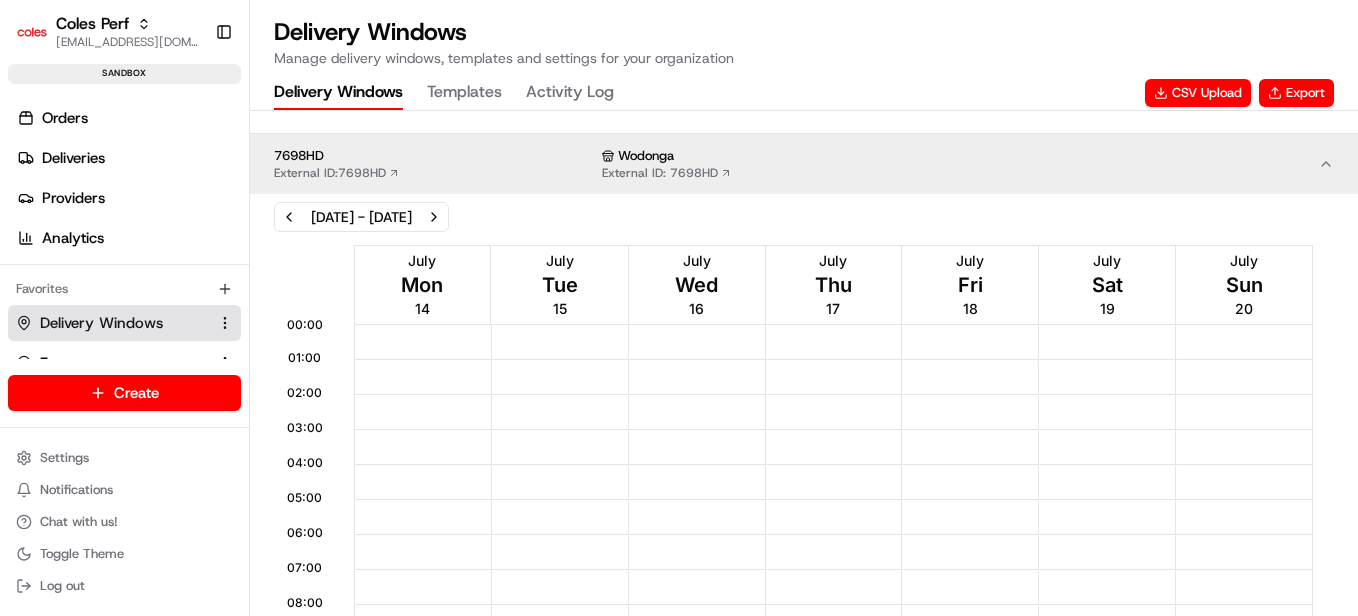 scroll, scrollTop: 1, scrollLeft: 0, axis: vertical 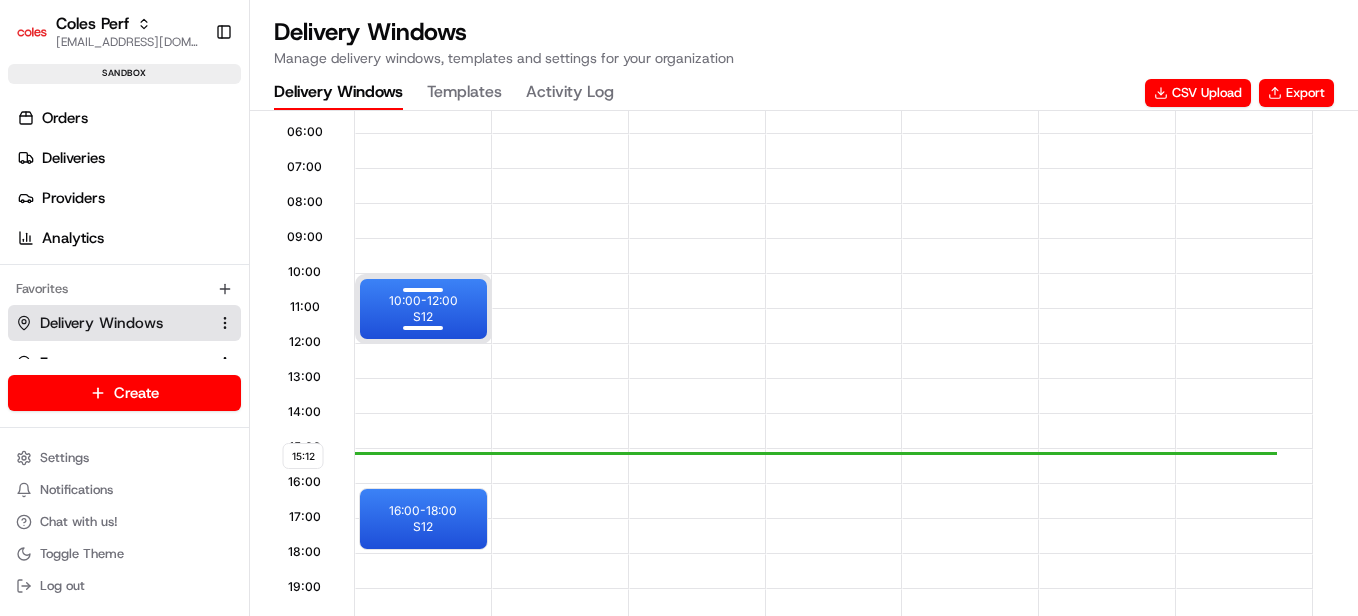 click at bounding box center (423, 326) 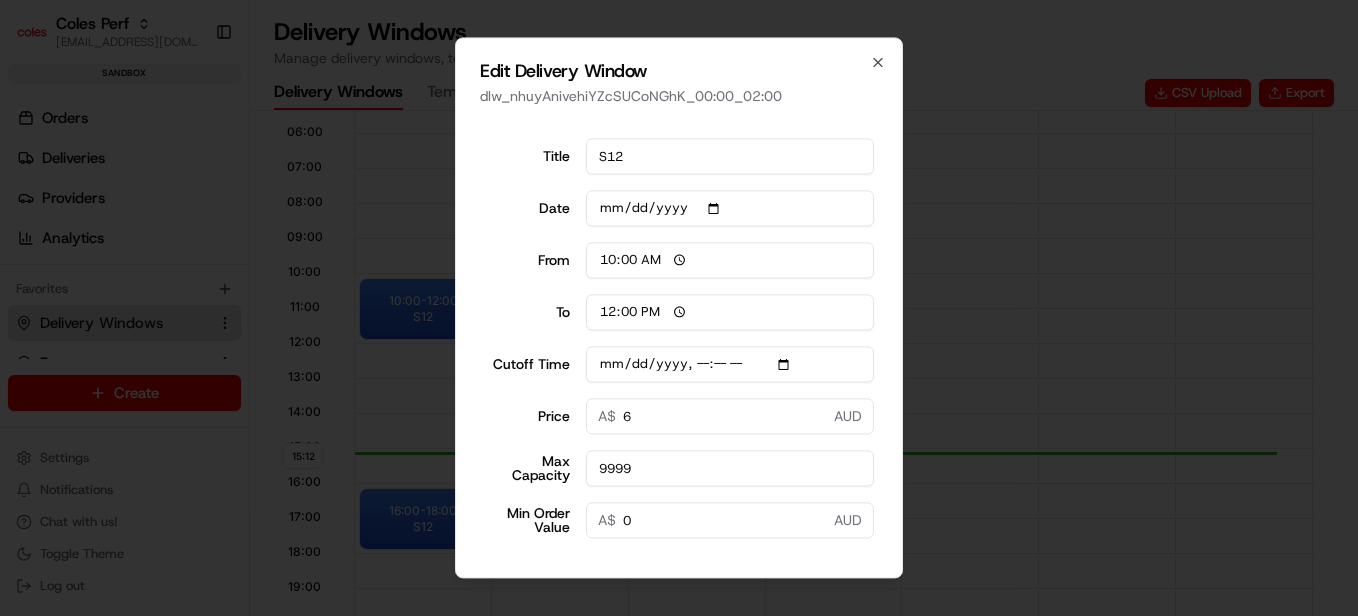 type on "[DATE]T08:10" 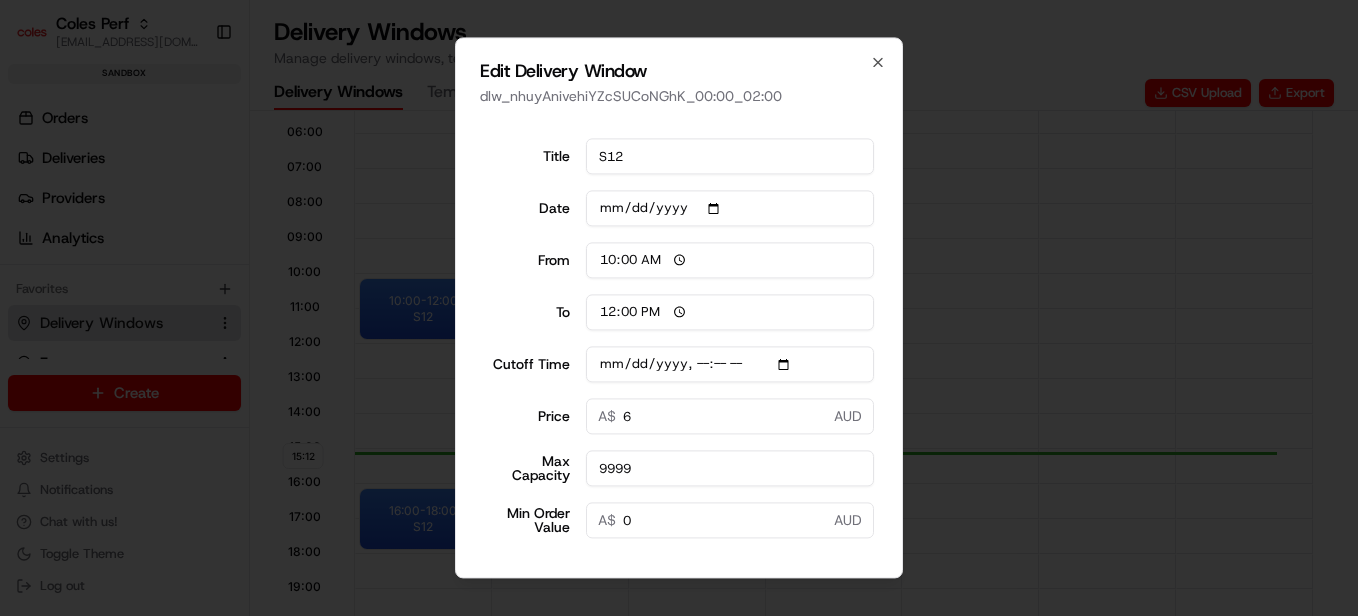 type on "[DATE]" 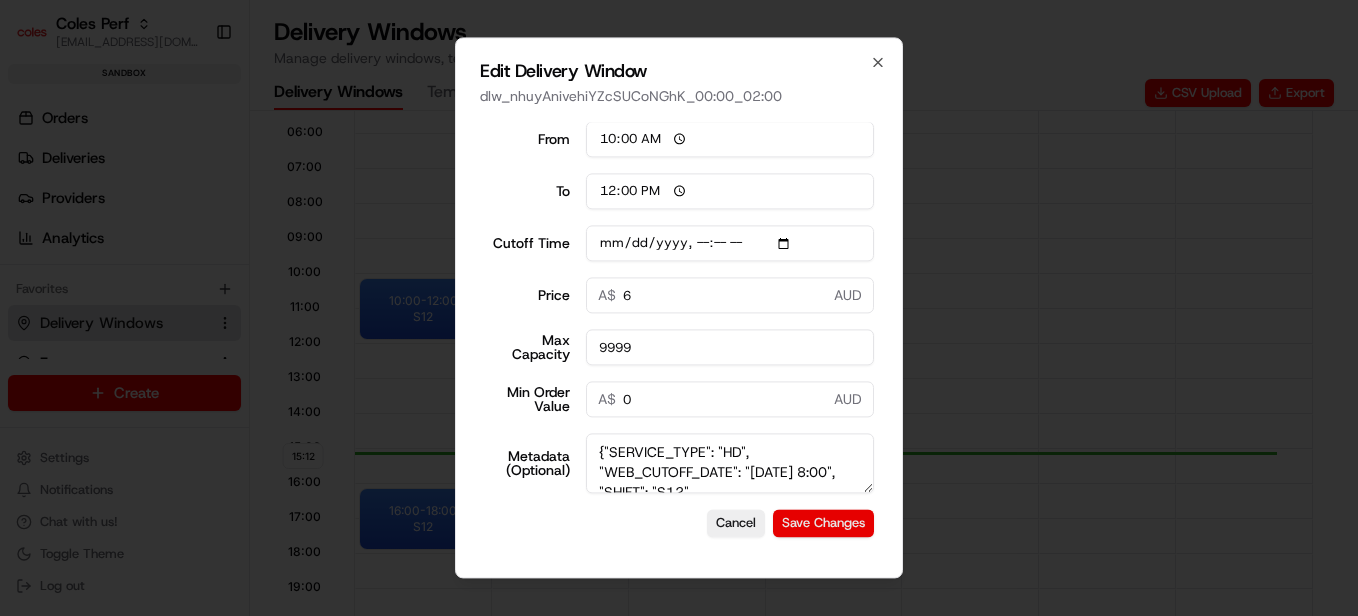 click on "Save Changes" at bounding box center (823, 523) 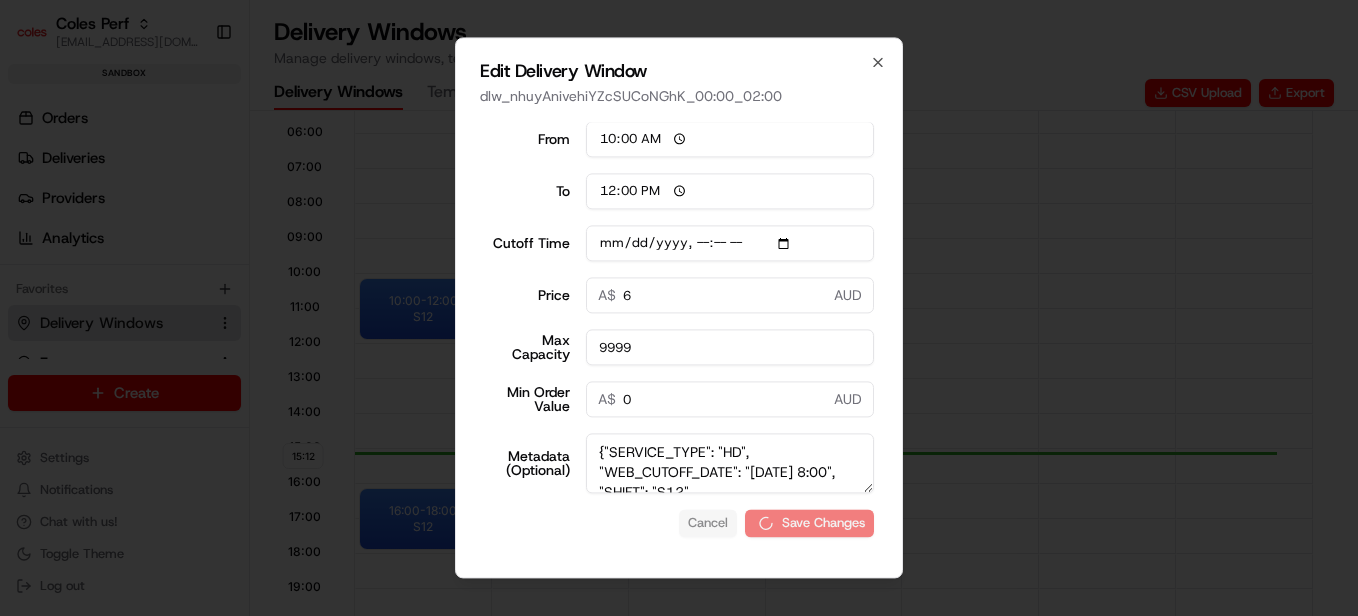 type on "[DATE]T08:10" 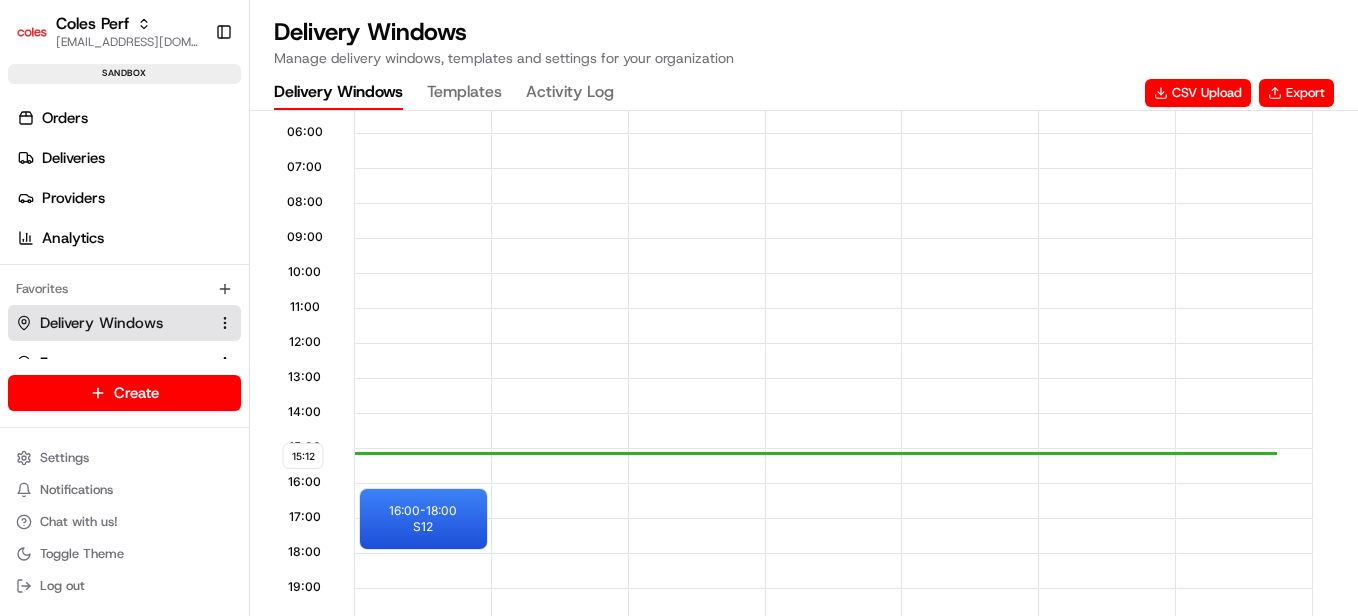 click at bounding box center [423, 327] 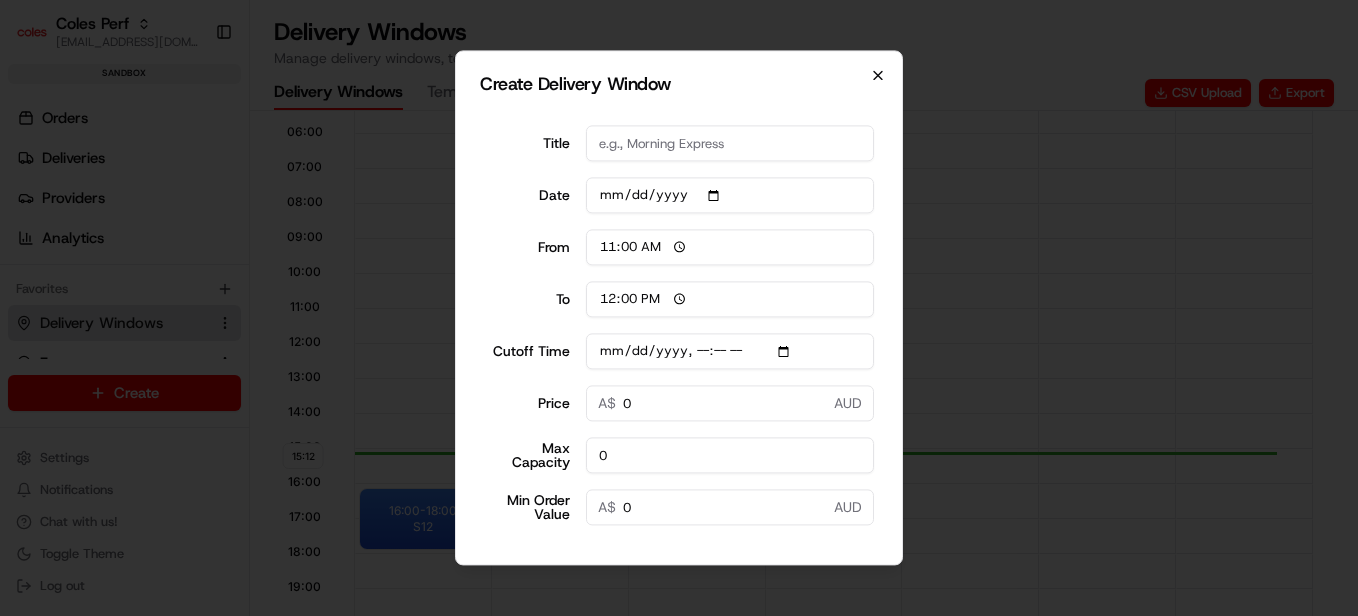 click 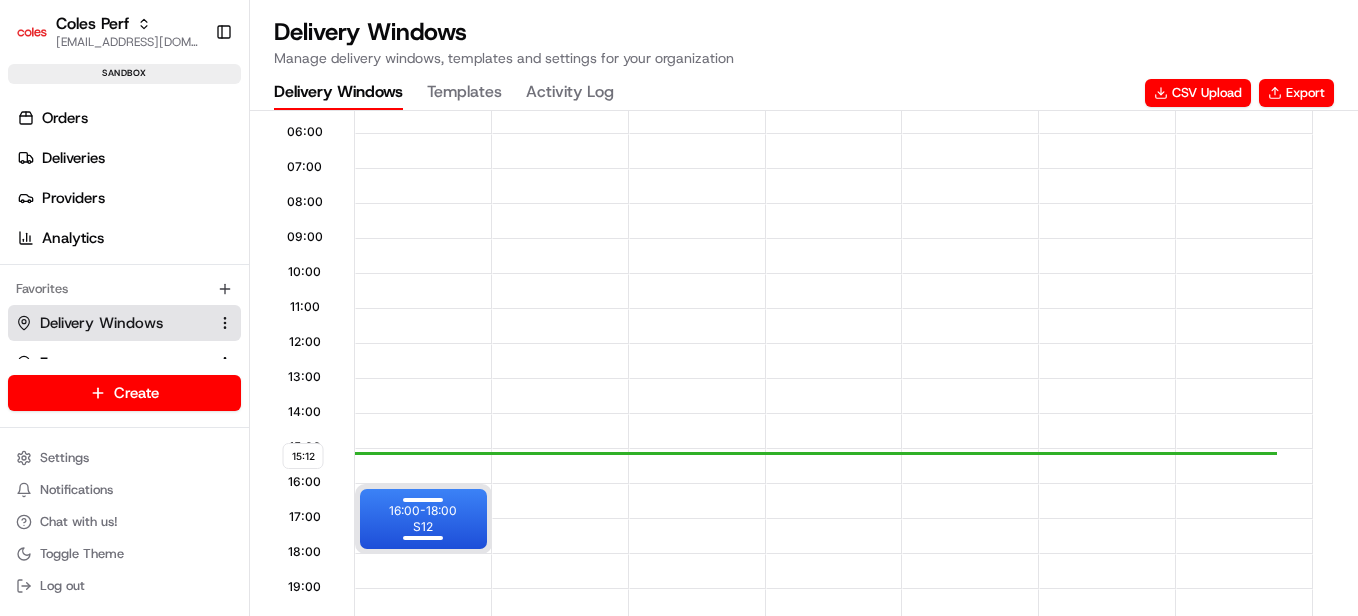 click on "16:00  -  18:00" at bounding box center [423, 511] 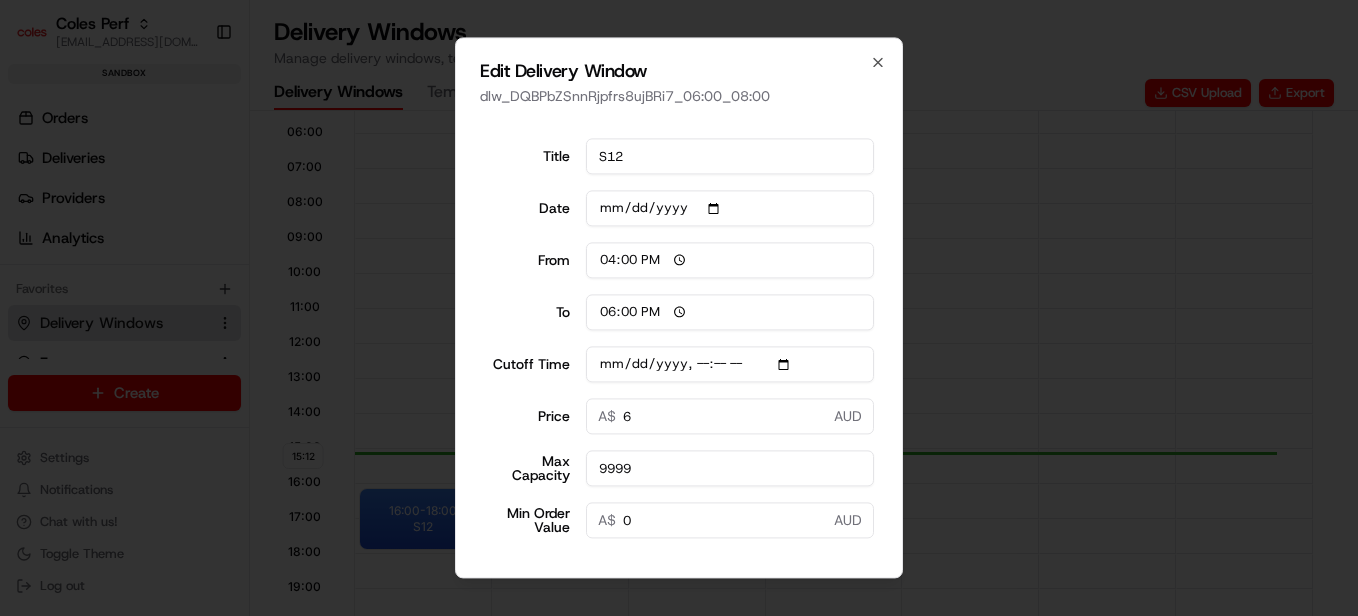 click on "[DATE]" at bounding box center (730, 208) 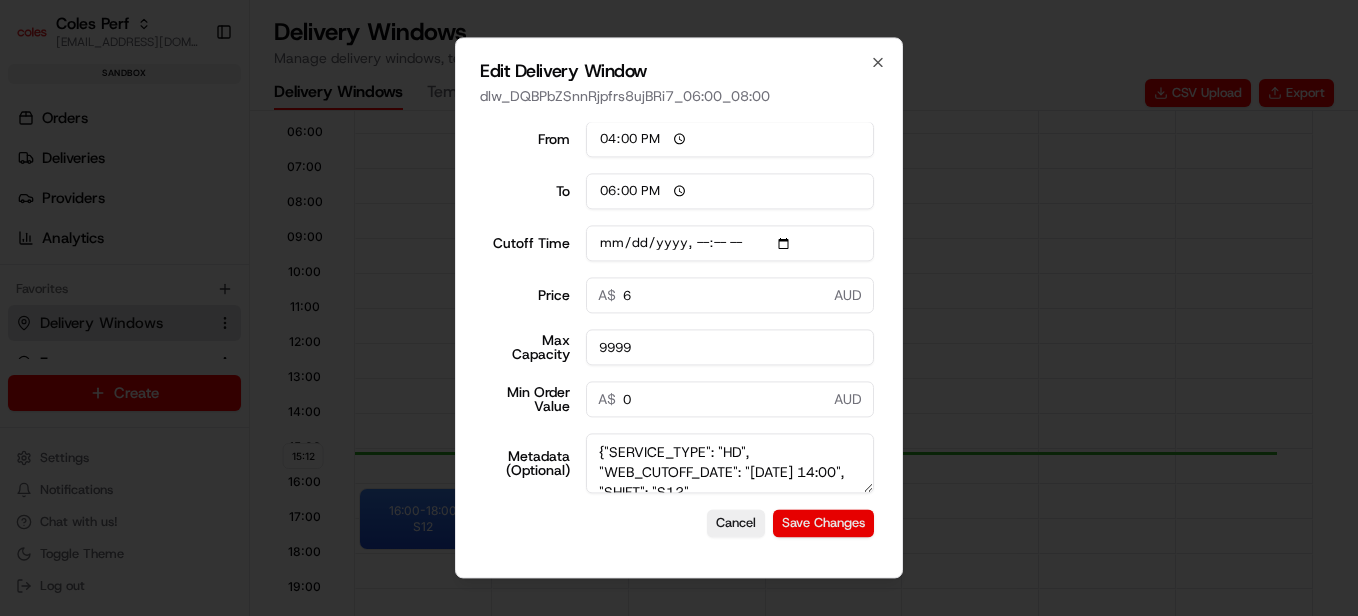 click on "Save Changes" at bounding box center [823, 523] 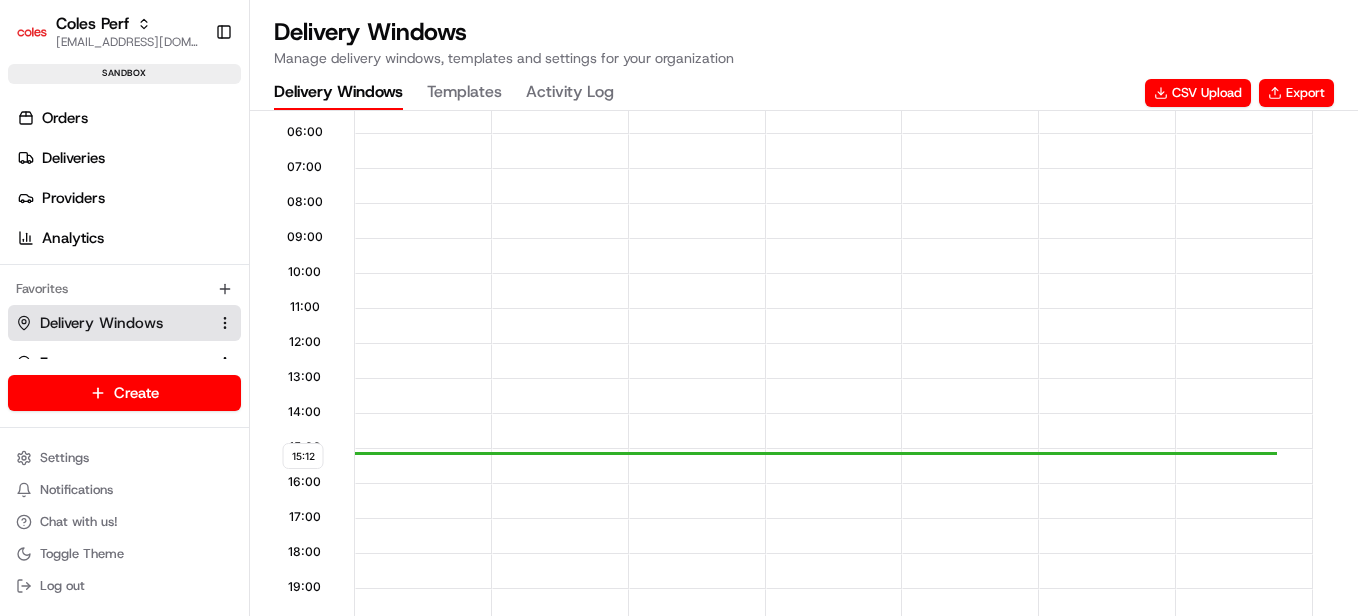 scroll, scrollTop: 1438, scrollLeft: 0, axis: vertical 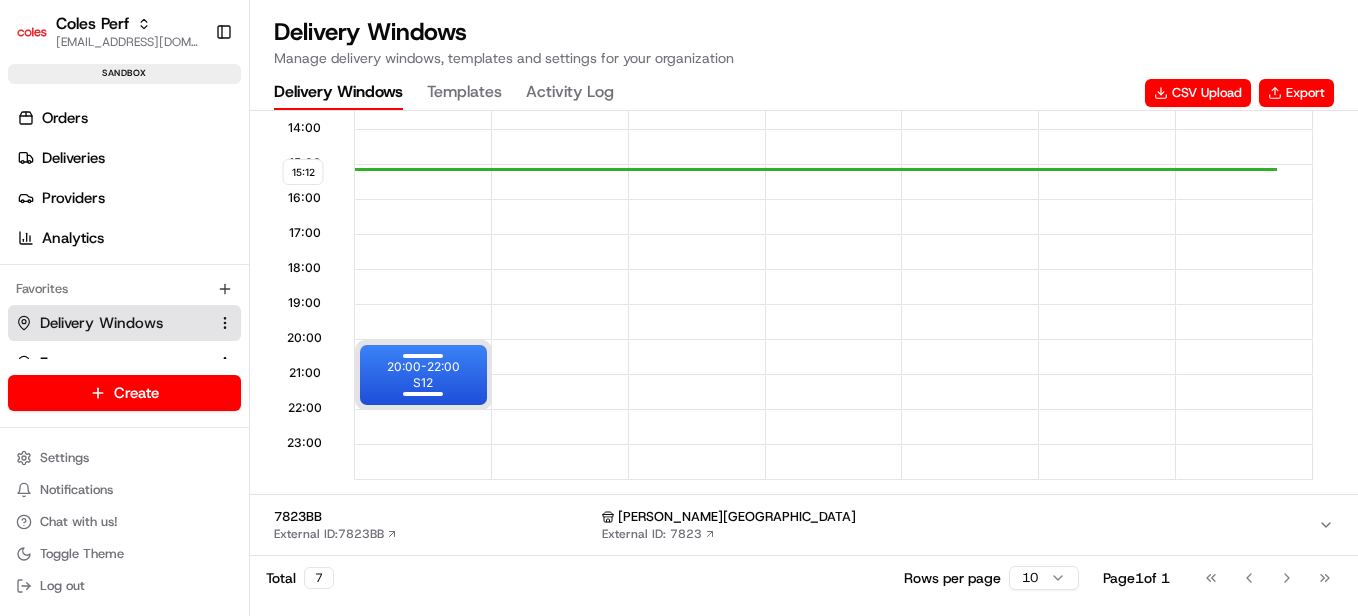 click on "20:00  -  22:00" at bounding box center (423, 367) 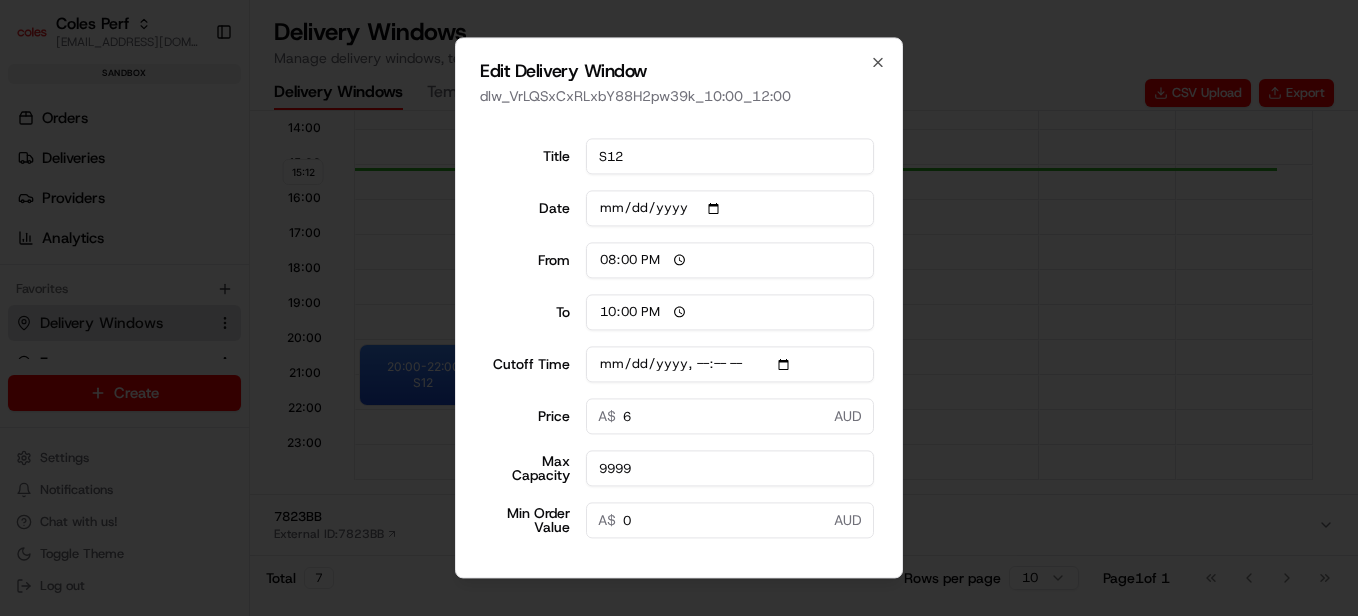 click on "[DATE]" at bounding box center [730, 208] 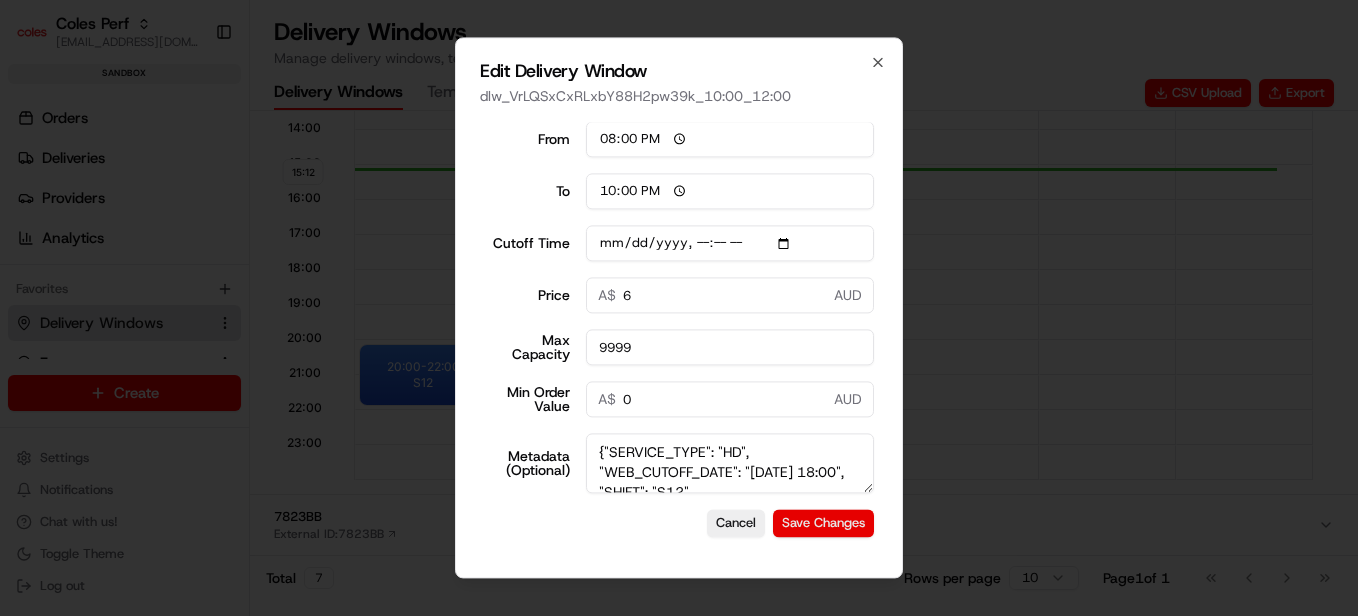 click on "Save Changes" at bounding box center [823, 523] 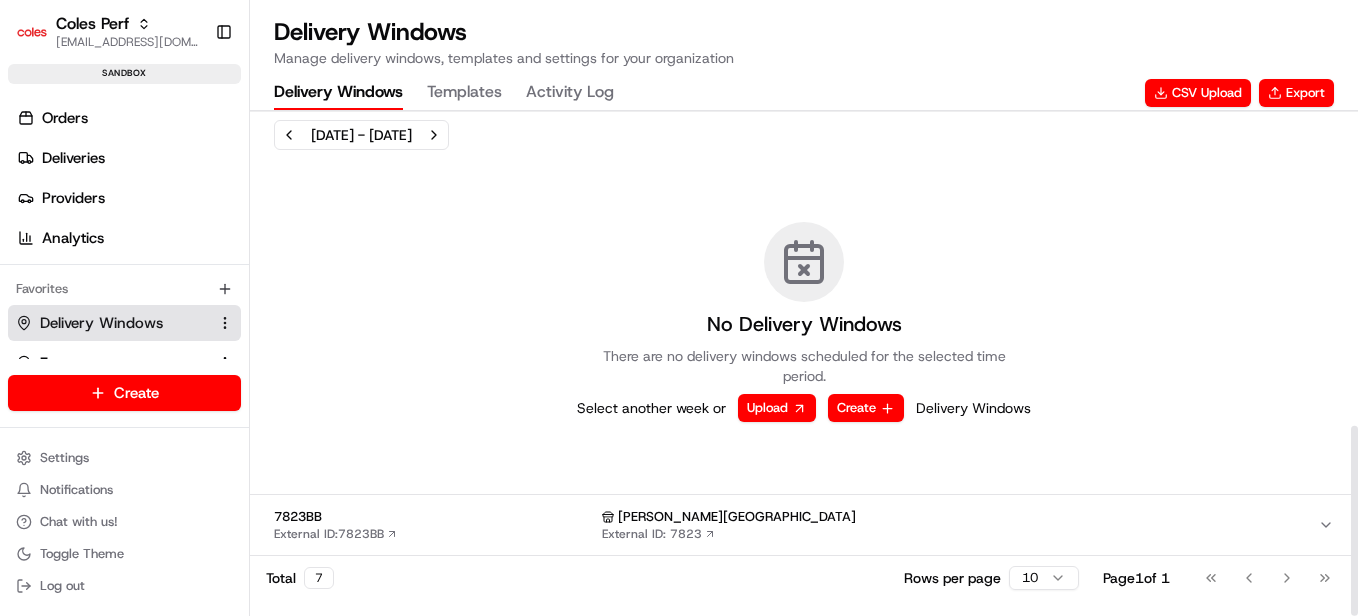 scroll, scrollTop: 836, scrollLeft: 0, axis: vertical 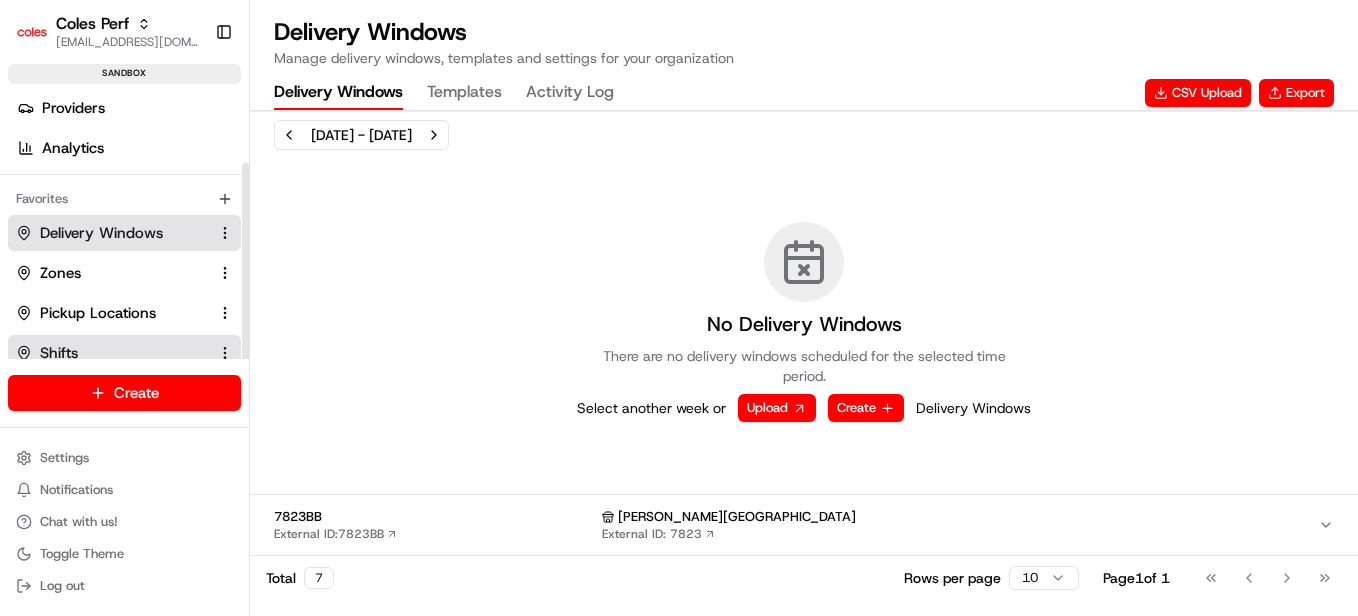 click on "Shifts" at bounding box center [112, 353] 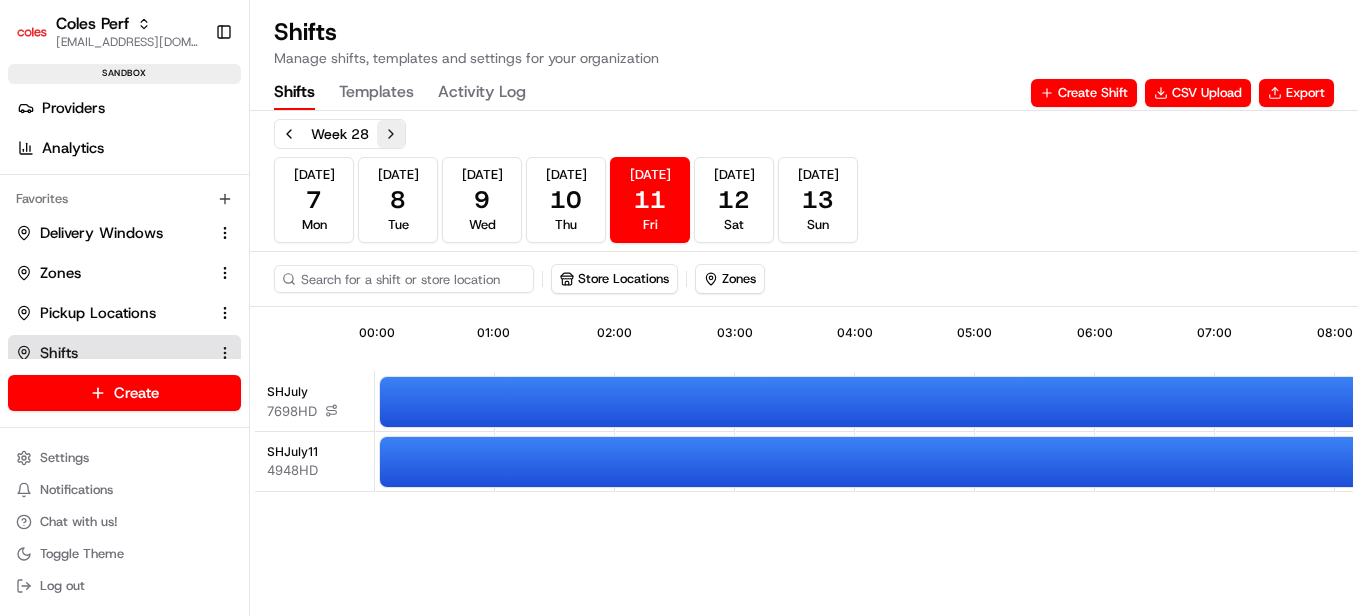 click at bounding box center (391, 134) 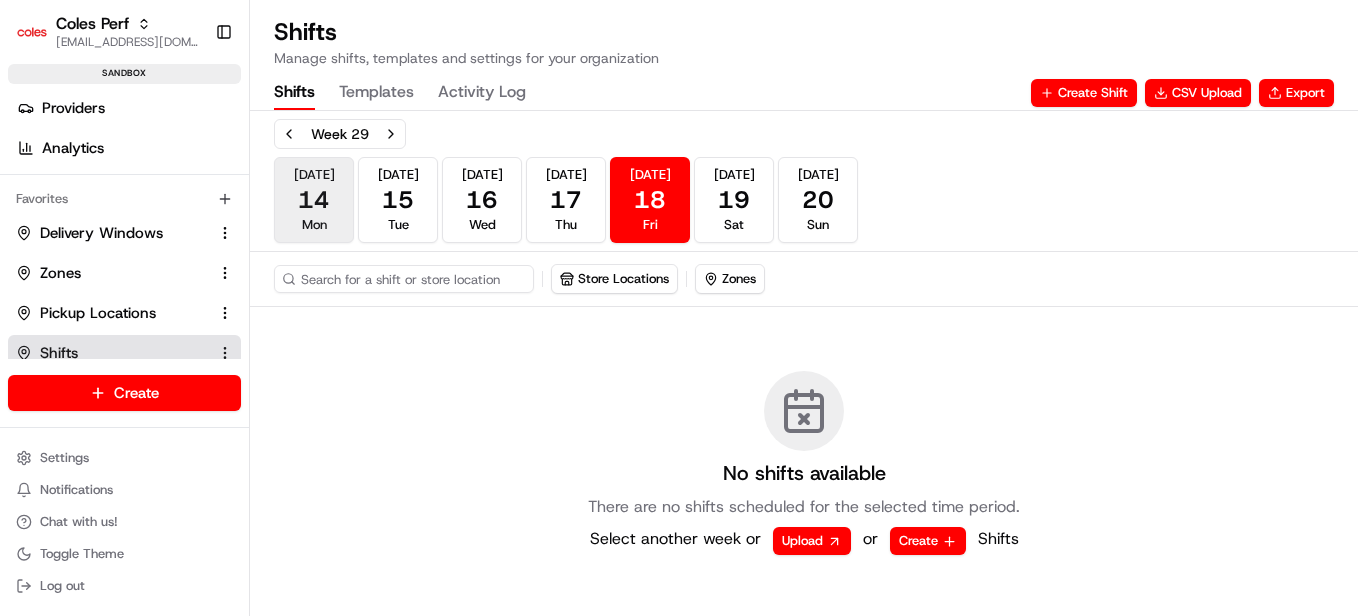 click on "[DATE] Mon" at bounding box center [314, 200] 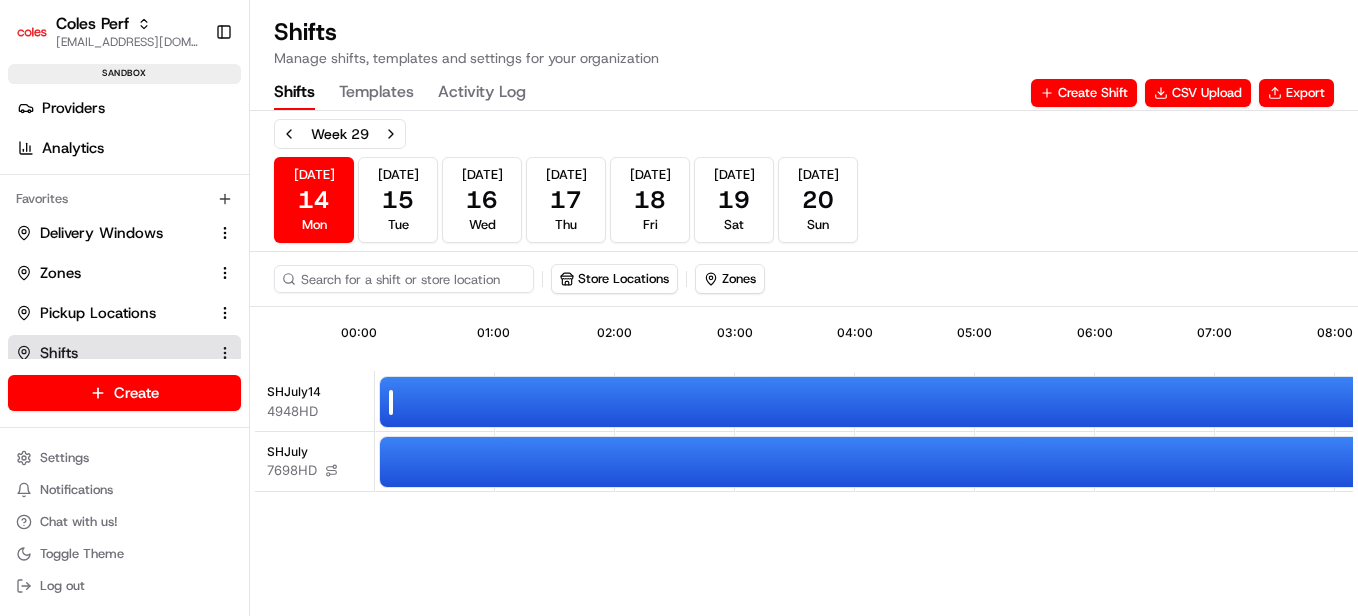 click on "00:00  -  23:59 Active | [PERSON_NAME]" at bounding box center [1814, 402] 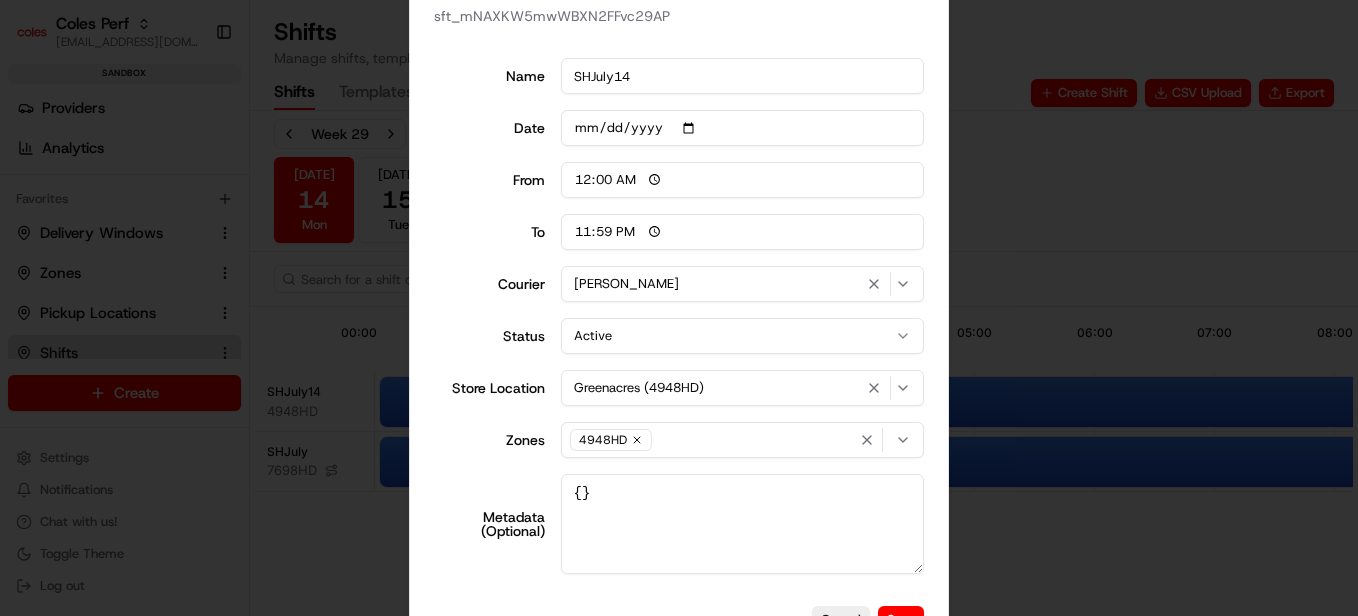 click on "[DATE]" at bounding box center (743, 128) 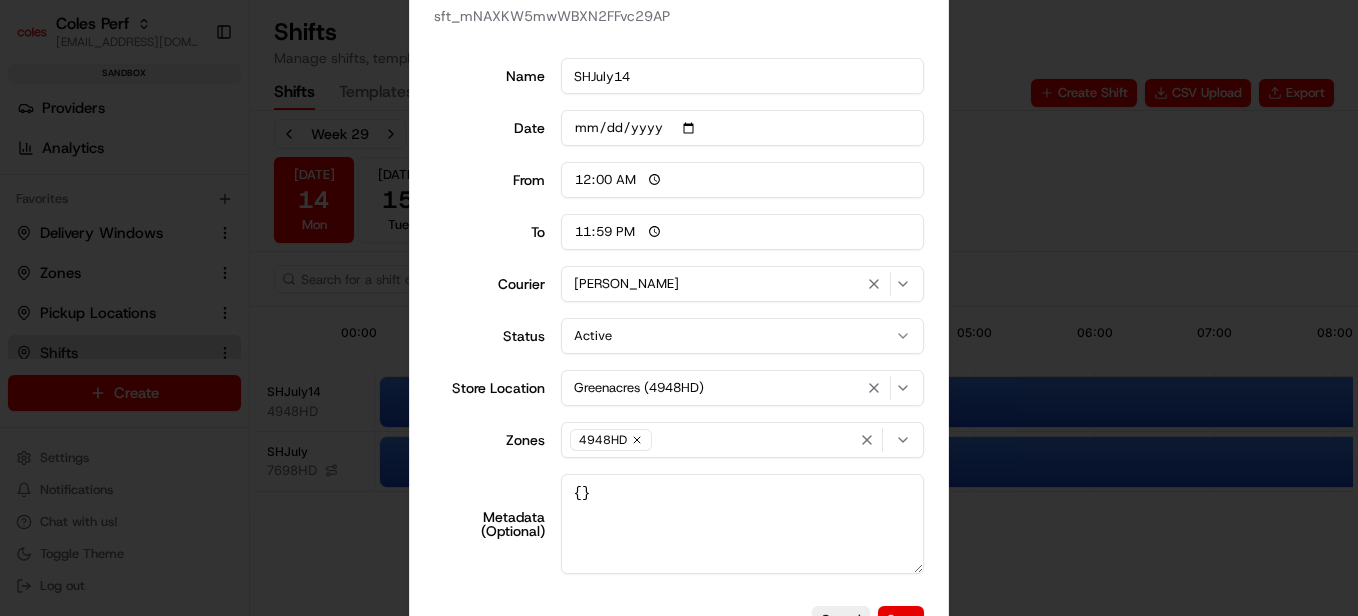 click on "Save" at bounding box center [901, 620] 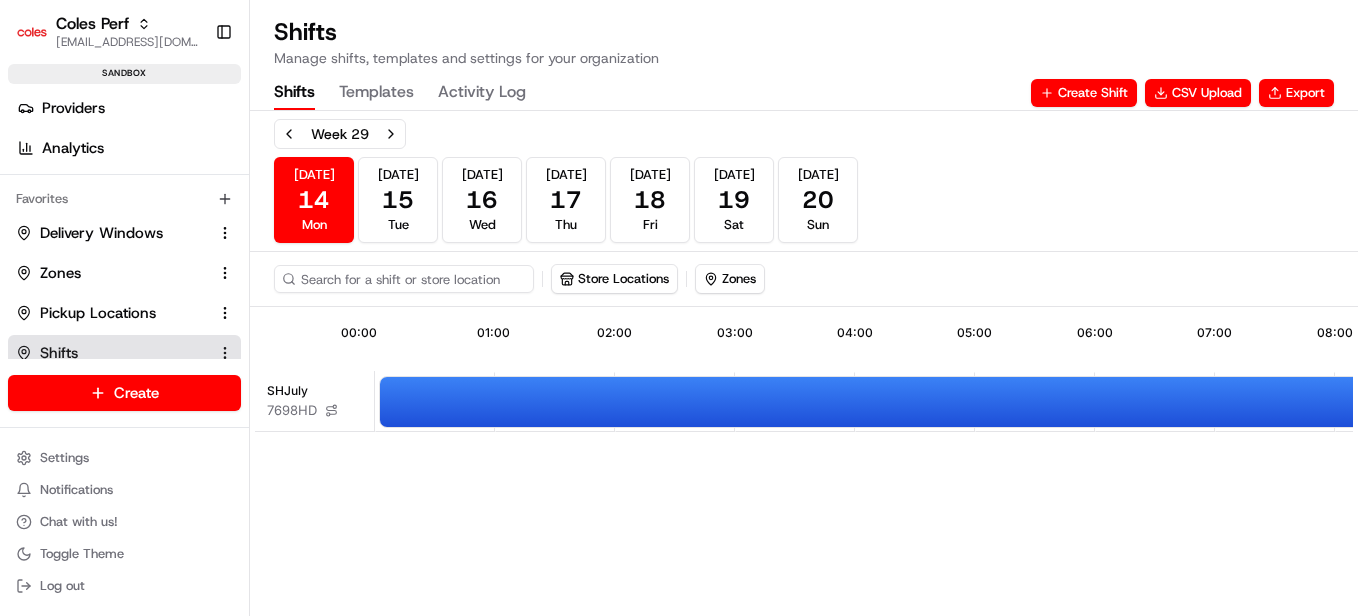 click on "SHJuly 7698HD" at bounding box center [314, 401] 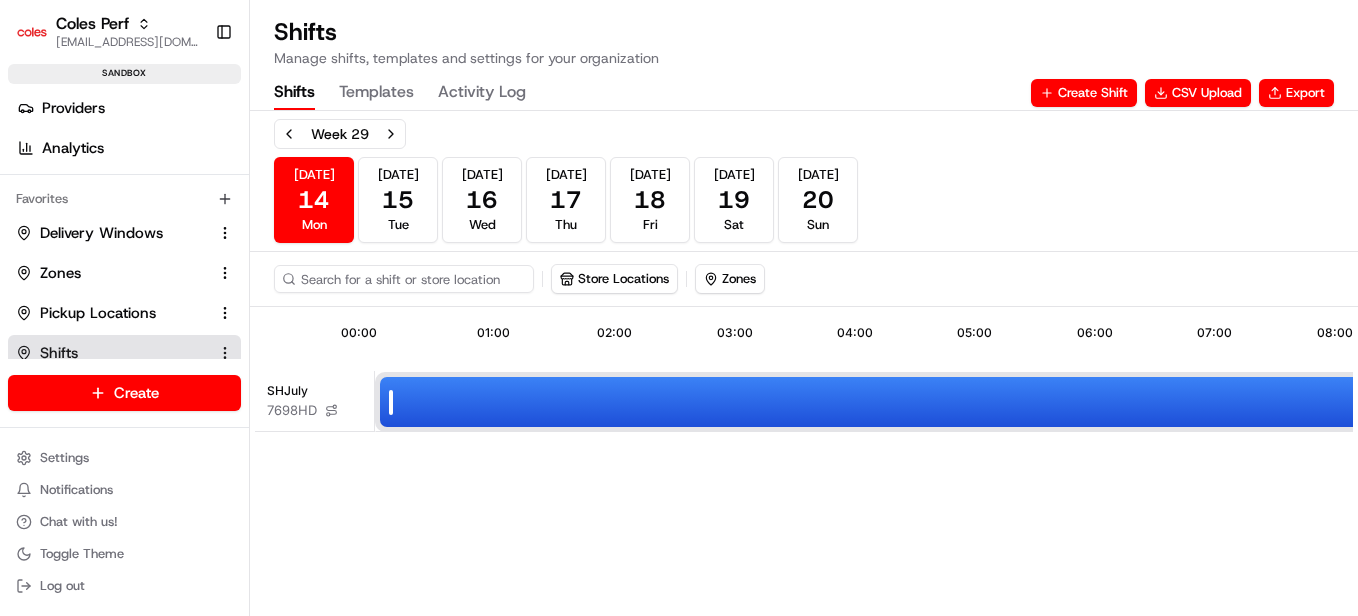 click on "00:00  -  23:59 Active | [PERSON_NAME]" at bounding box center [1814, 402] 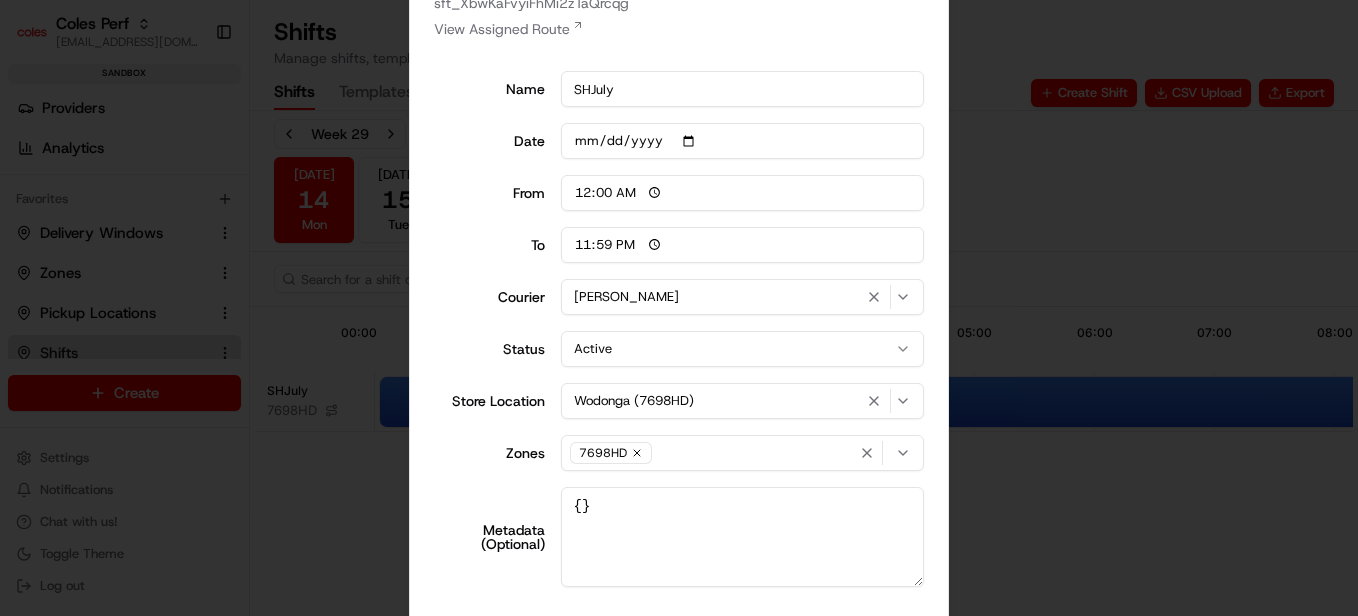 click on "[DATE]" at bounding box center (743, 141) 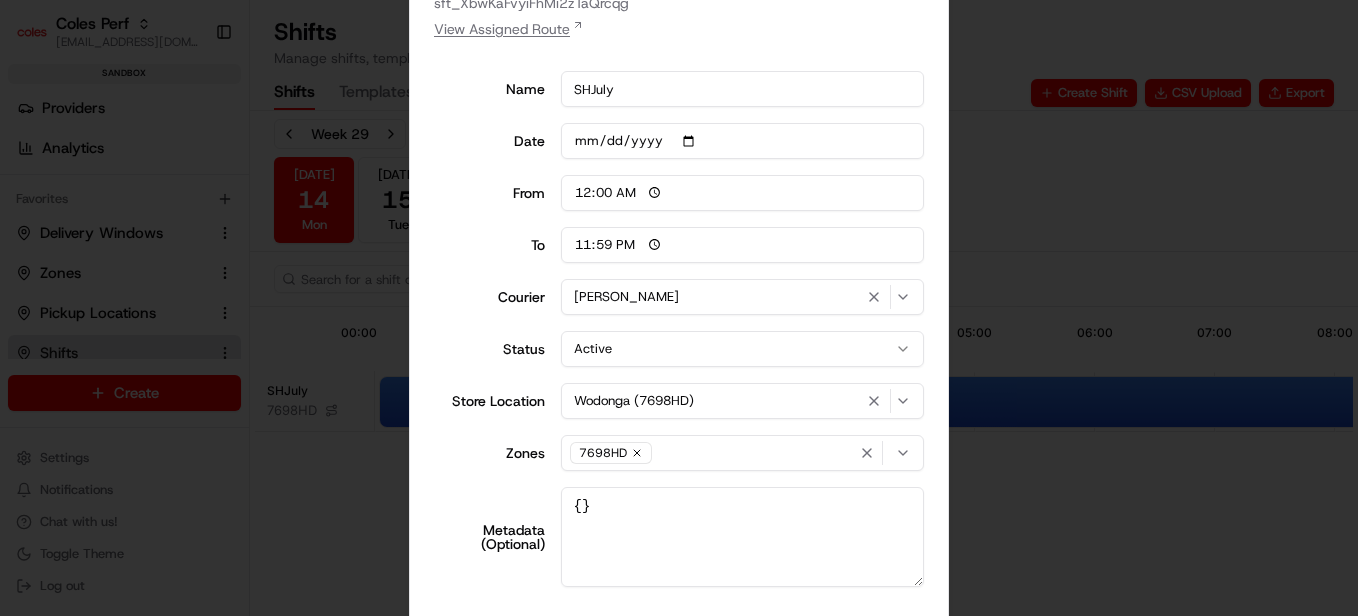 click on "View Assigned Route" at bounding box center (679, 29) 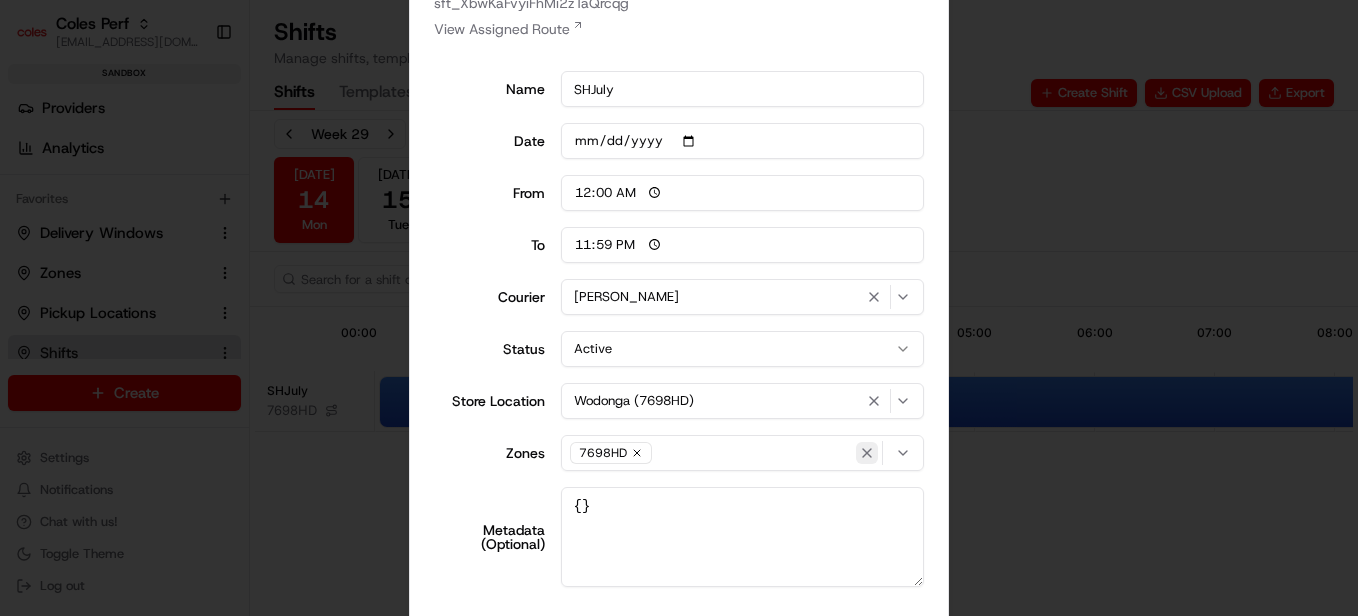click at bounding box center [867, 453] 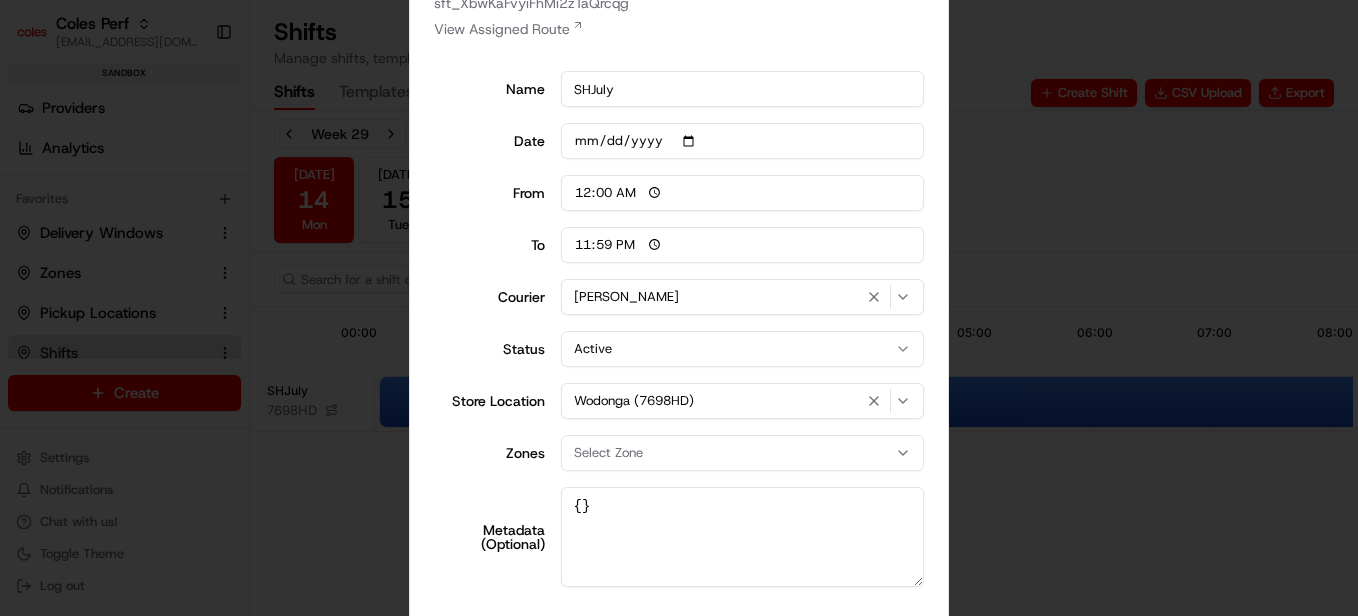 click on "Select Zone" at bounding box center [743, 453] 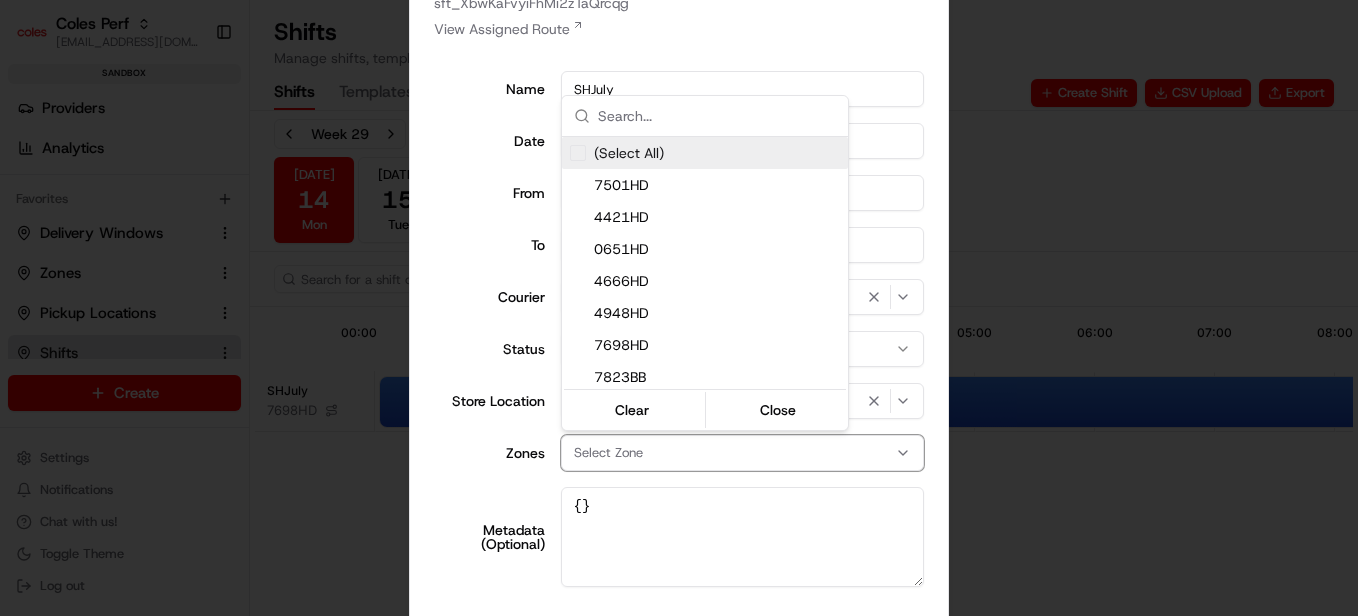 click at bounding box center [679, 308] 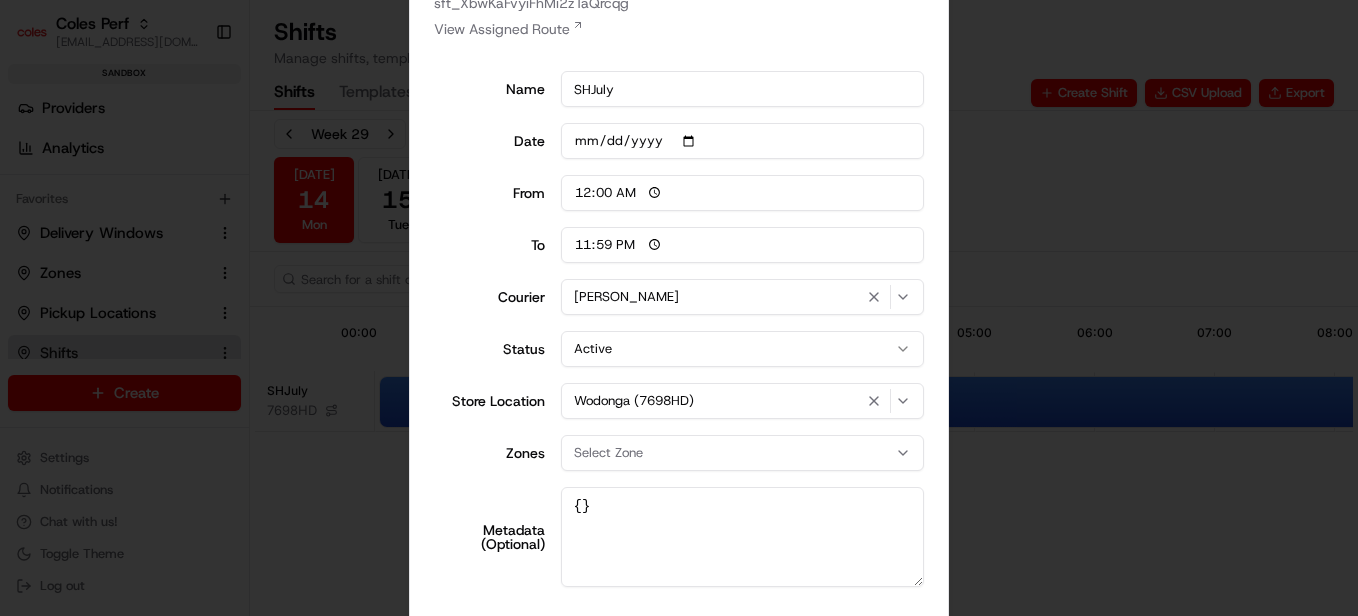click on "Name SHJuly Date [DATE] From 00:00 To 23:59 Courier [PERSON_NAME] Status Active Active Inactive Store Location [GEOGRAPHIC_DATA] (7698HD) Zones Select Zone Metadata (Optional) {}" at bounding box center [679, 329] 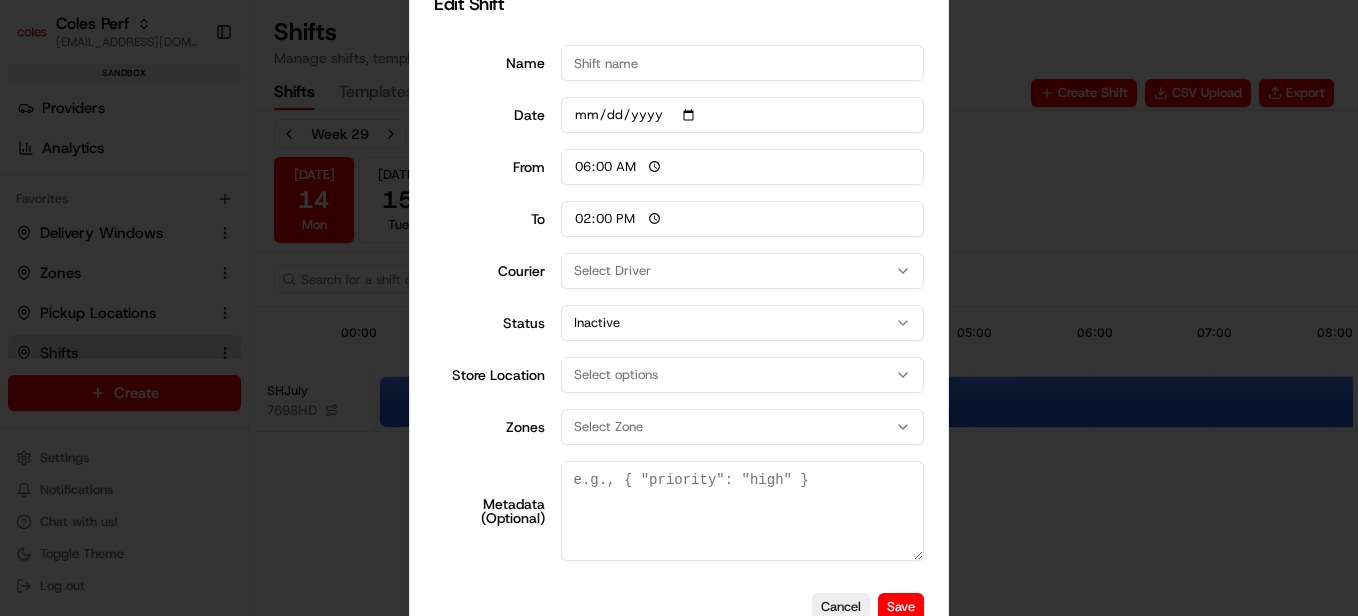 click at bounding box center (679, 308) 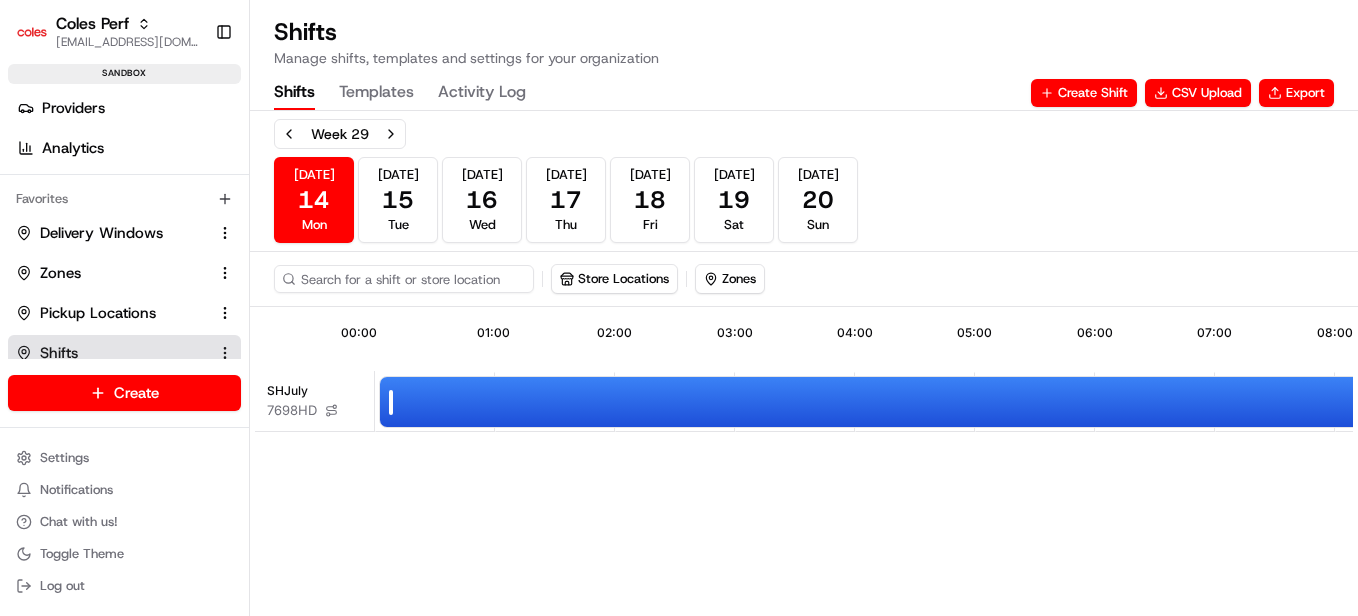 click on "00:00  -  23:59 Active | [PERSON_NAME]" at bounding box center [1814, 402] 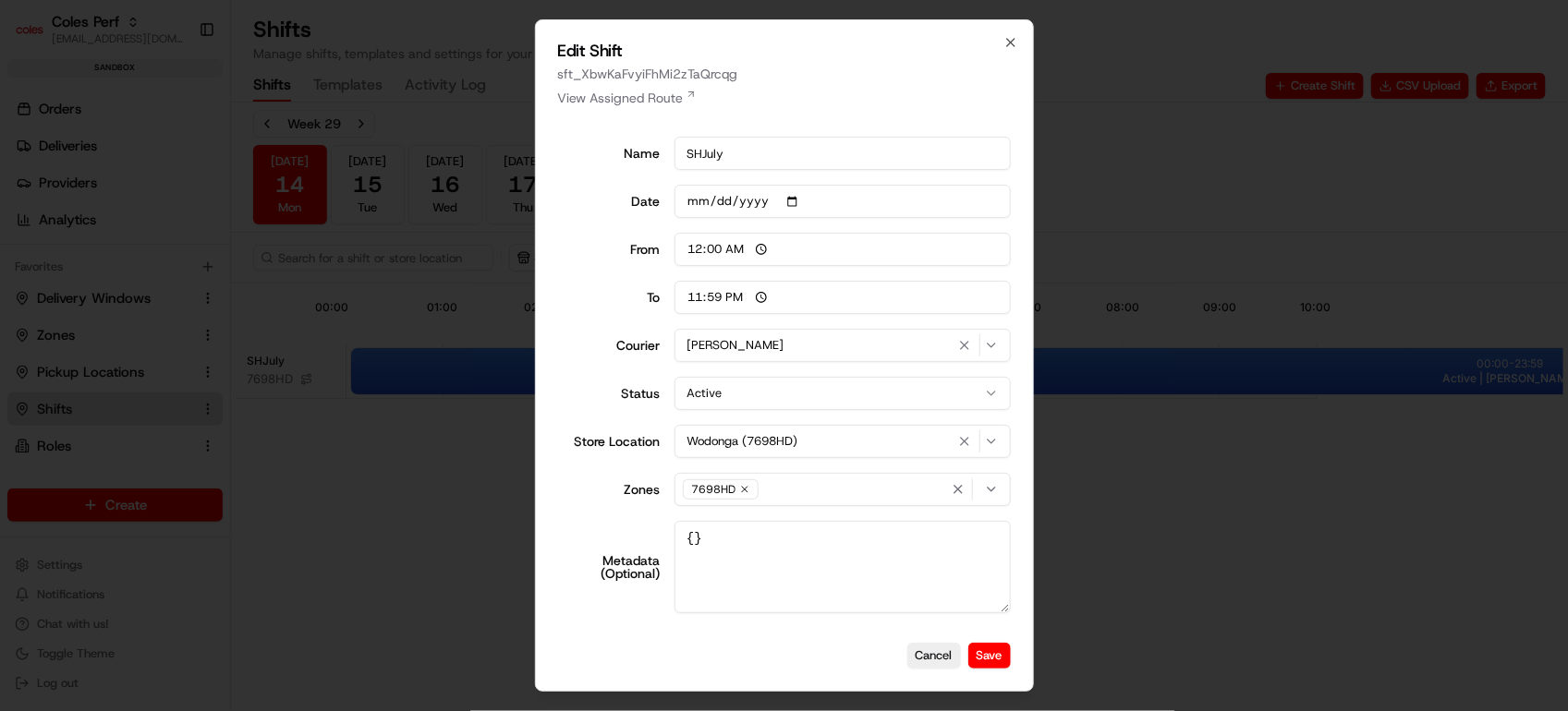 scroll, scrollTop: 0, scrollLeft: 0, axis: both 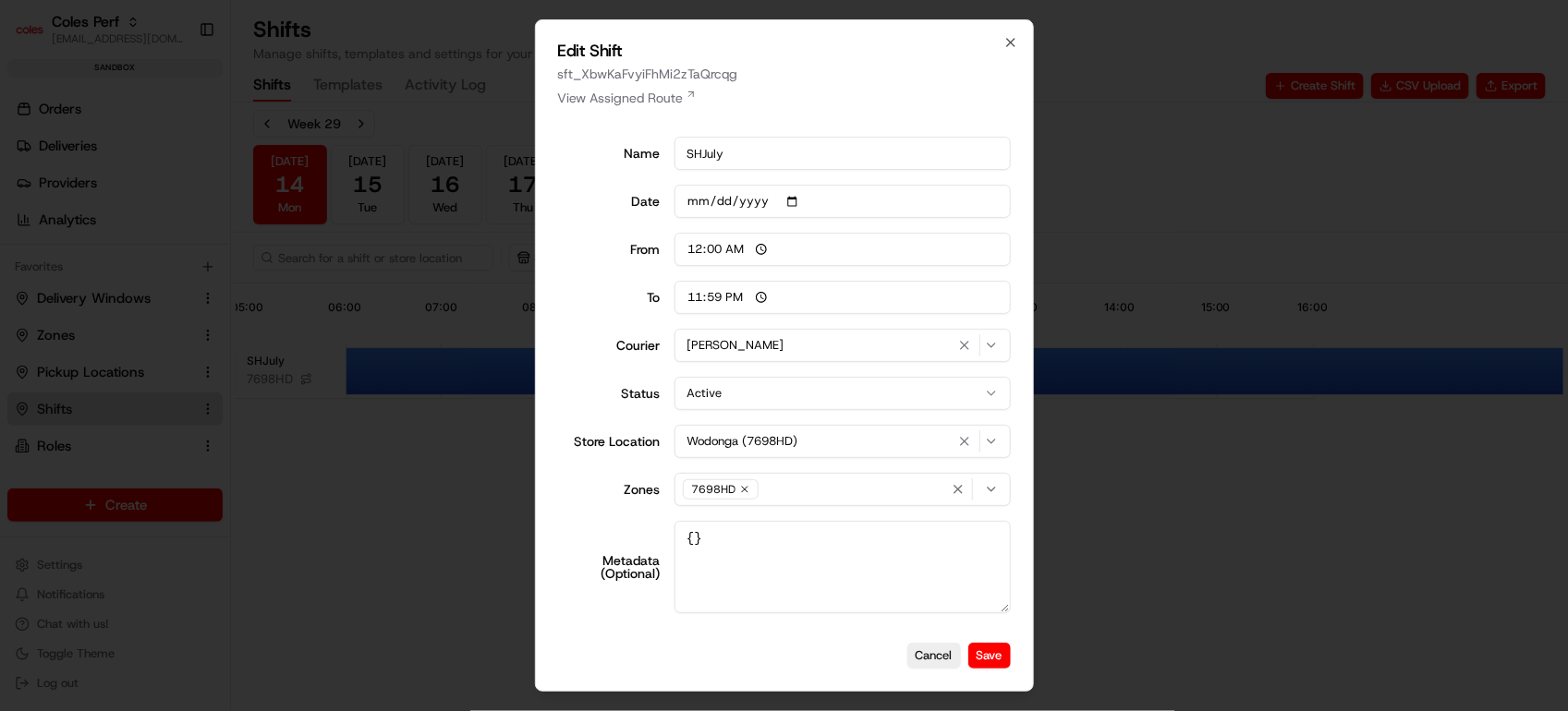 click on "Name SHJuly Date [DATE] From 00:00 To 23:59 Courier [PERSON_NAME] Status Active Active Inactive Store Location [GEOGRAPHIC_DATA] (7698HD) Zones 7698HD Metadata (Optional) {}" at bounding box center (784, 375) 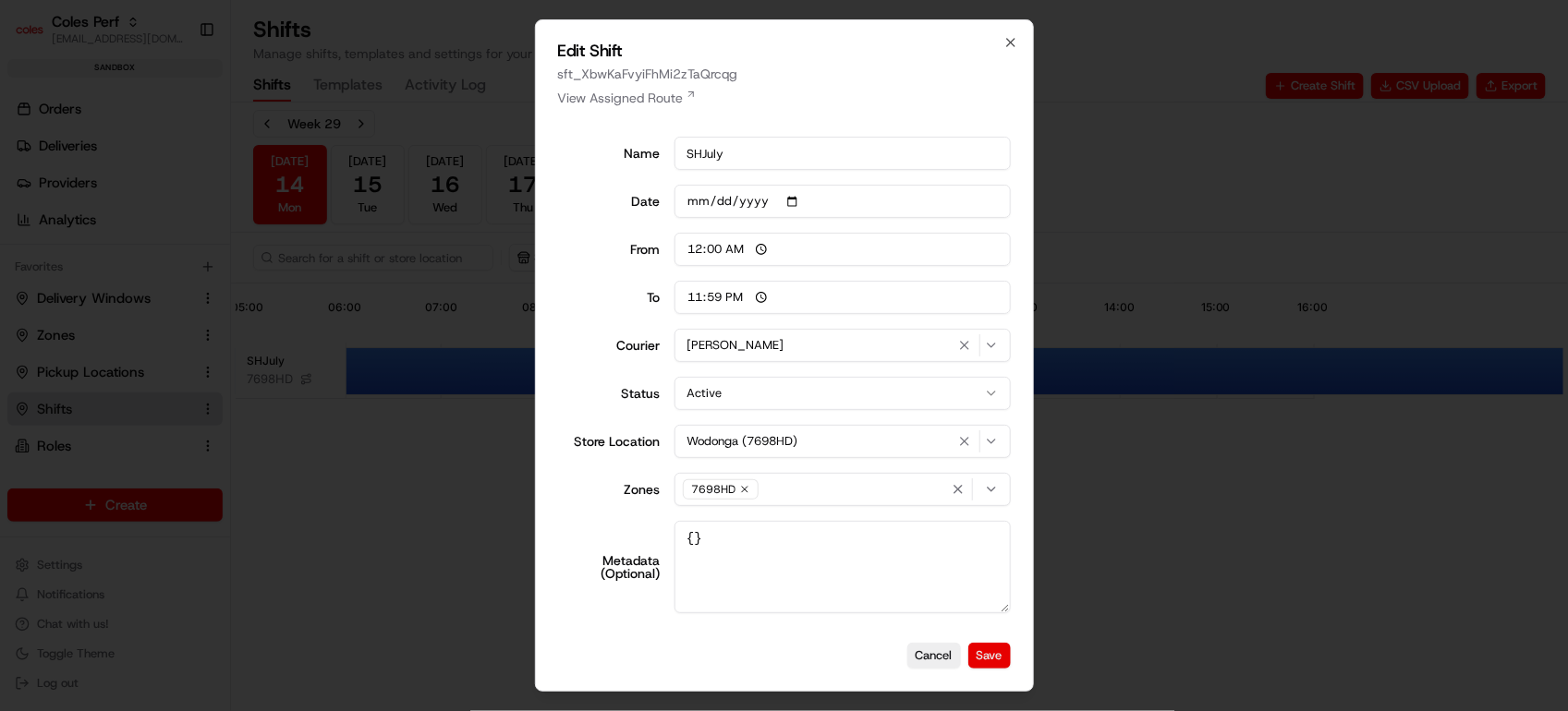 click on "Save" at bounding box center (990, 656) 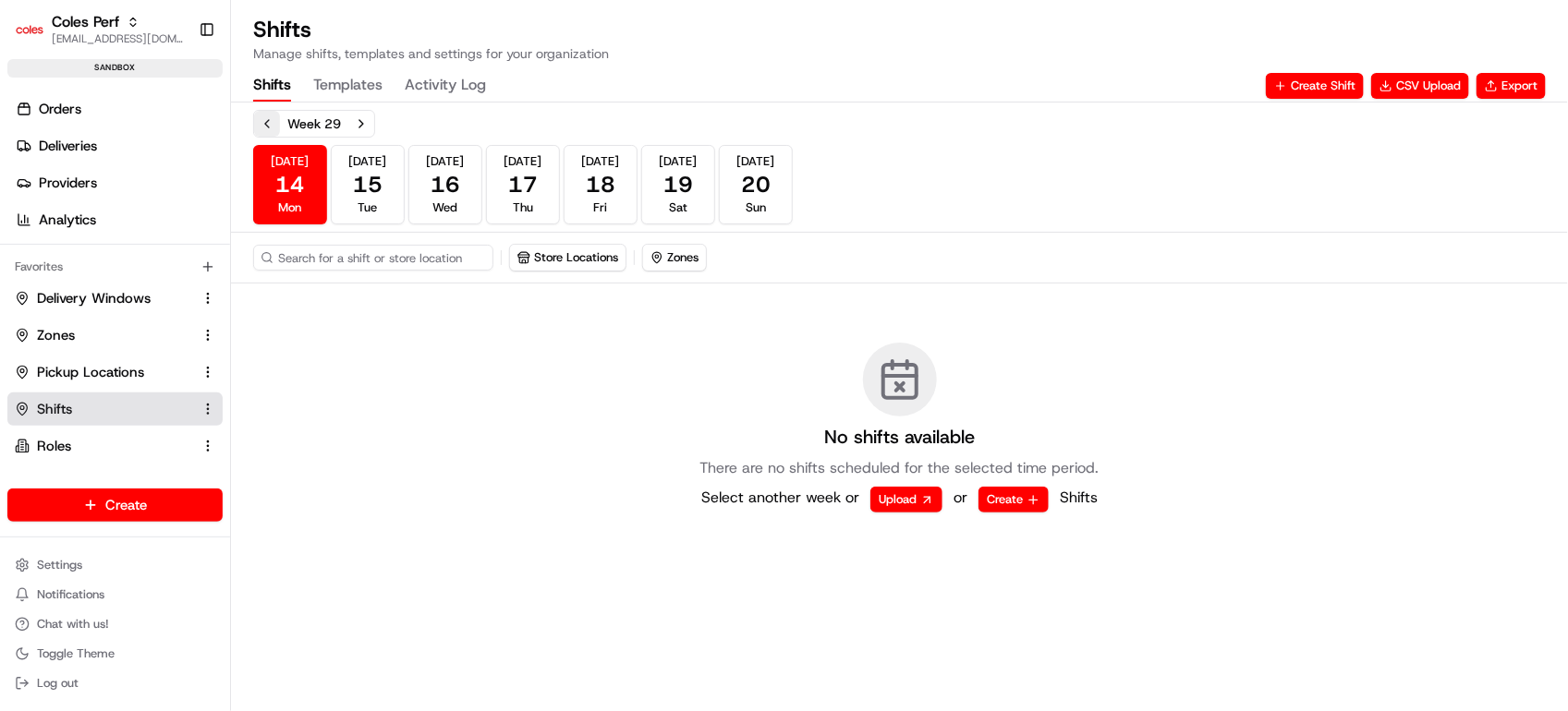 click at bounding box center [267, 124] 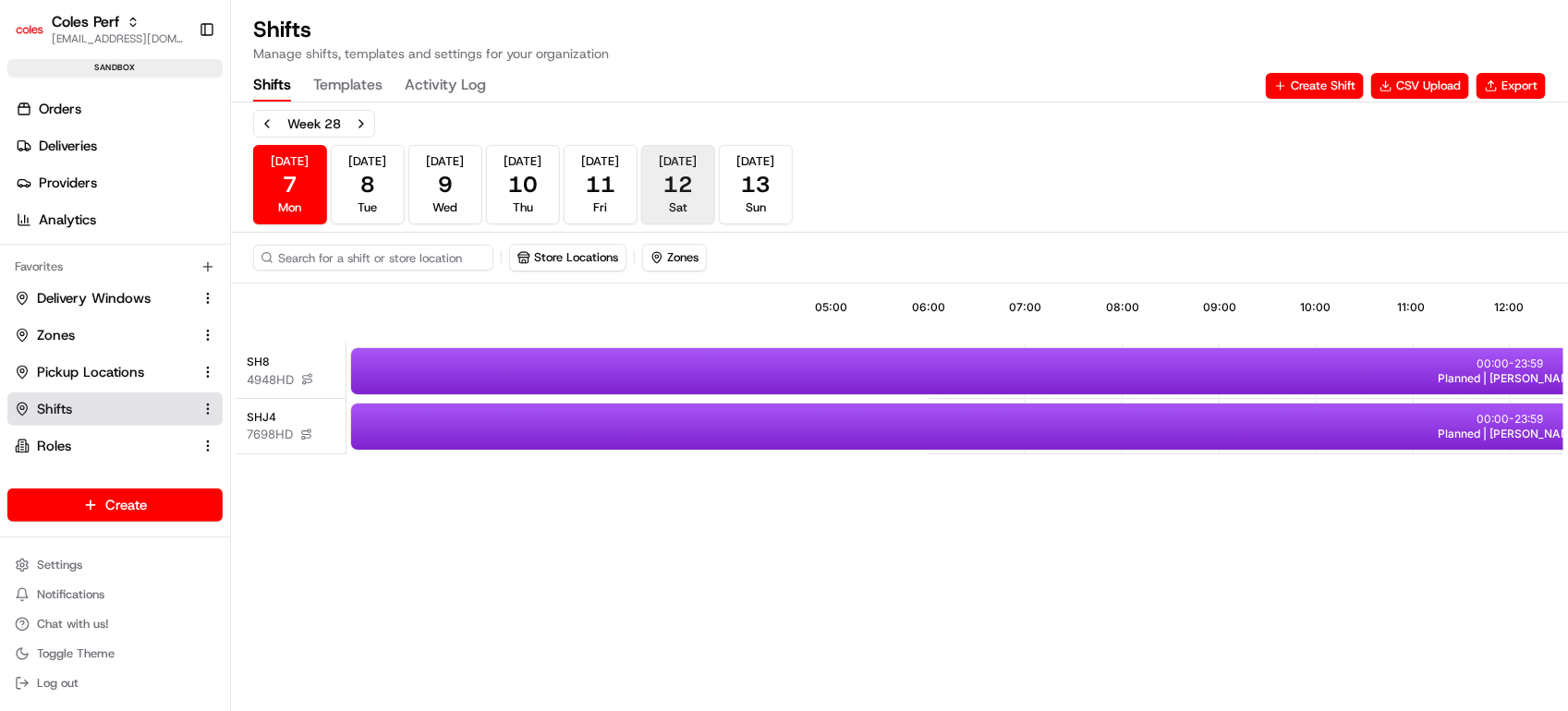click on "[DATE] Sat" at bounding box center [678, 185] 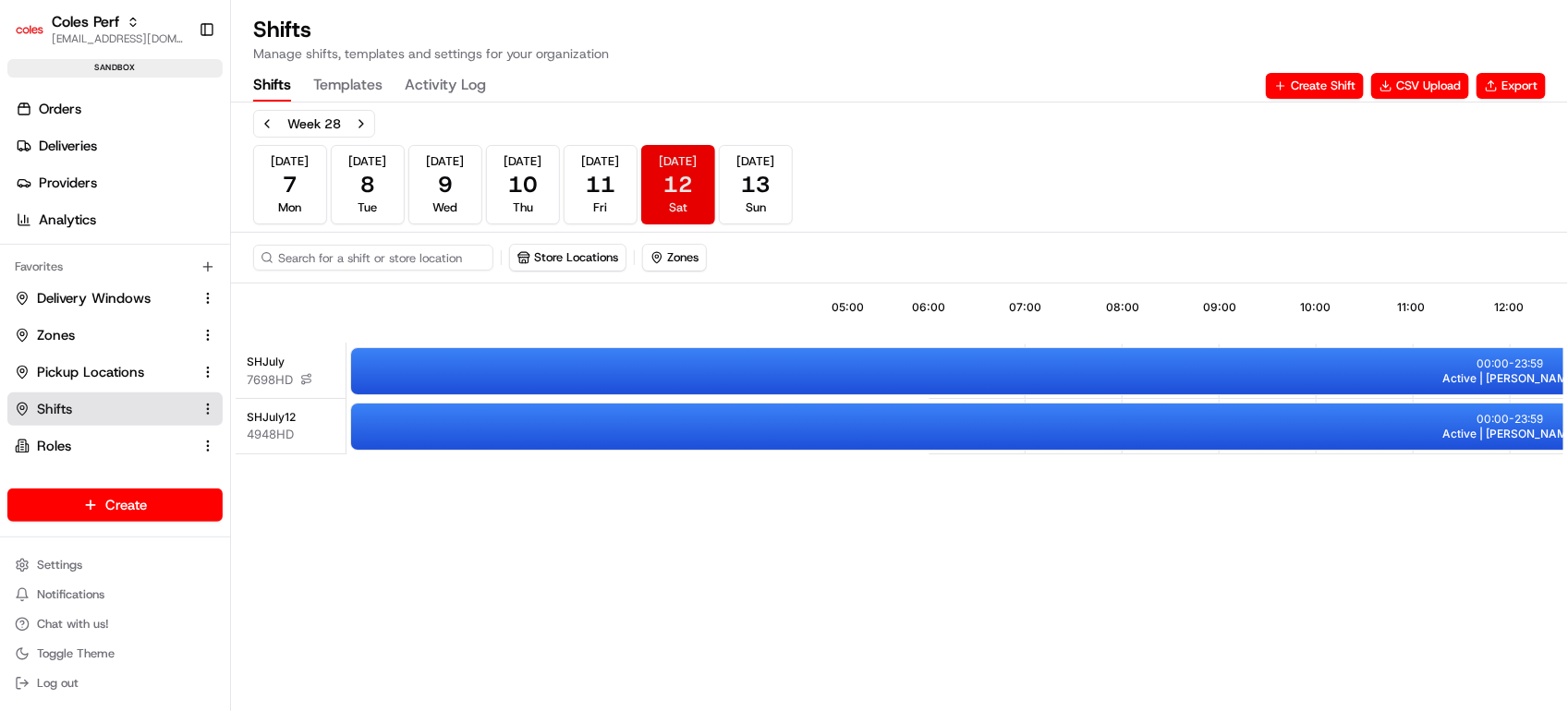 scroll, scrollTop: 0, scrollLeft: 584, axis: horizontal 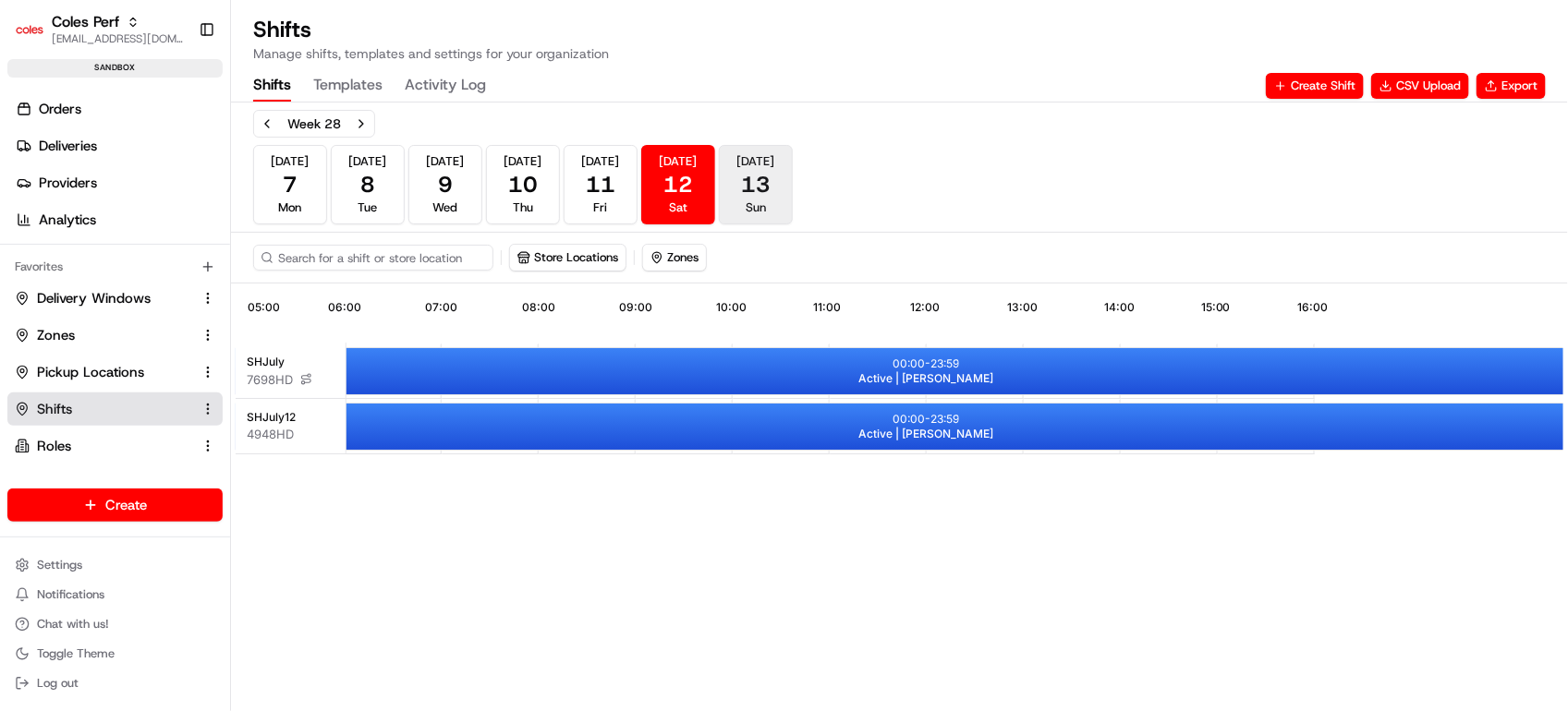 click on "[DATE] Sun" at bounding box center [756, 185] 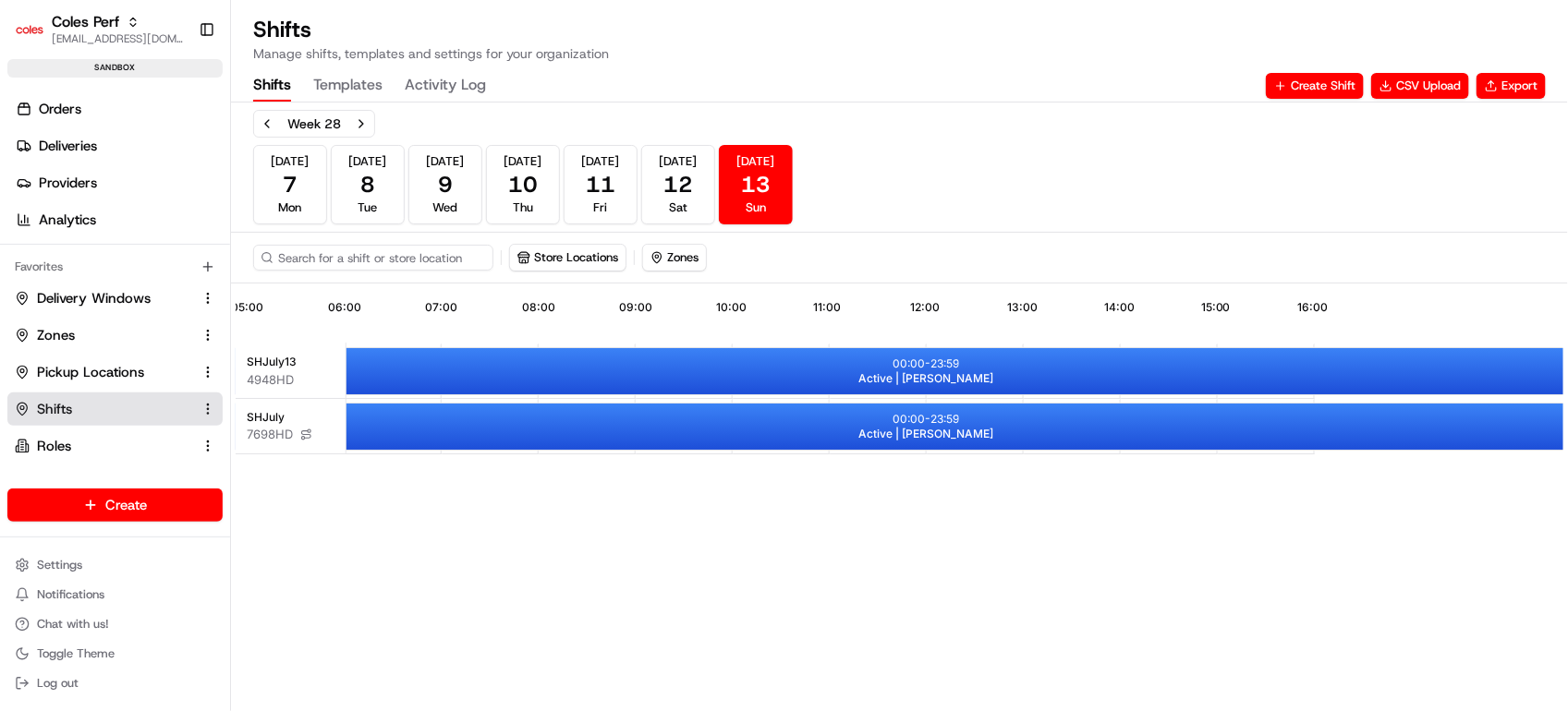 click on "00:00  -  23:59 Active | [PERSON_NAME]" at bounding box center [926, 371] 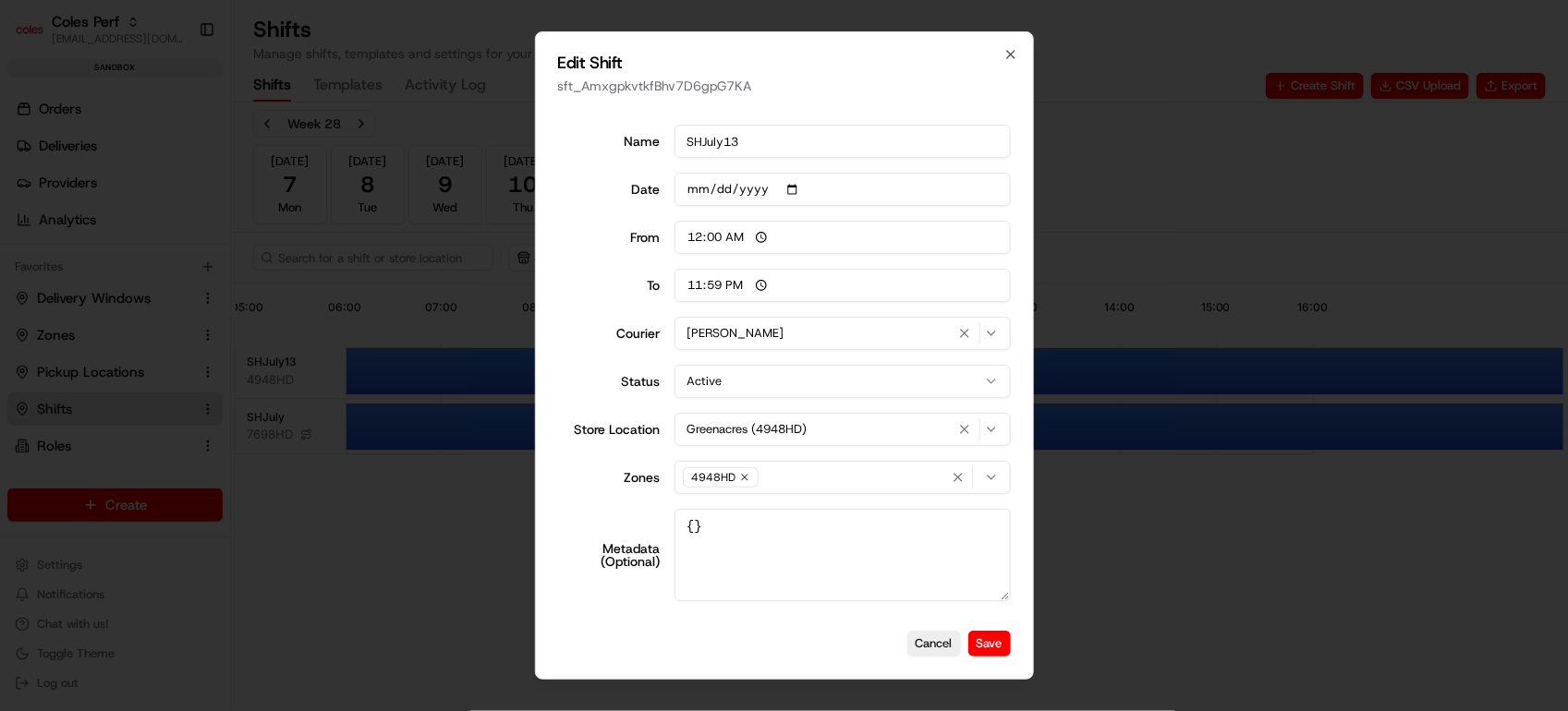 click on "[DATE]" at bounding box center [843, 189] 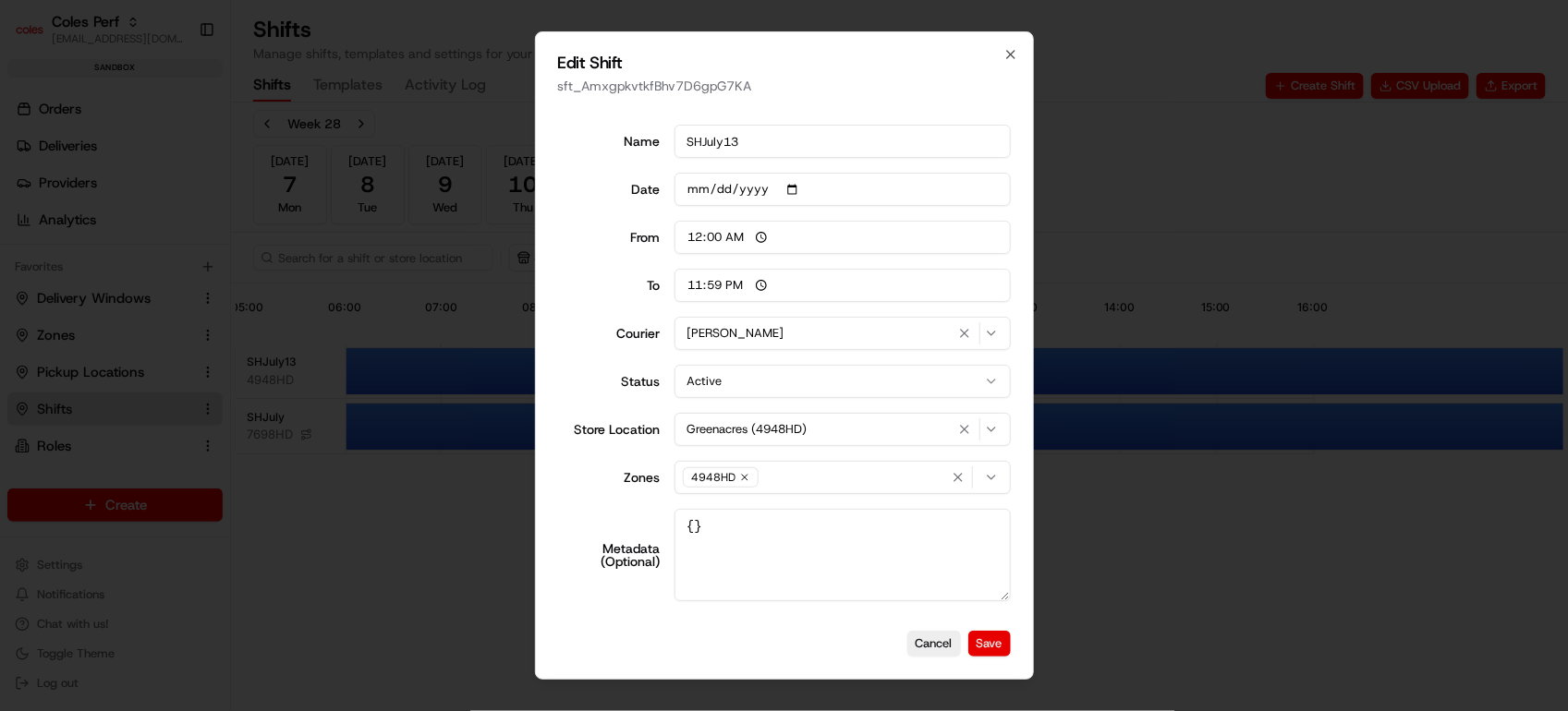 click on "Save" at bounding box center (990, 644) 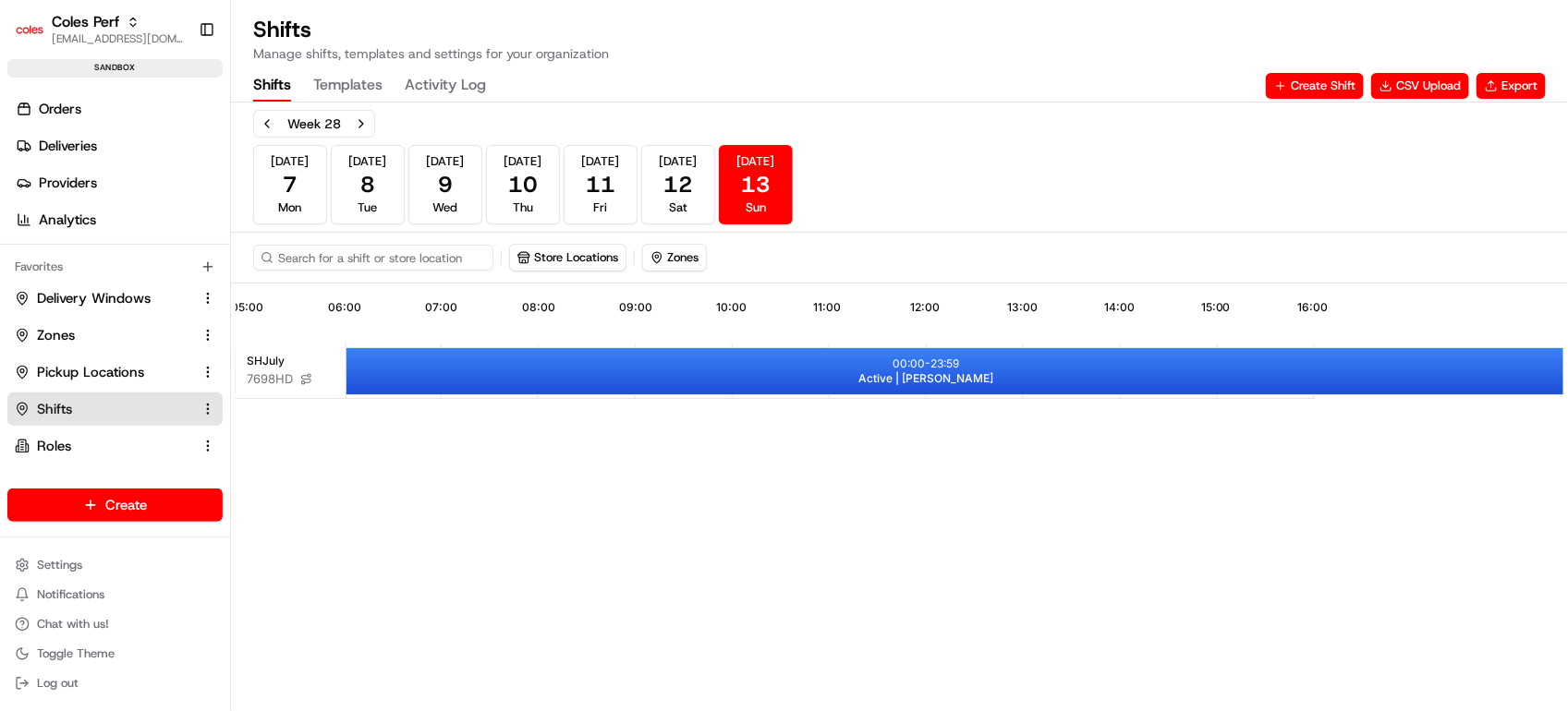 click on "00:00  -  23:59 Active | [PERSON_NAME]" at bounding box center (926, 371) 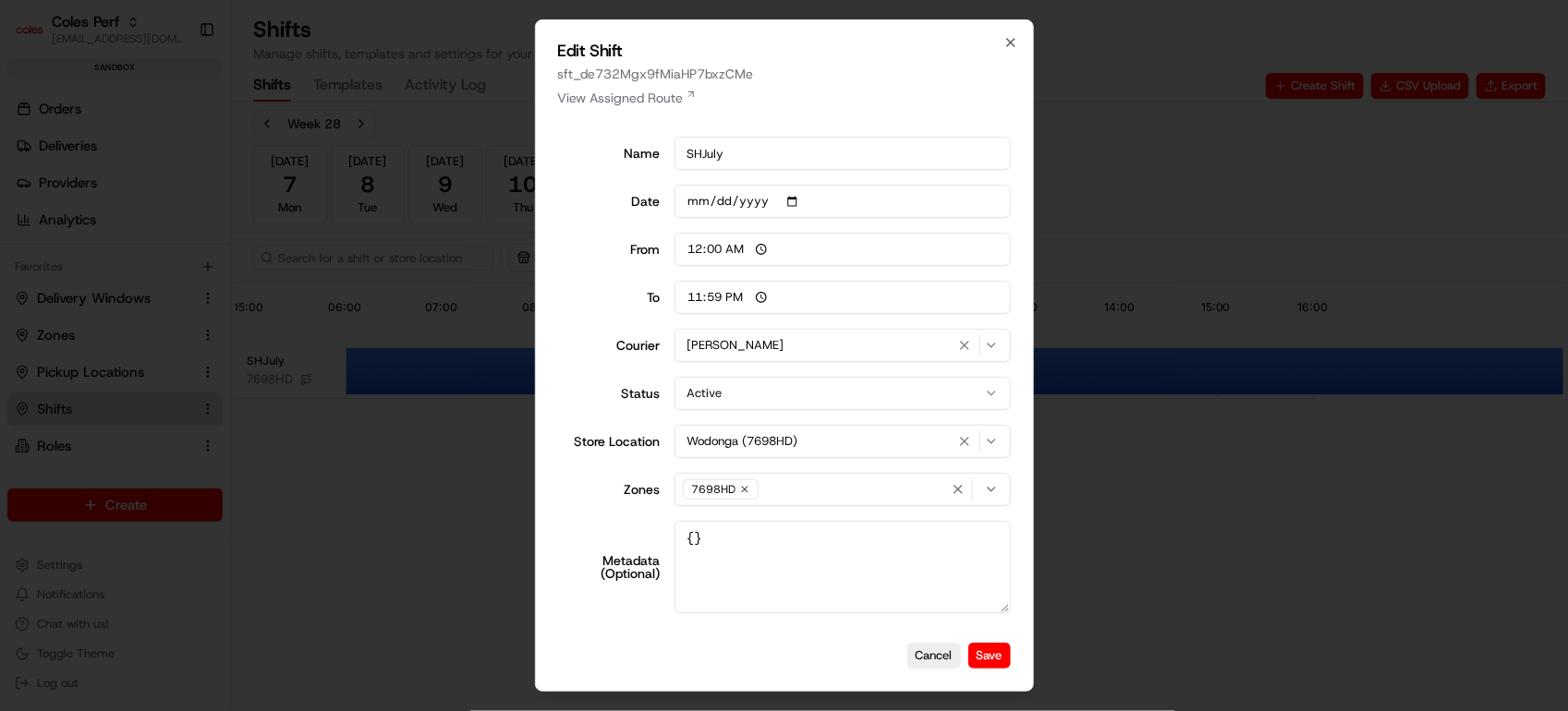 click on "[DATE]" at bounding box center [843, 201] 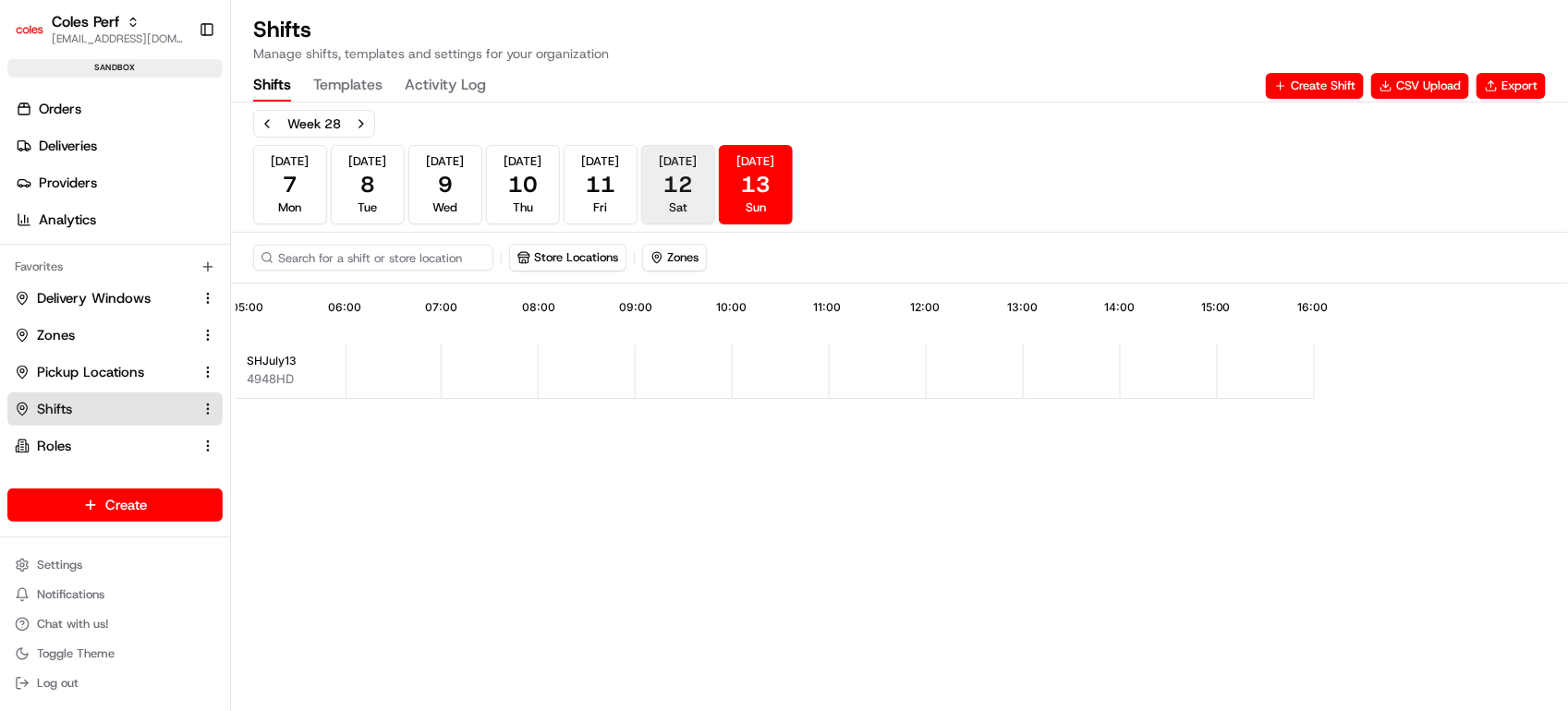 click on "Sat" at bounding box center [678, 208] 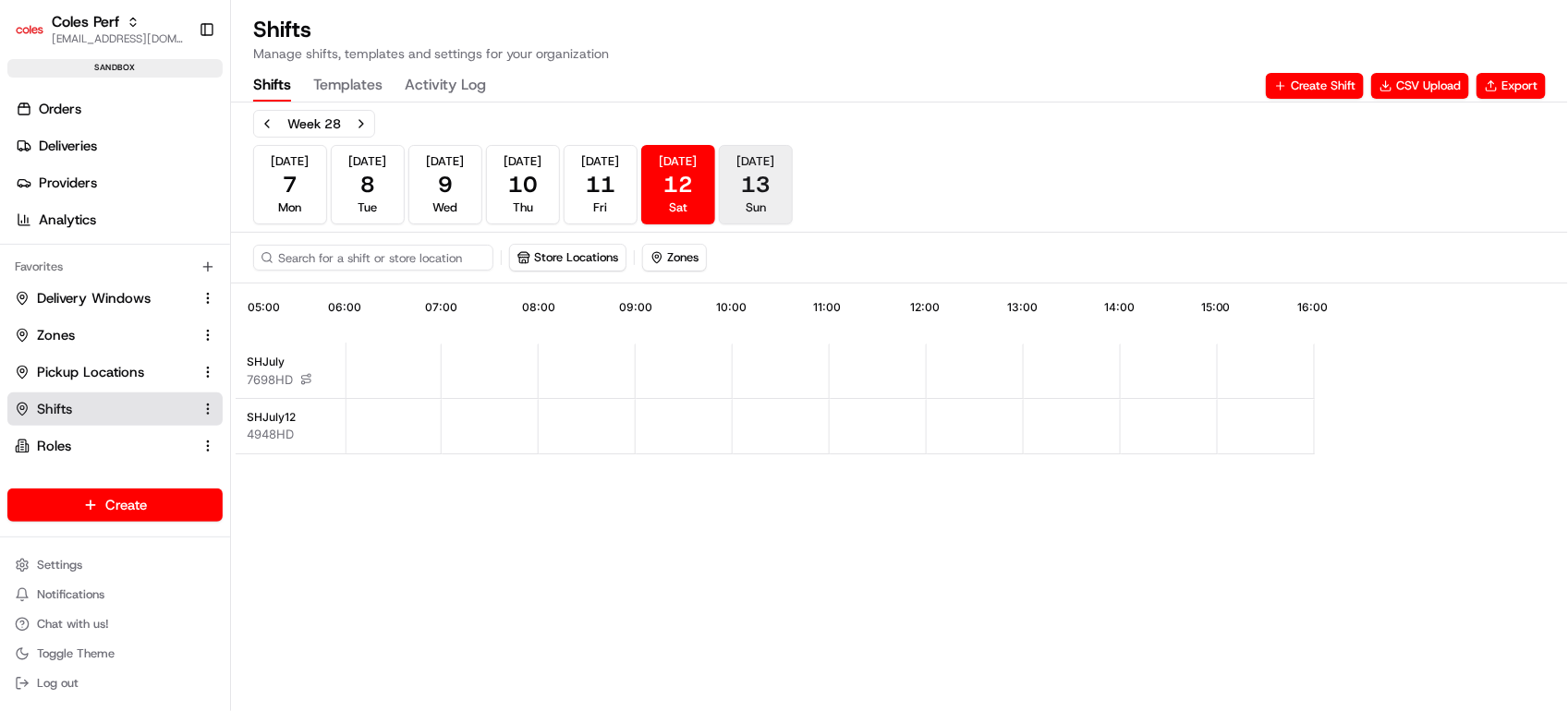 click on "Sun" at bounding box center [756, 208] 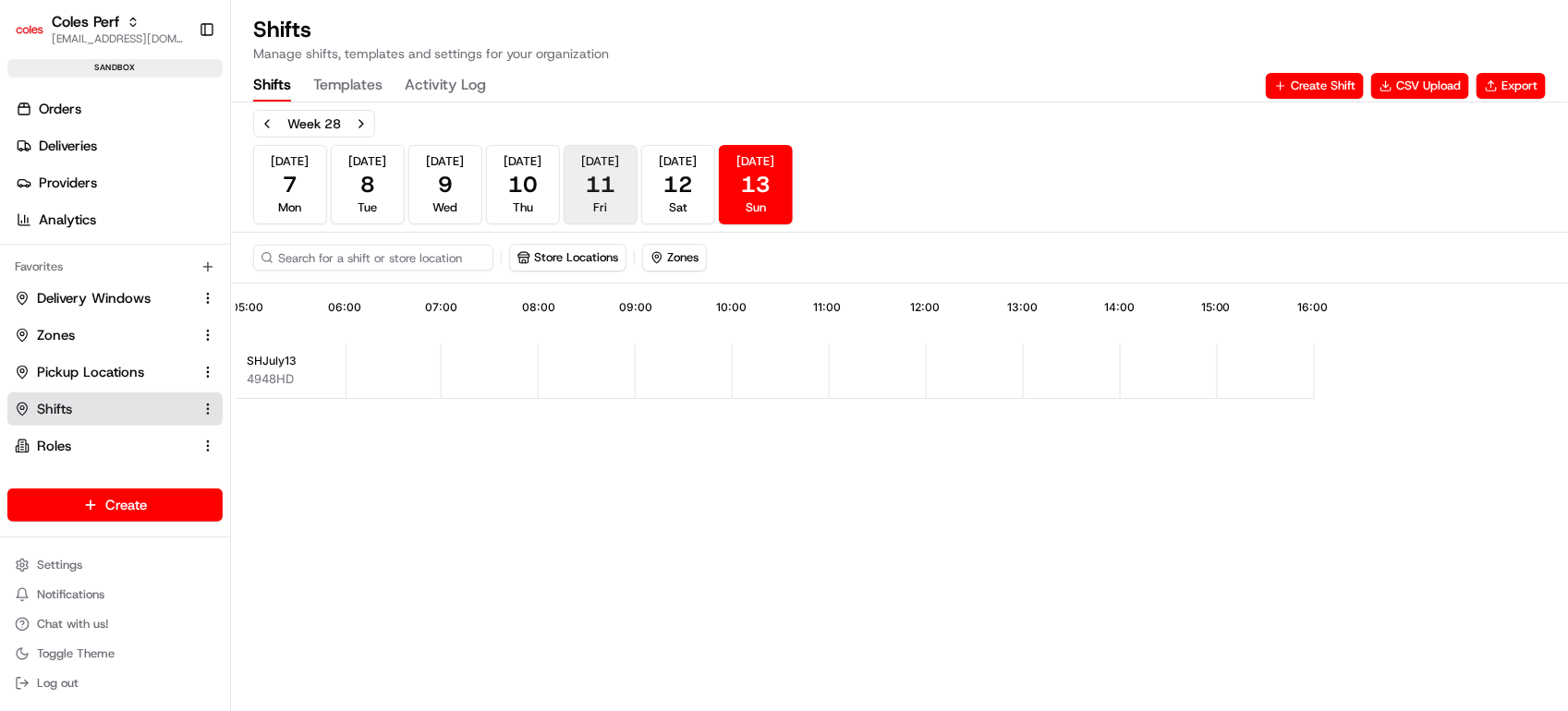 click on "11" at bounding box center (601, 185) 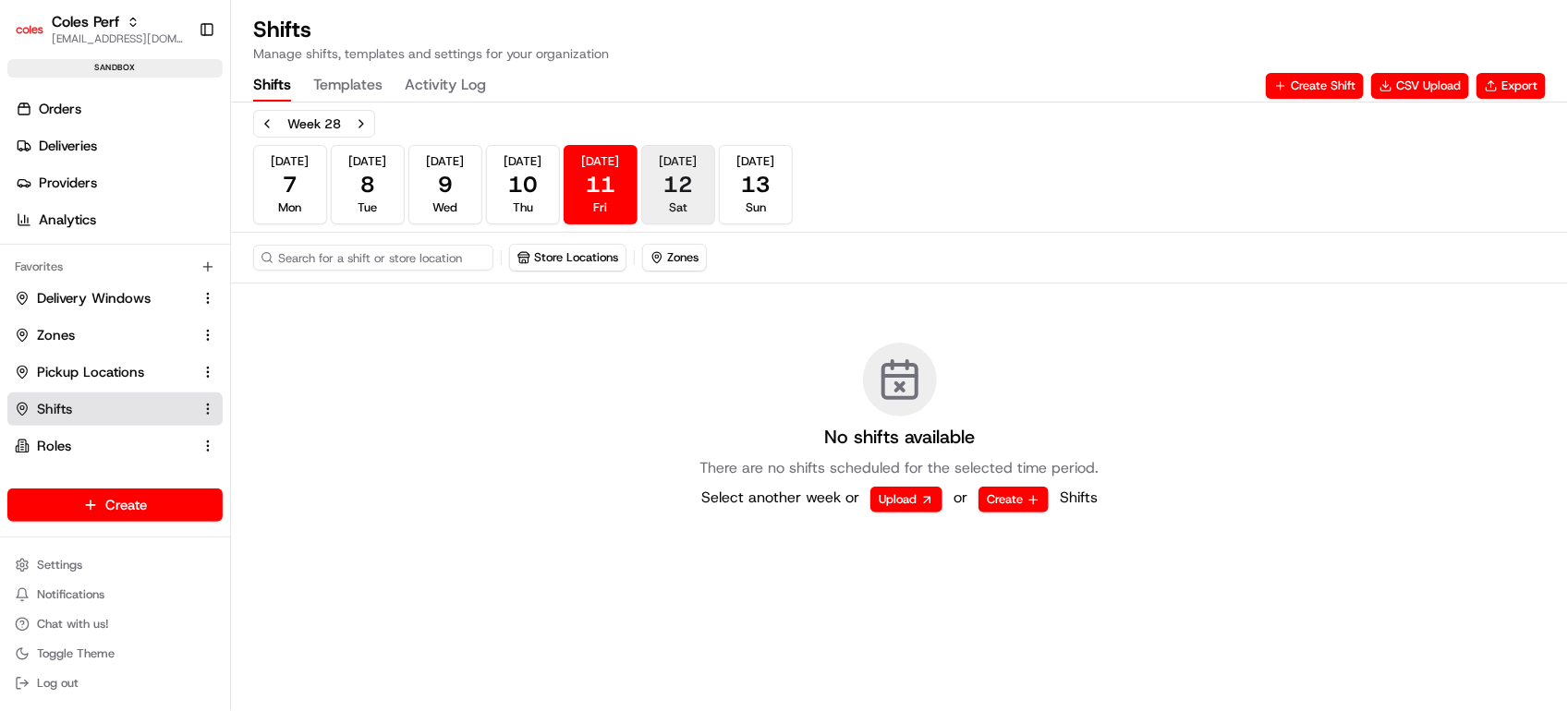 click on "12" at bounding box center (678, 185) 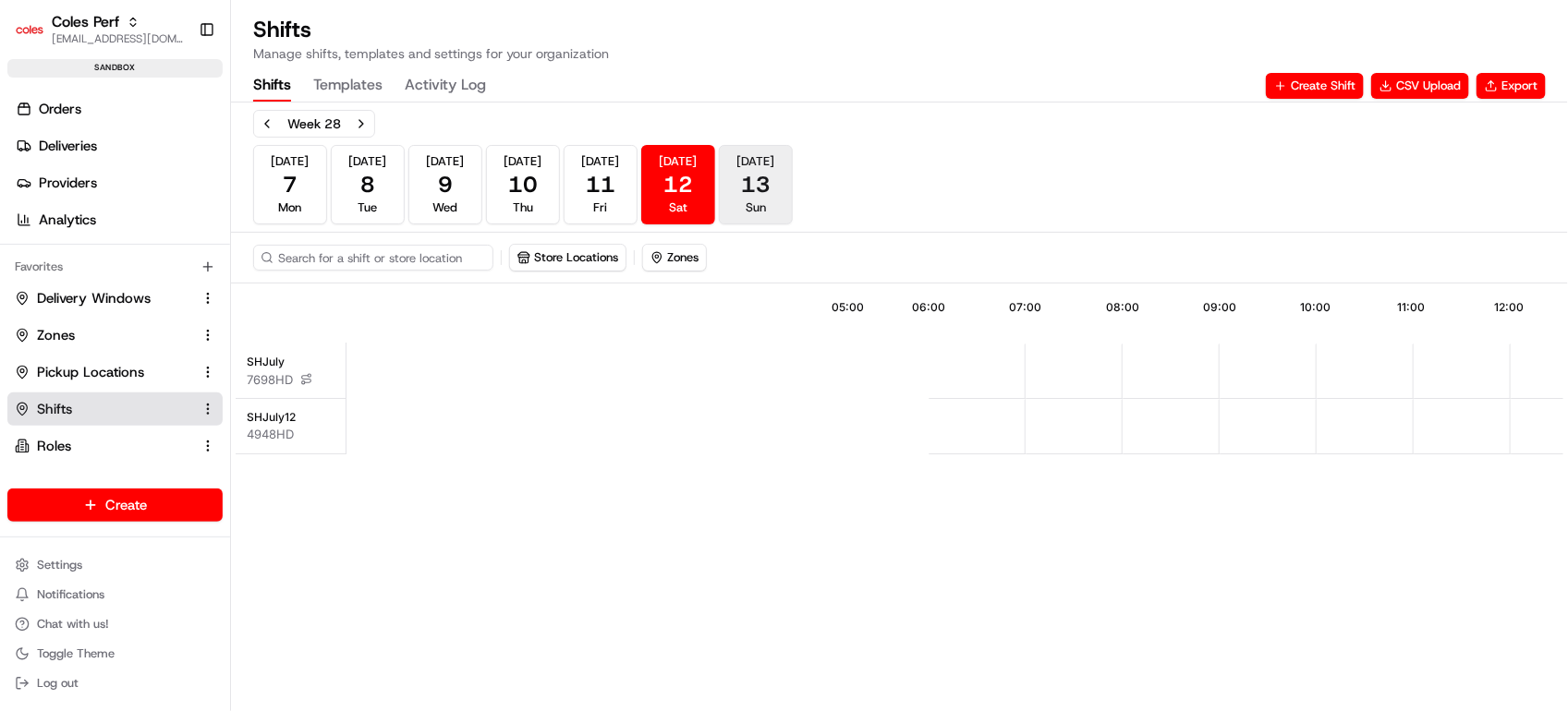 click on "[DATE] Sun" at bounding box center [756, 185] 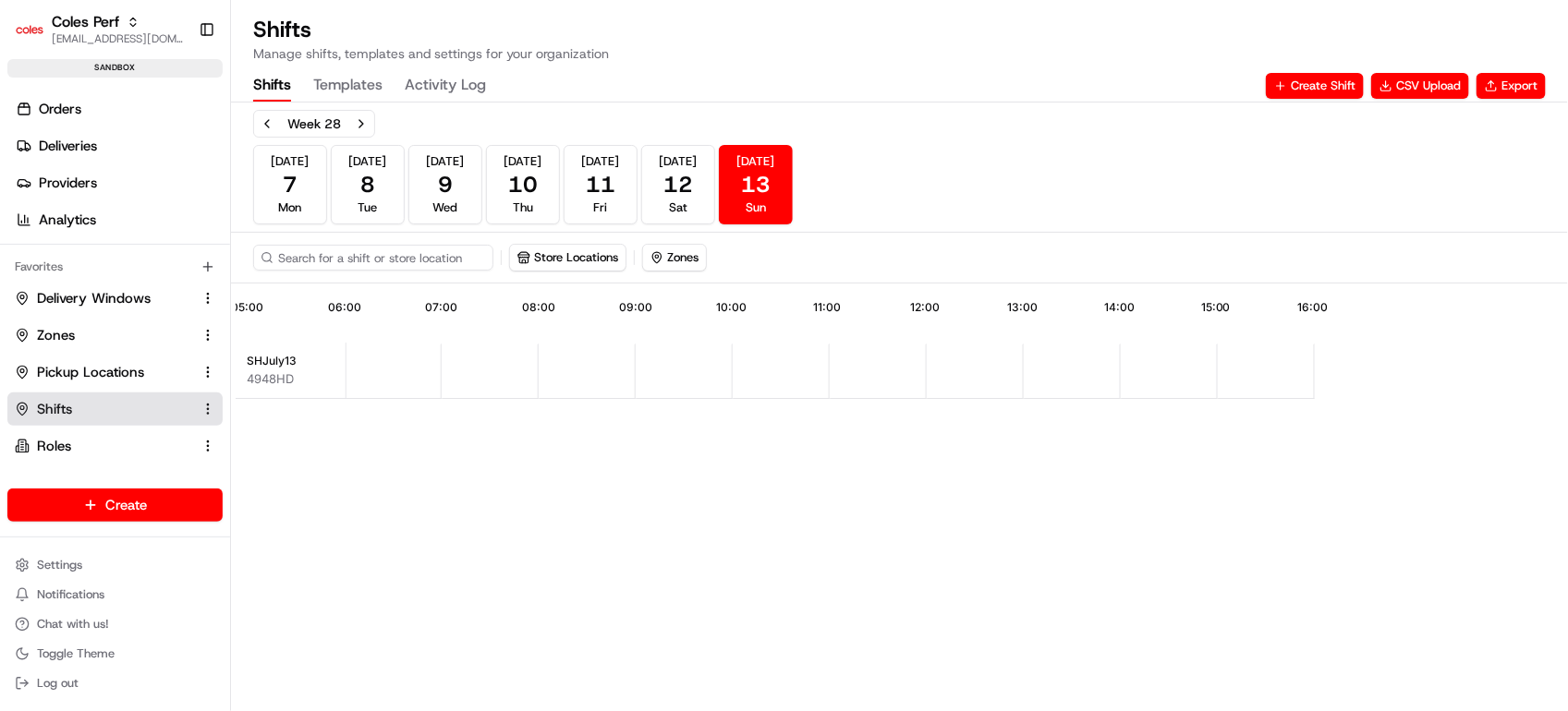 click on "SHJuly13" at bounding box center [272, 361] 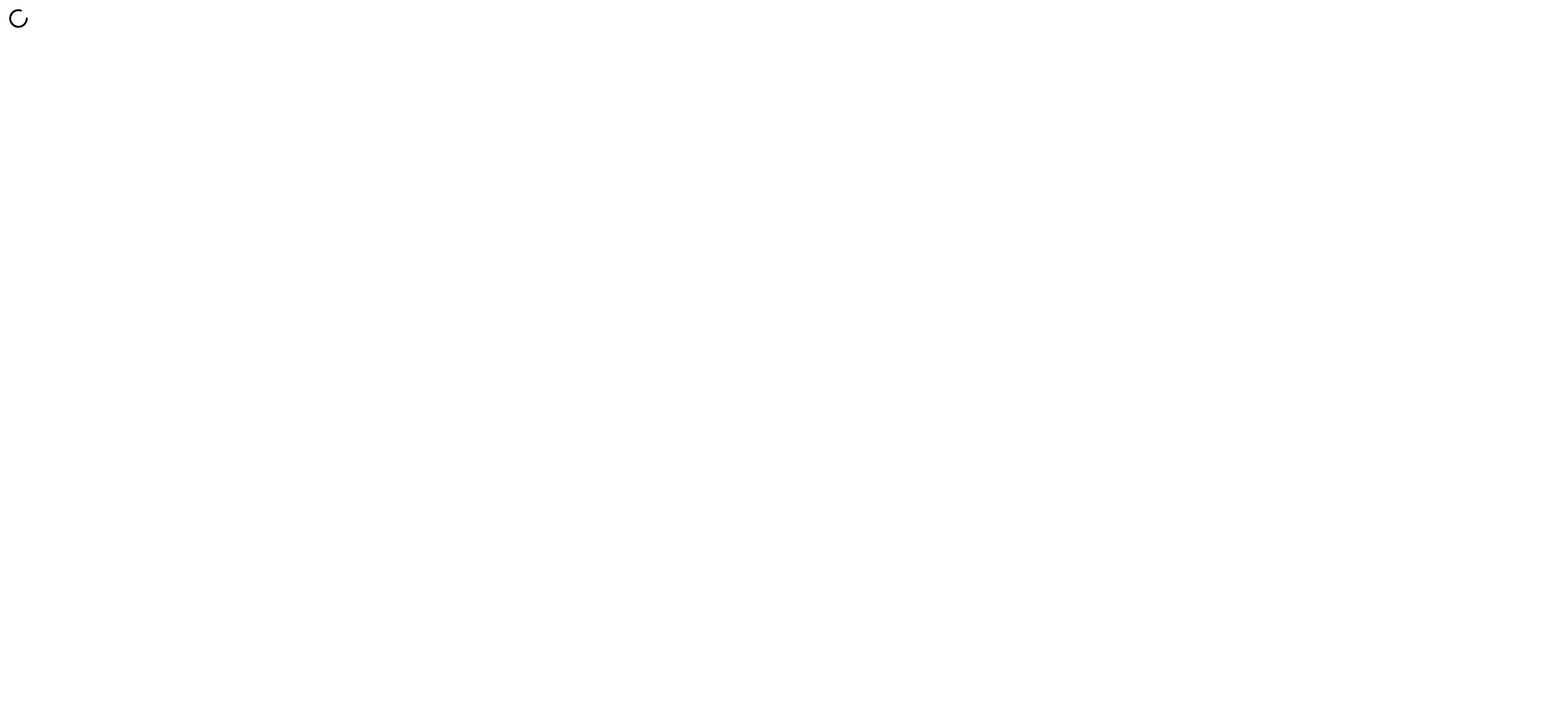 scroll, scrollTop: 0, scrollLeft: 0, axis: both 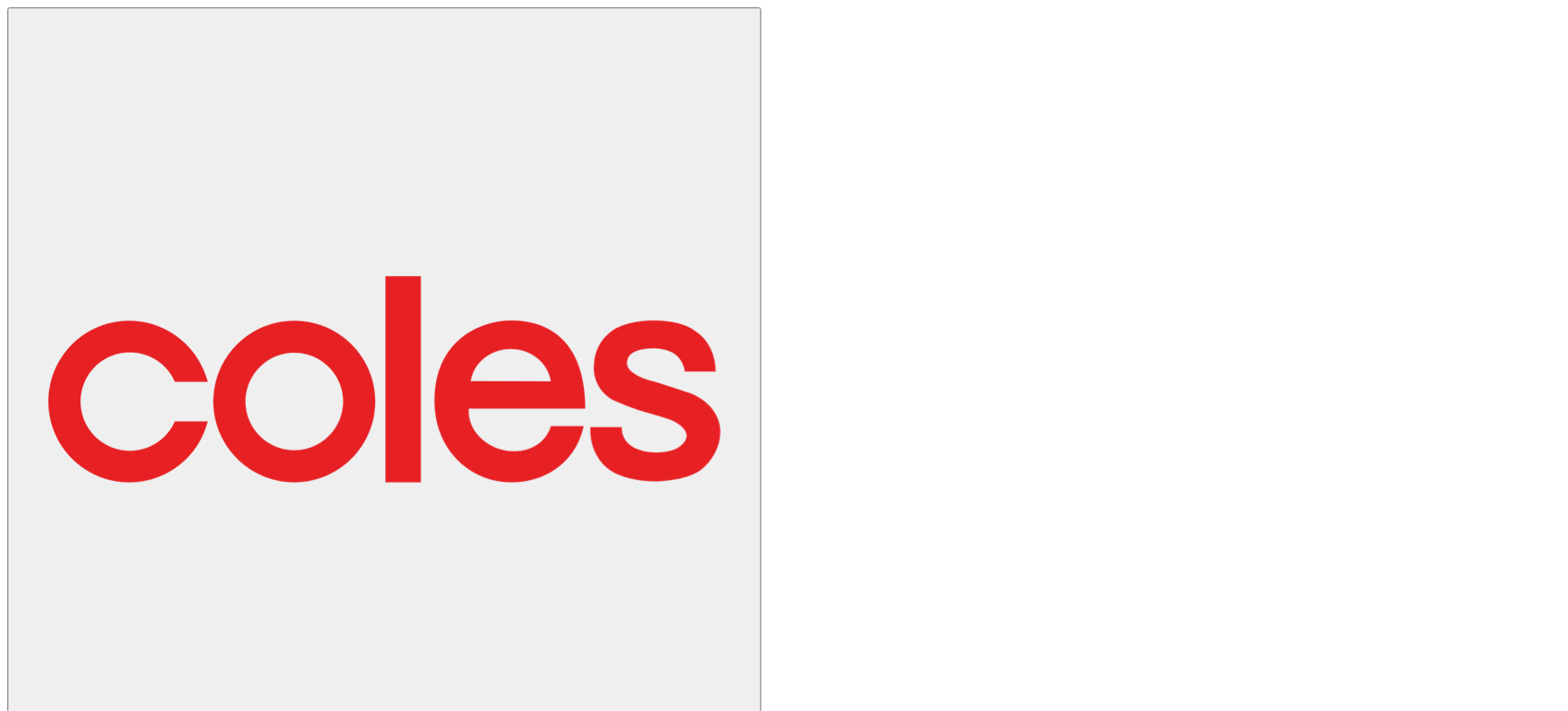 click on "12" at bounding box center (481, 2427) 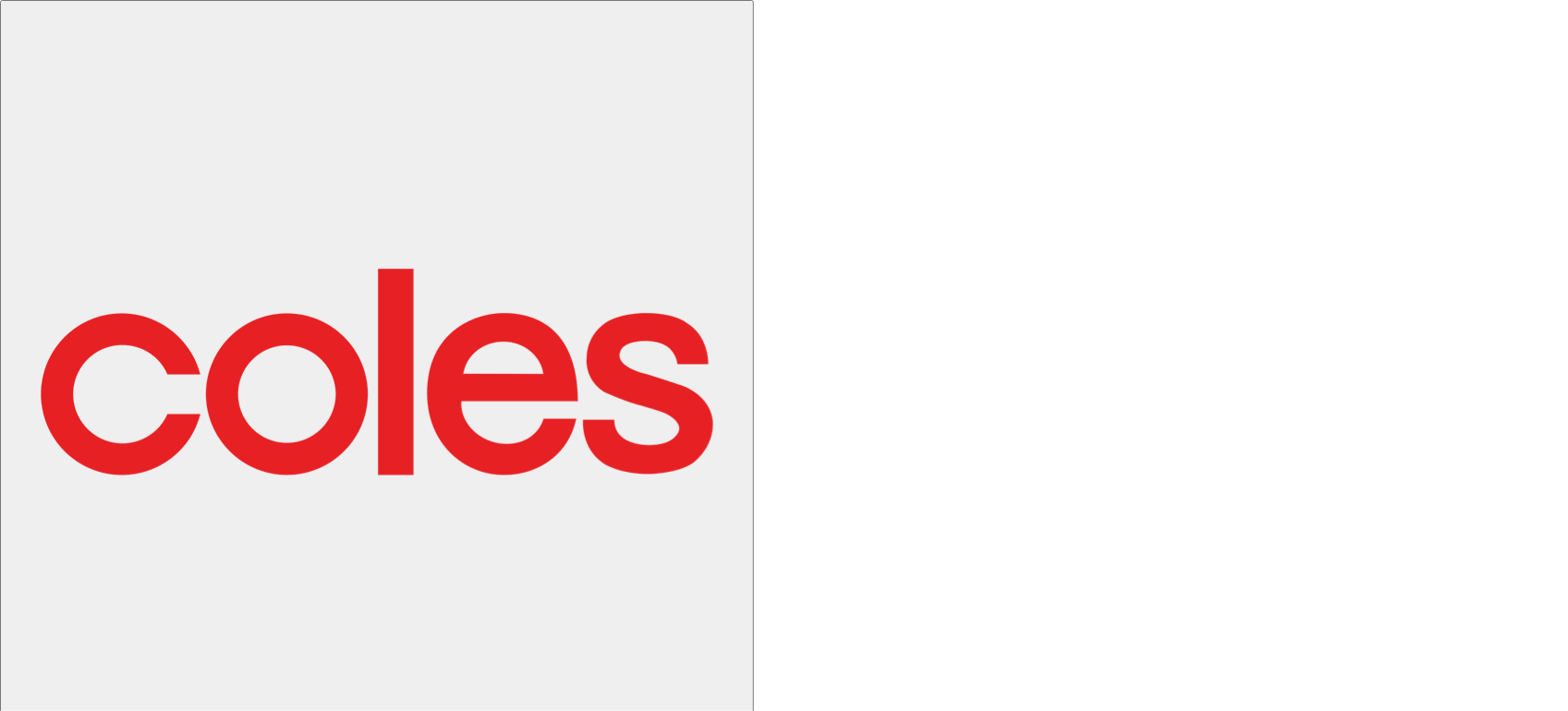 type on "1-13 South Street, Wodonga, VIC 3690, AU" 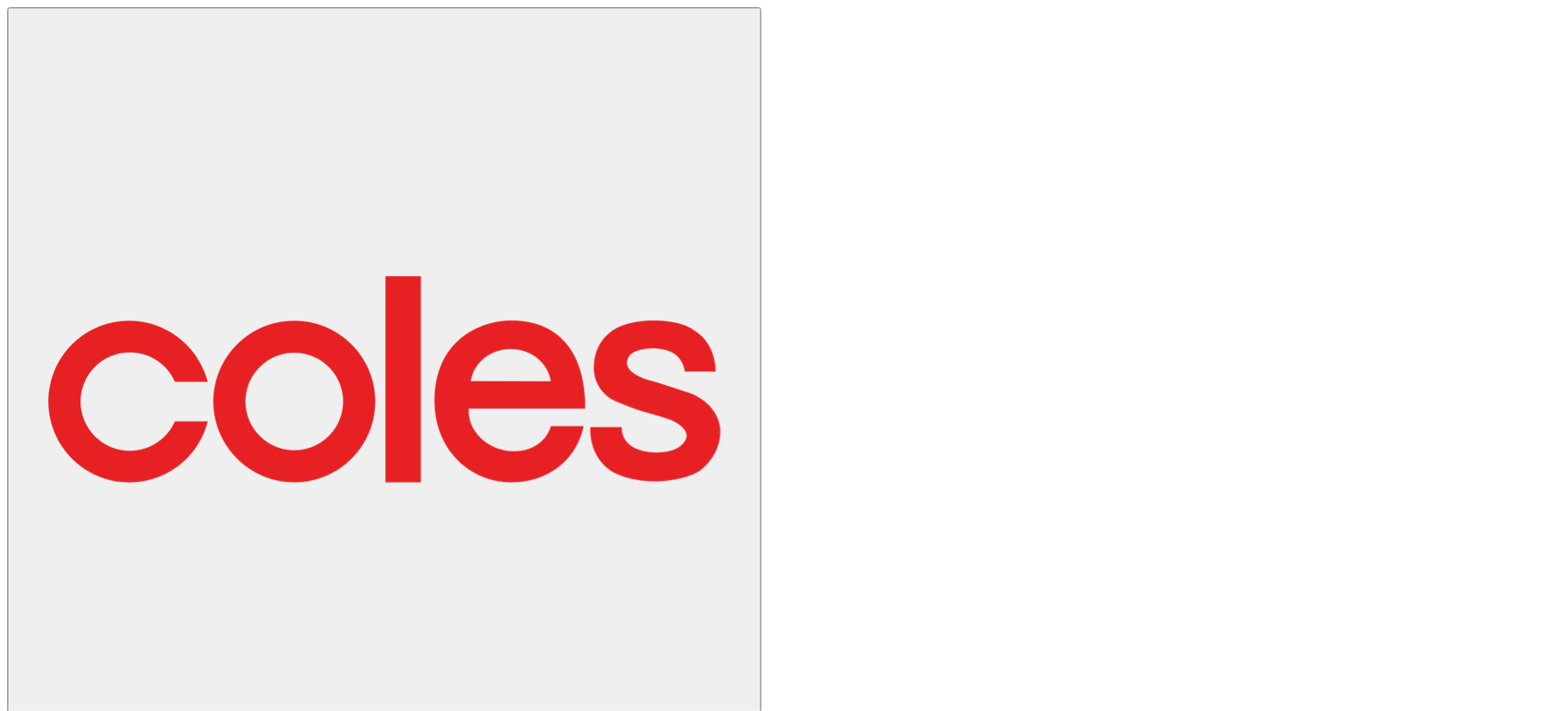 click on "Needs Attention 700 Ready to Dispatch 1352 Routes 8 Dispatched 0" at bounding box center (784, 2296) 